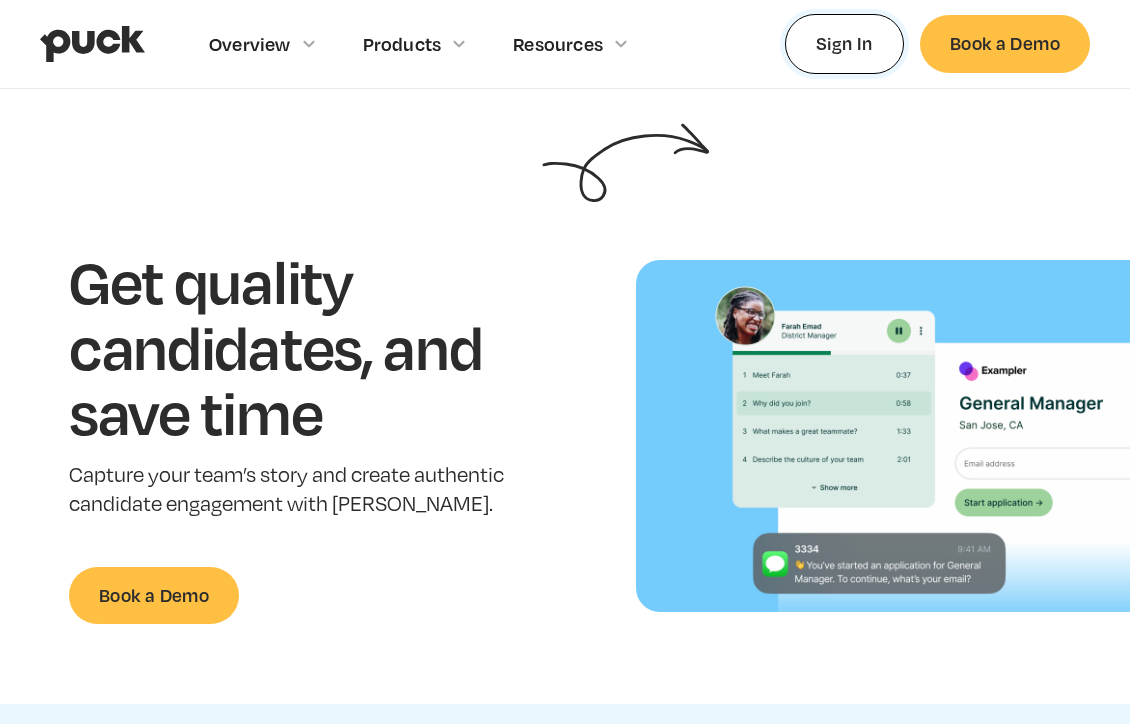 scroll, scrollTop: 0, scrollLeft: 0, axis: both 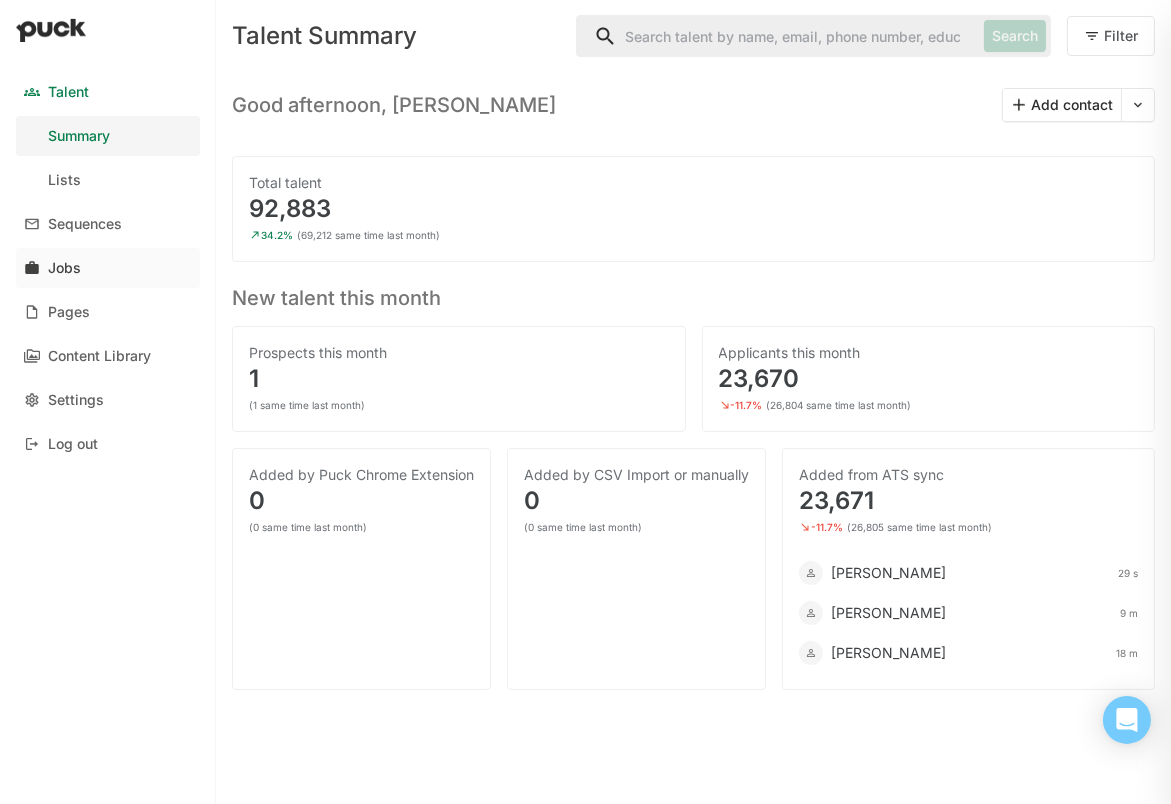 click on "Jobs" at bounding box center (108, 268) 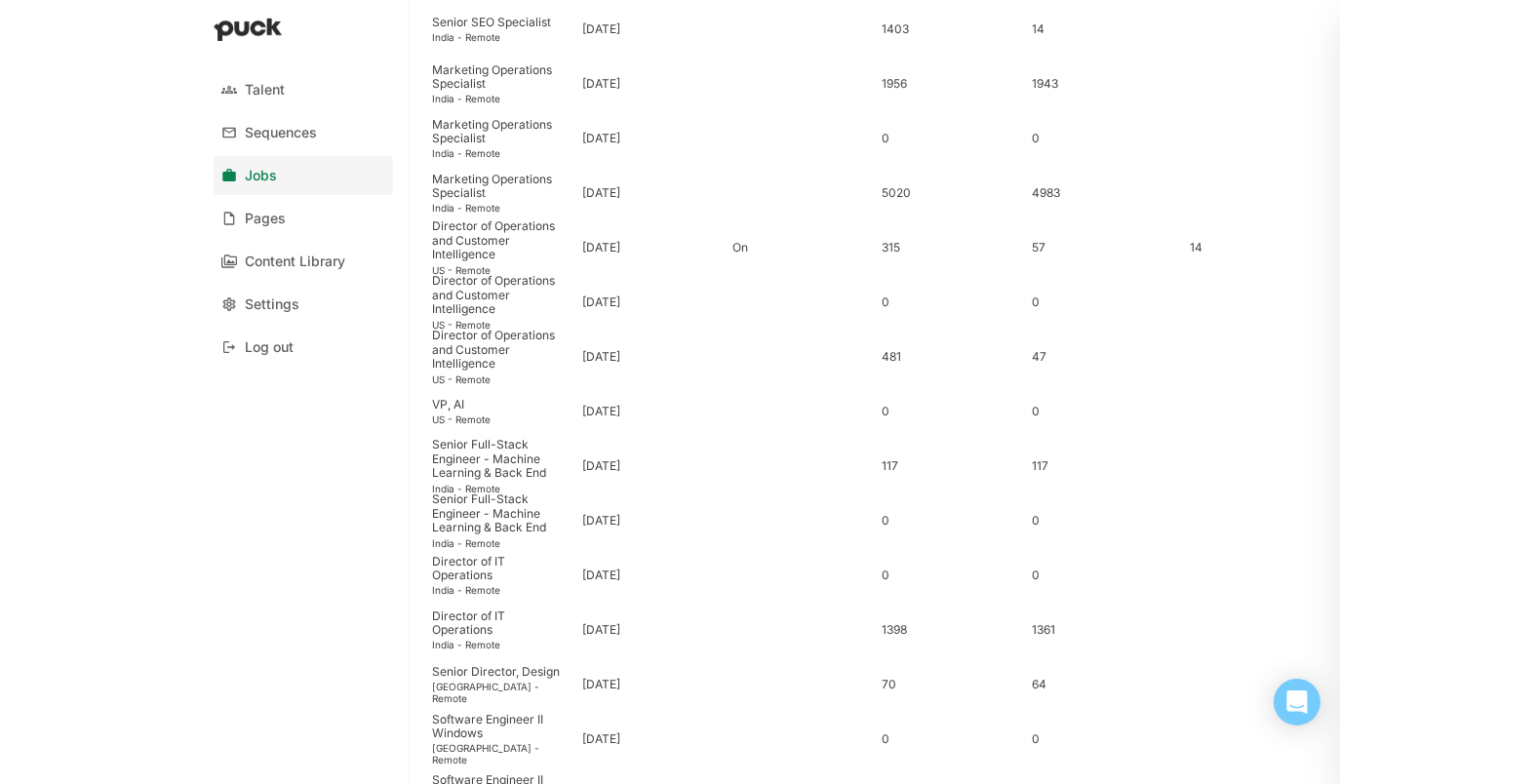 scroll, scrollTop: 1064, scrollLeft: 0, axis: vertical 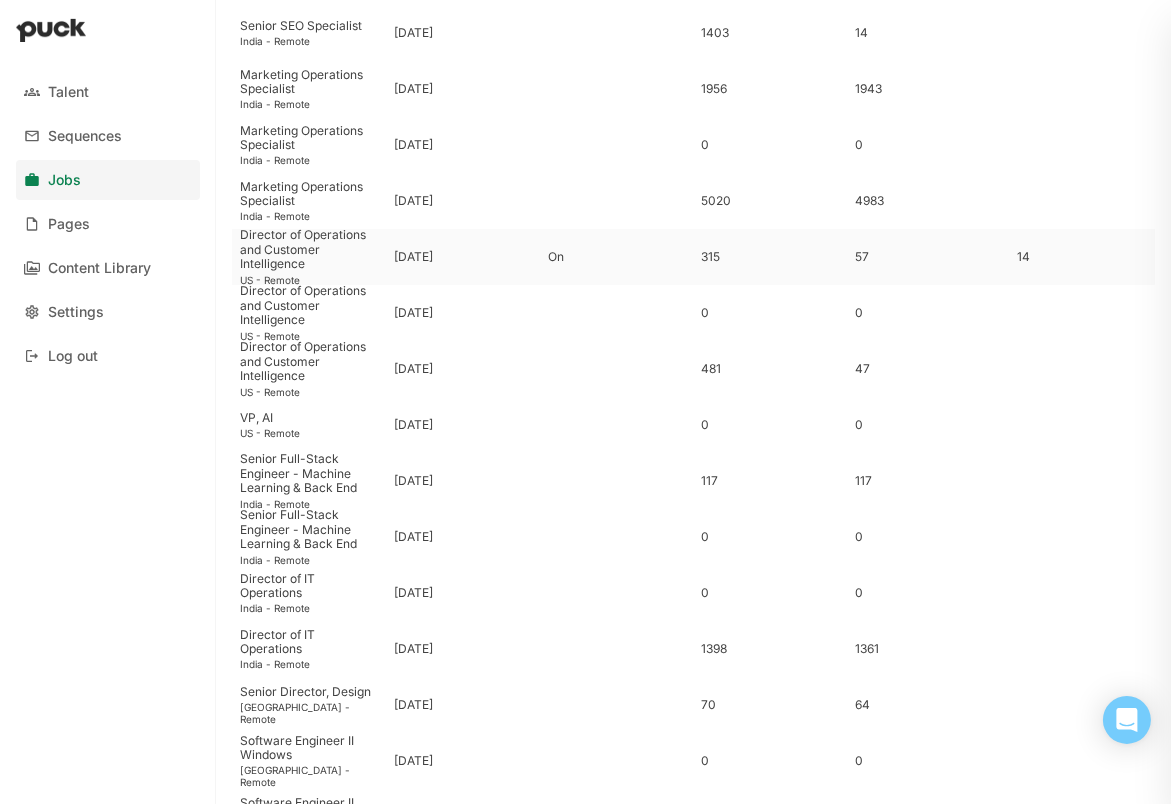 click on "Director of Operations and Customer Intelligence" at bounding box center (309, 249) 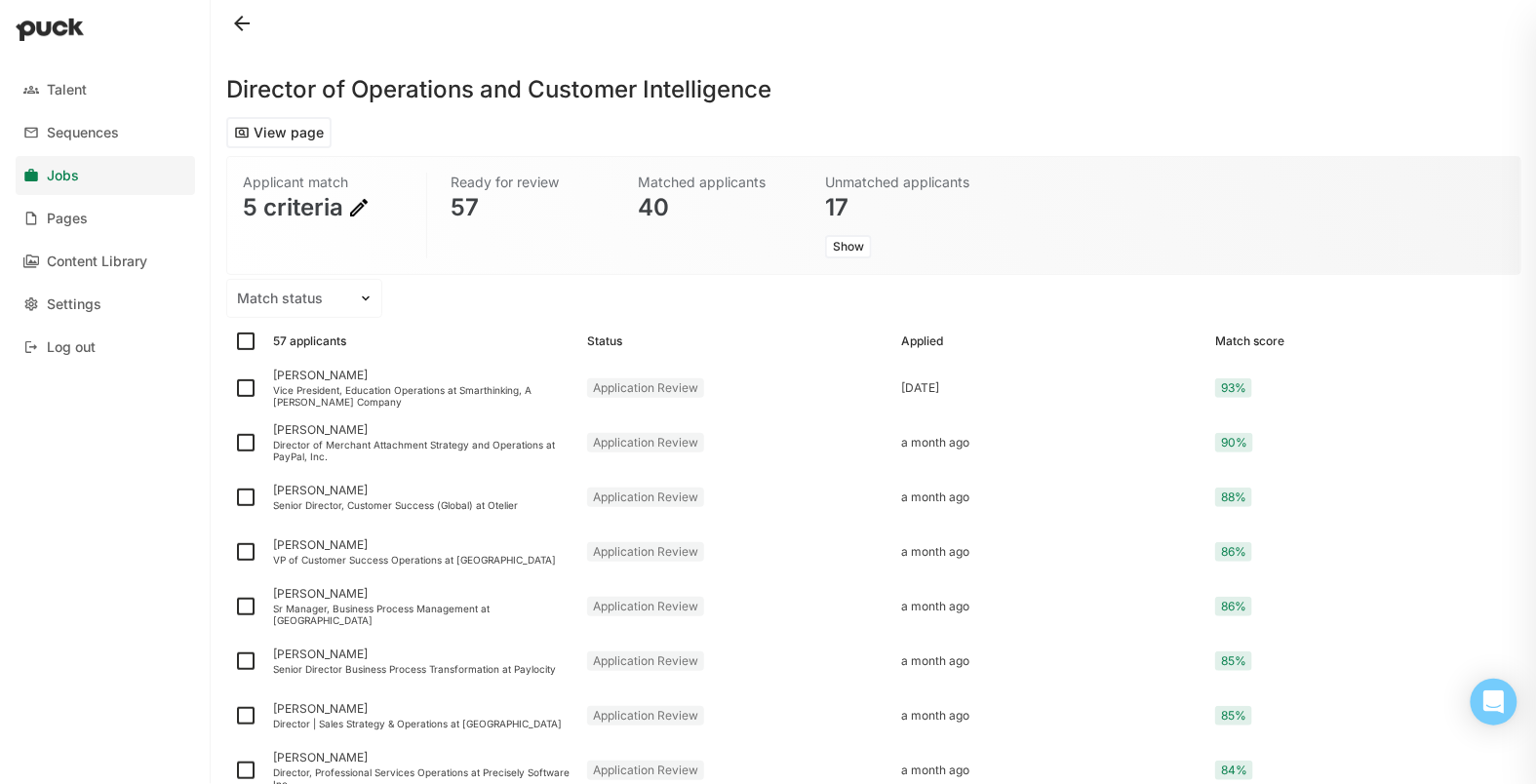click at bounding box center (359, 208) 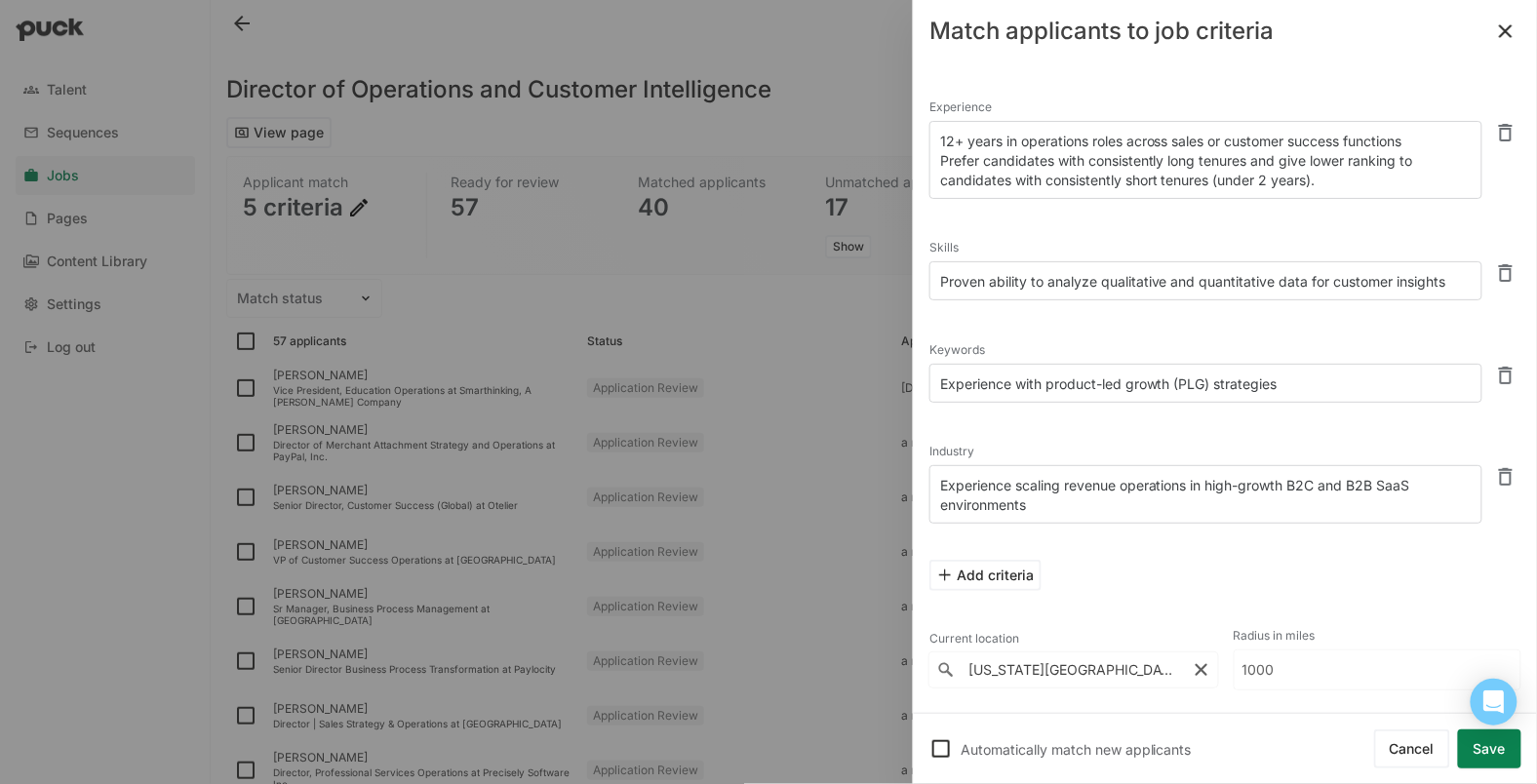 click on "Automatically match new applicants" at bounding box center [1167, 749] 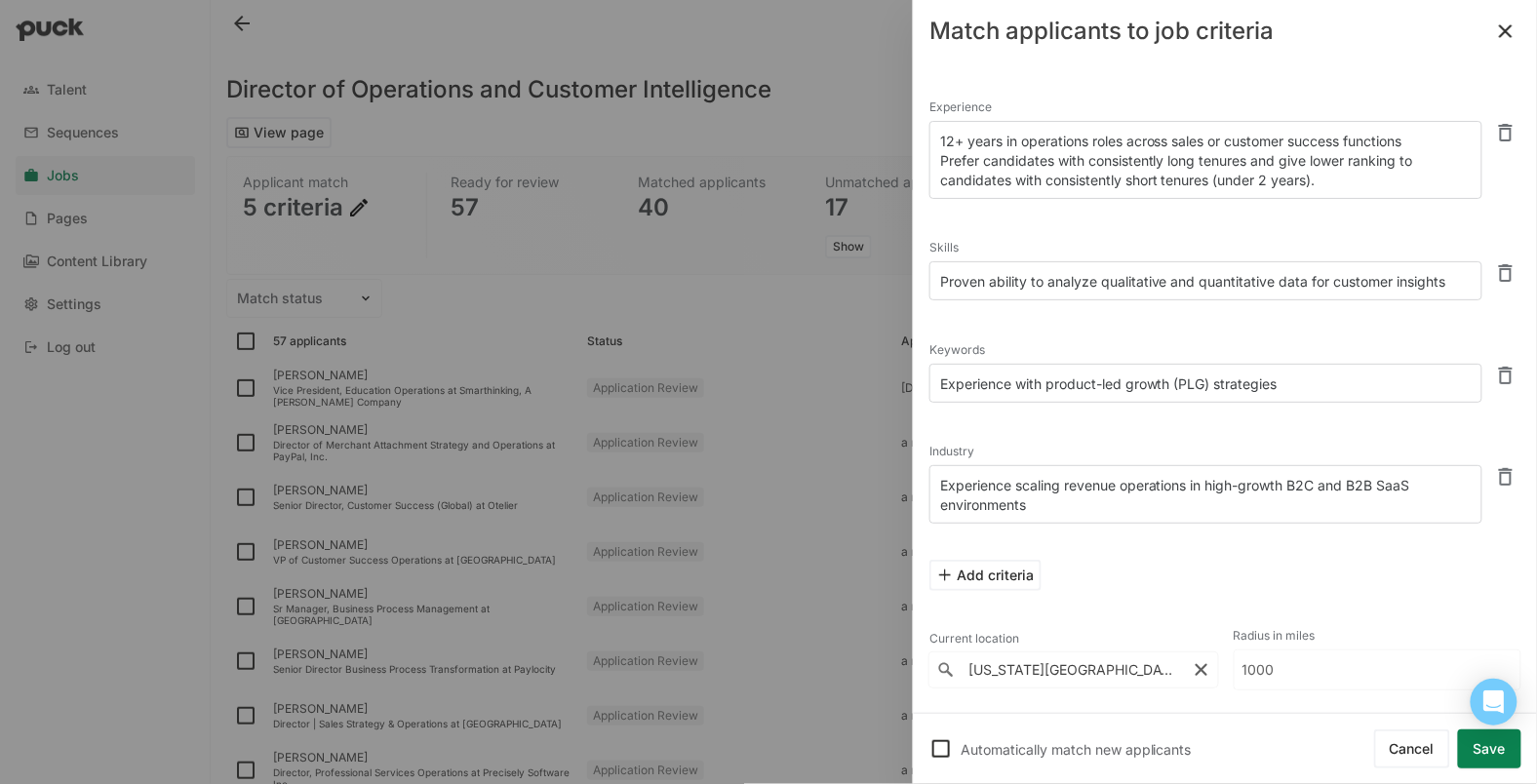 checkbox on "true" 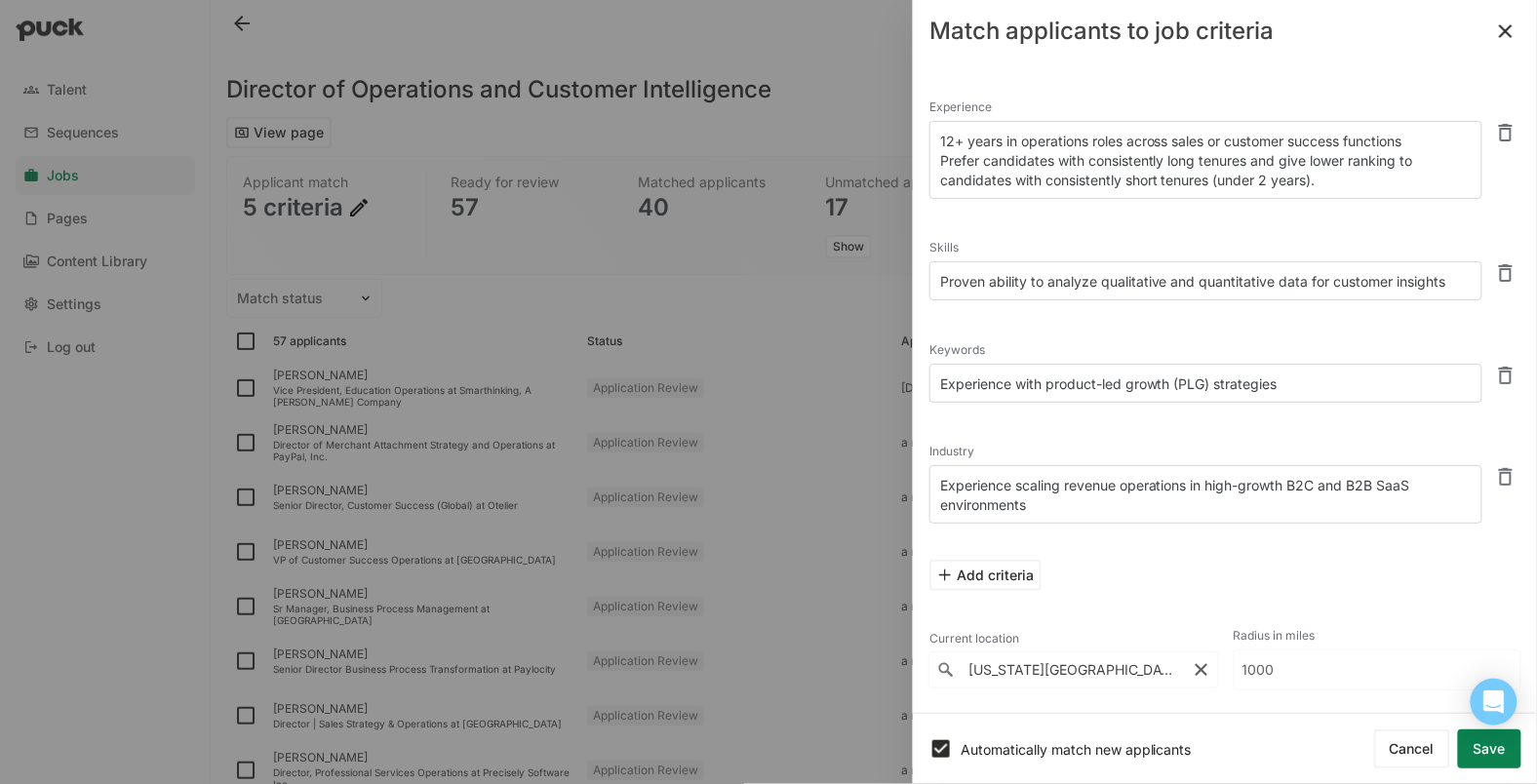 click on "Match applicants to job criteria" at bounding box center [1225, 31] 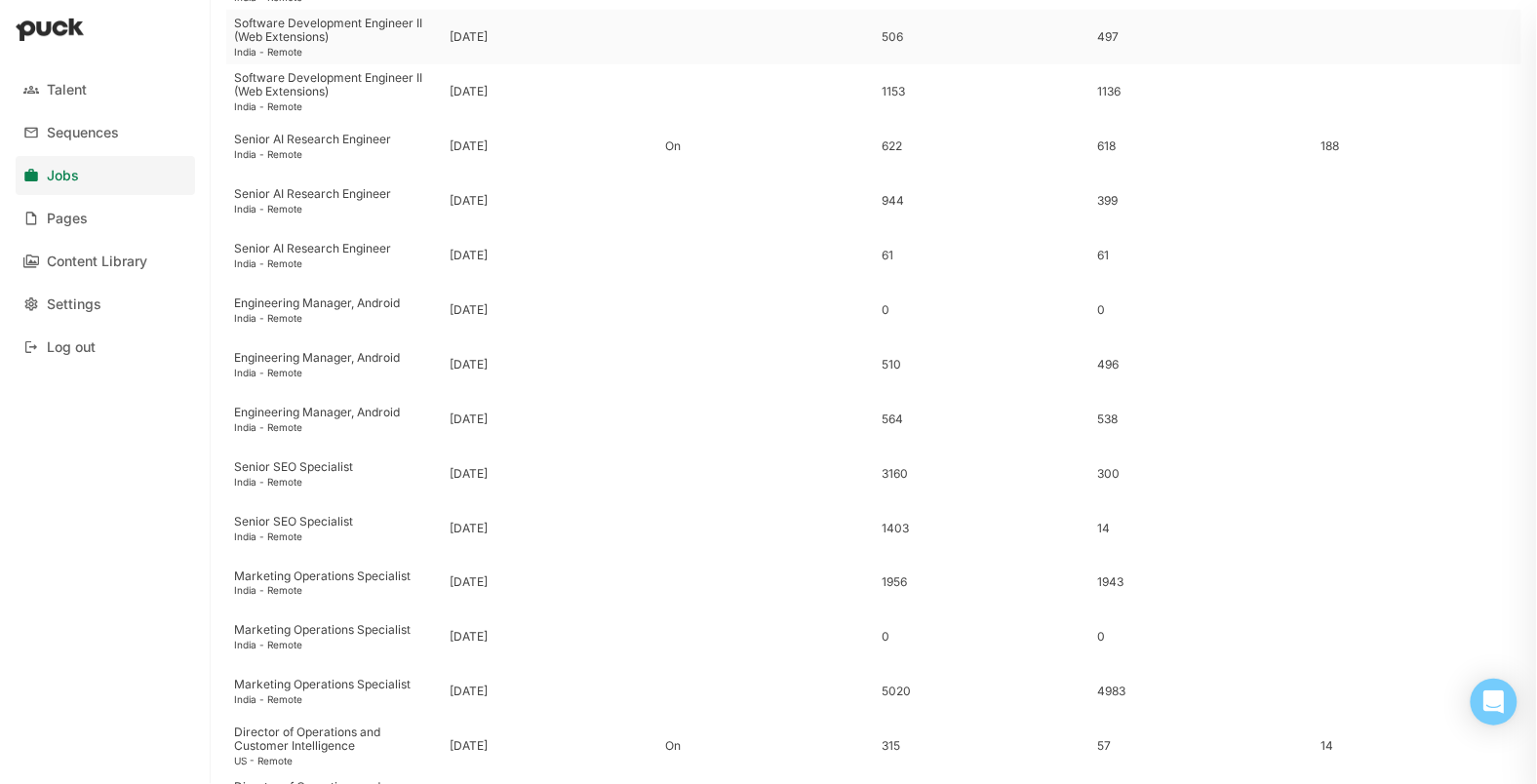 scroll, scrollTop: 637, scrollLeft: 0, axis: vertical 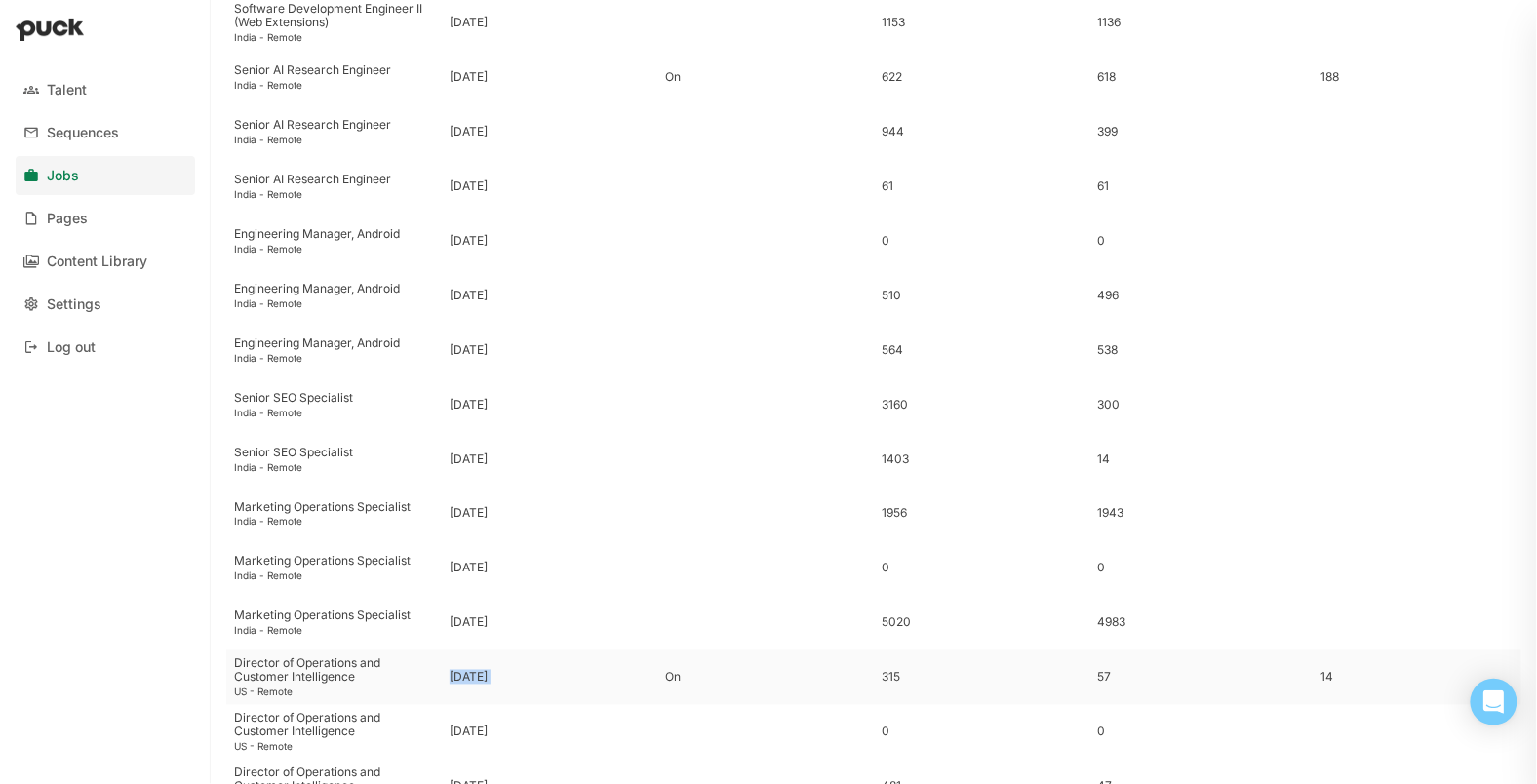 drag, startPoint x: 647, startPoint y: 666, endPoint x: 719, endPoint y: 667, distance: 72.00694 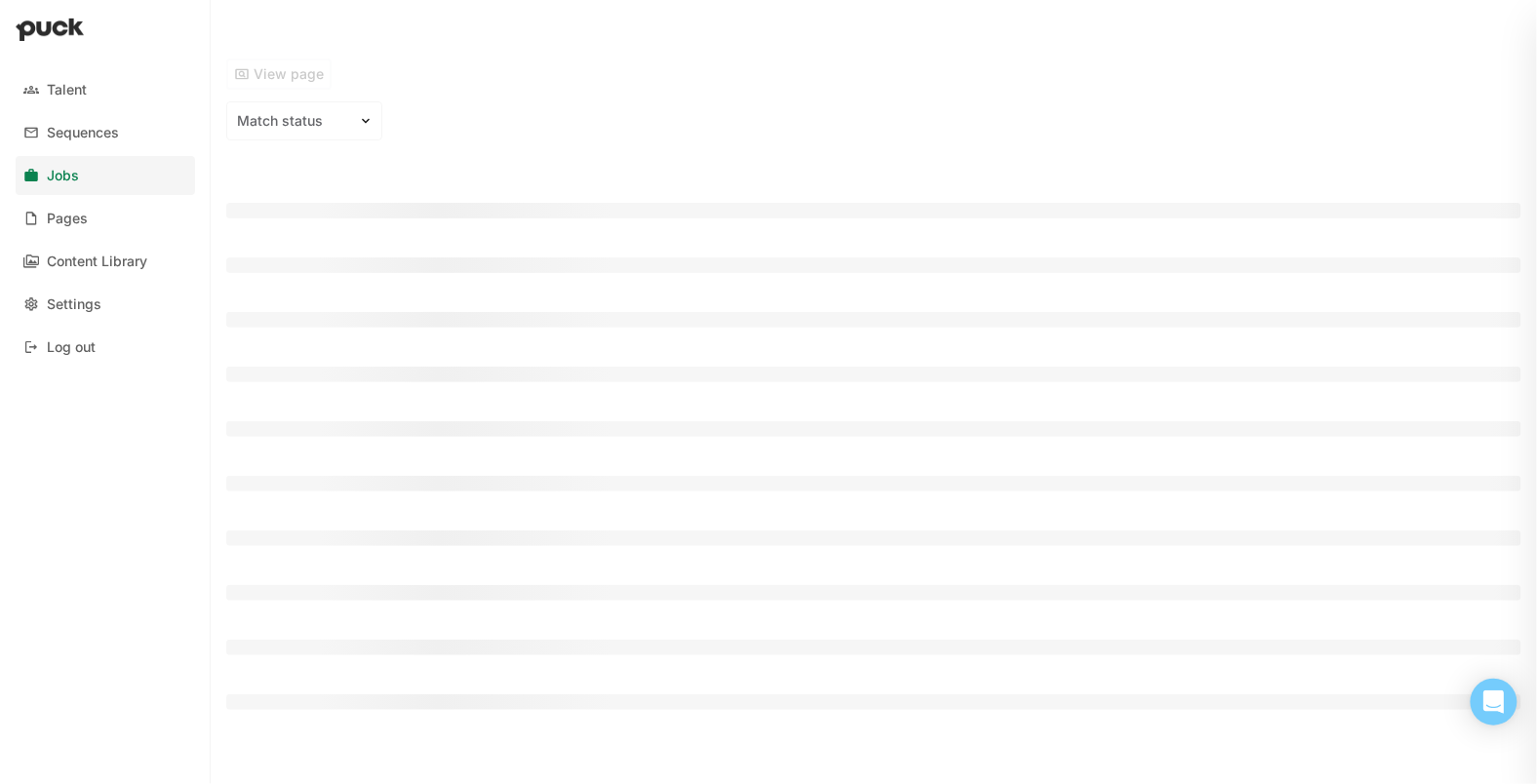 scroll, scrollTop: 89, scrollLeft: 0, axis: vertical 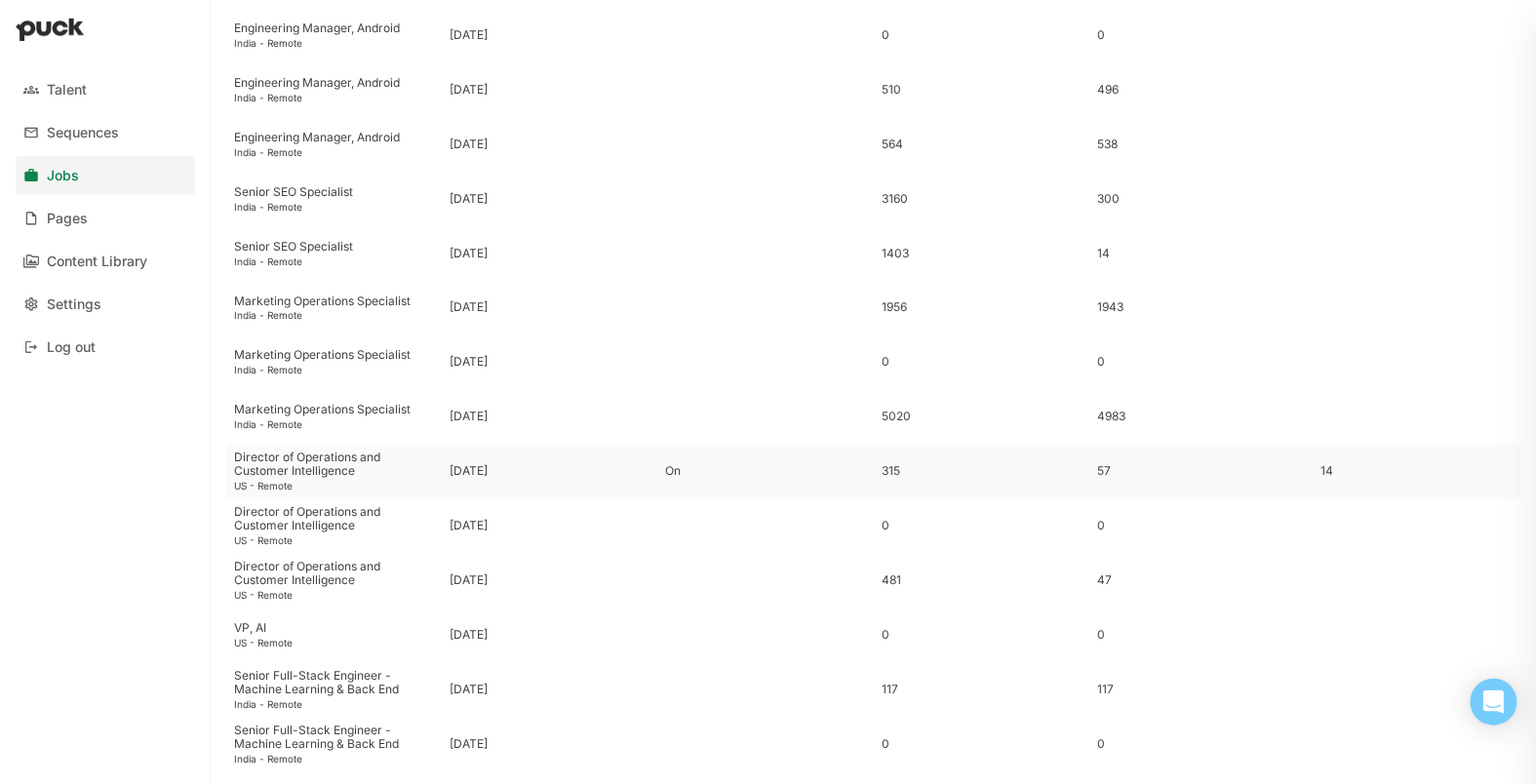 click on "Director of Operations and Customer Intelligence" at bounding box center (334, 465) 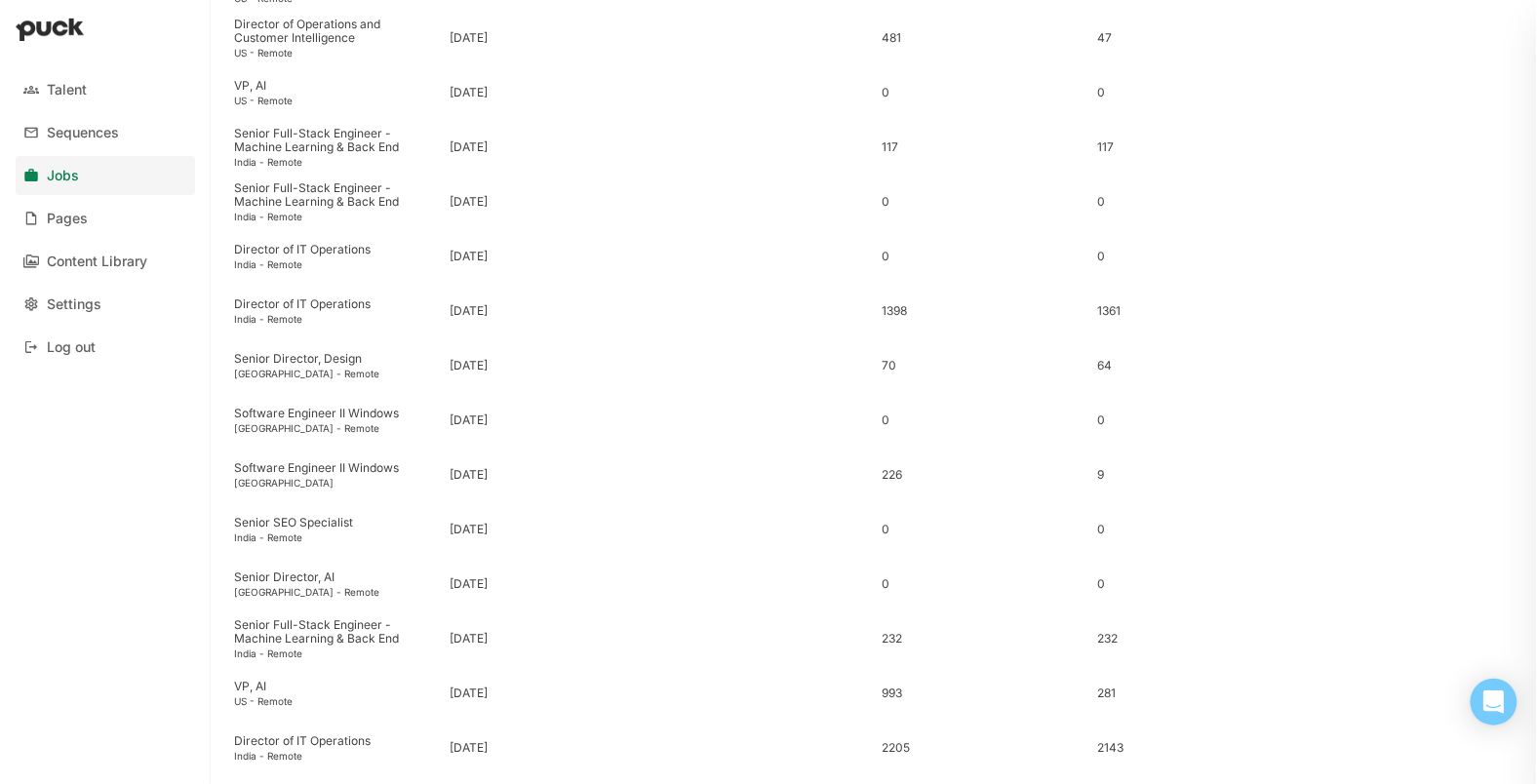 scroll, scrollTop: 1485, scrollLeft: 0, axis: vertical 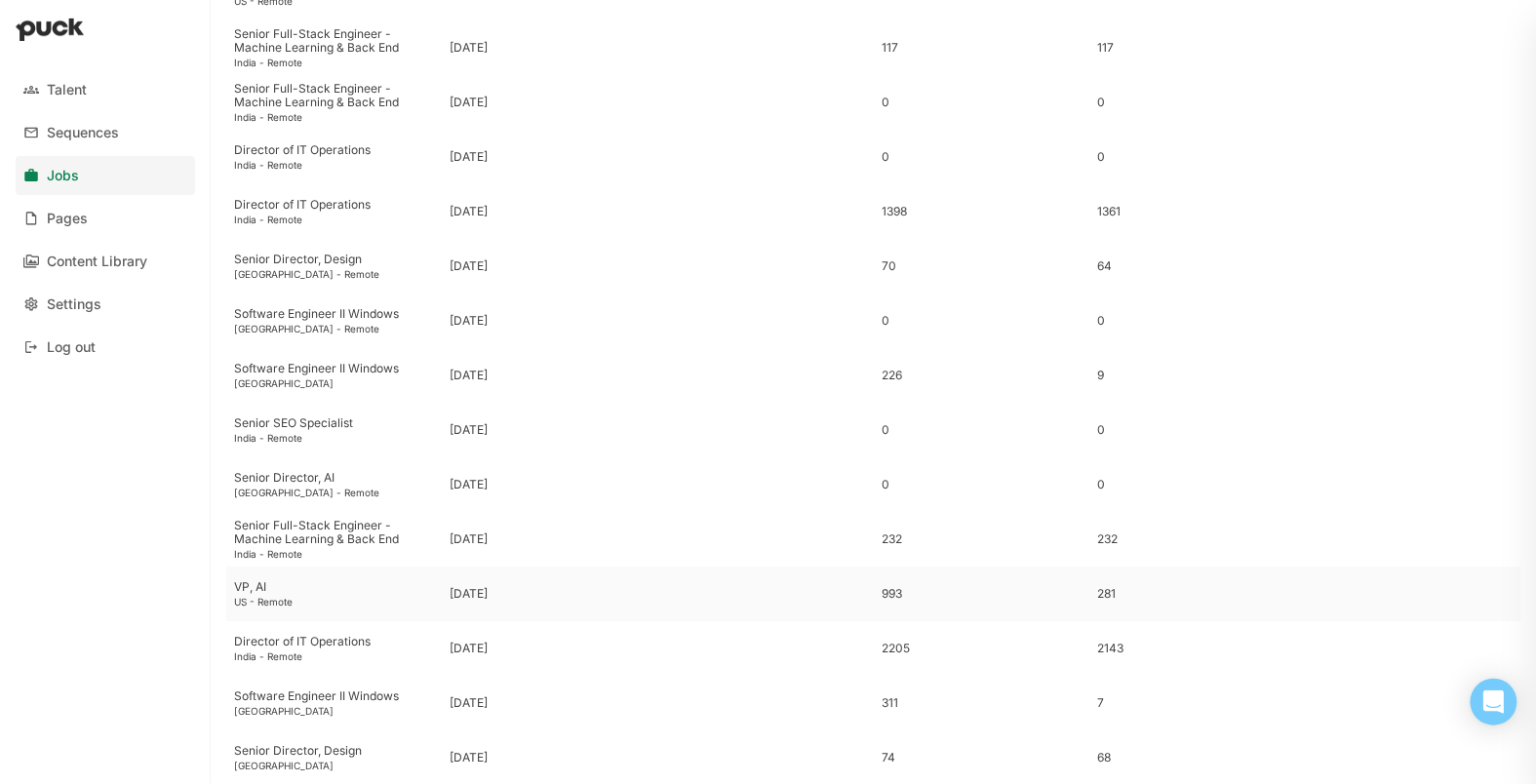 click on "US - Remote" at bounding box center (334, 602) 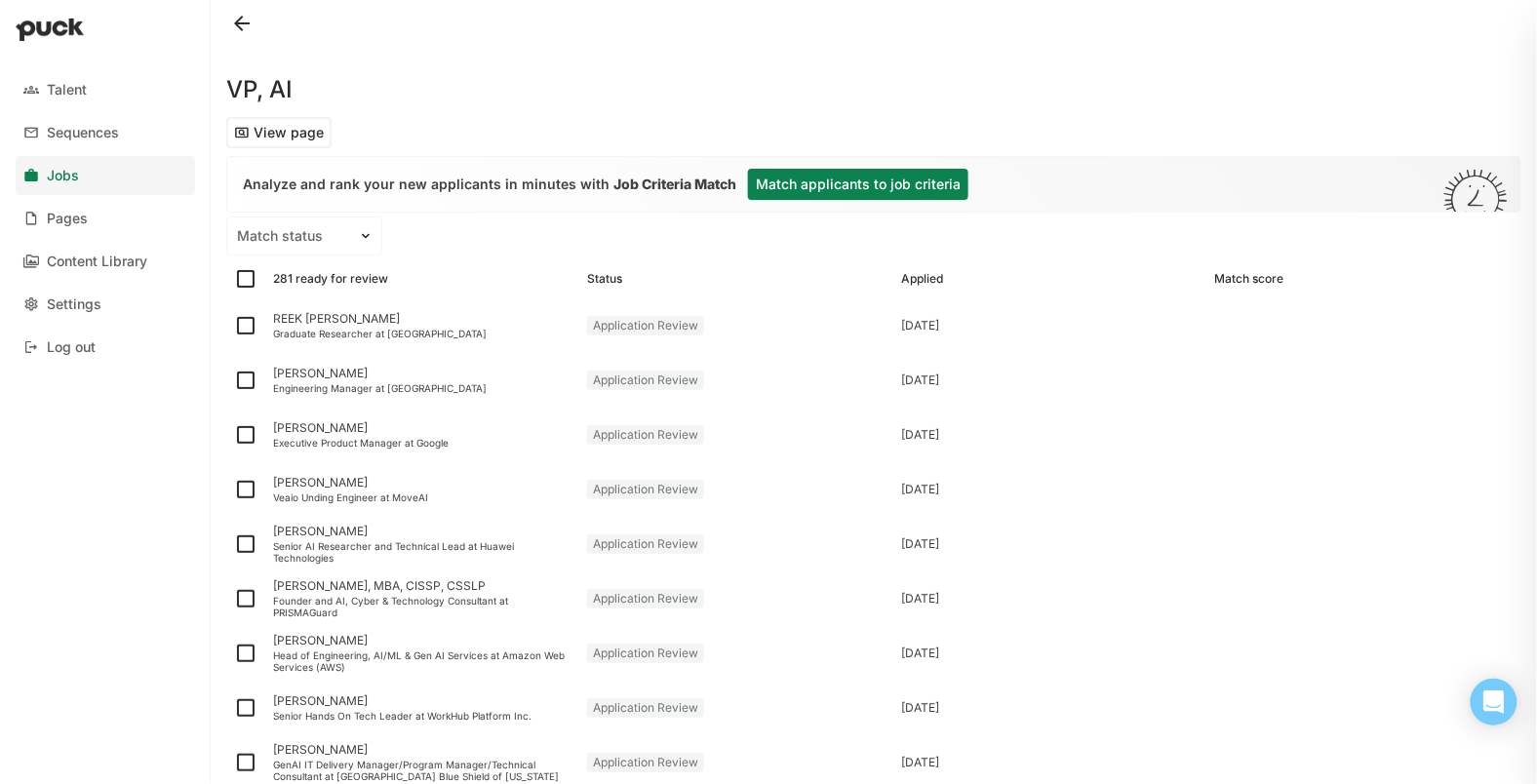 click on "Match applicants to job criteria" at bounding box center (858, 184) 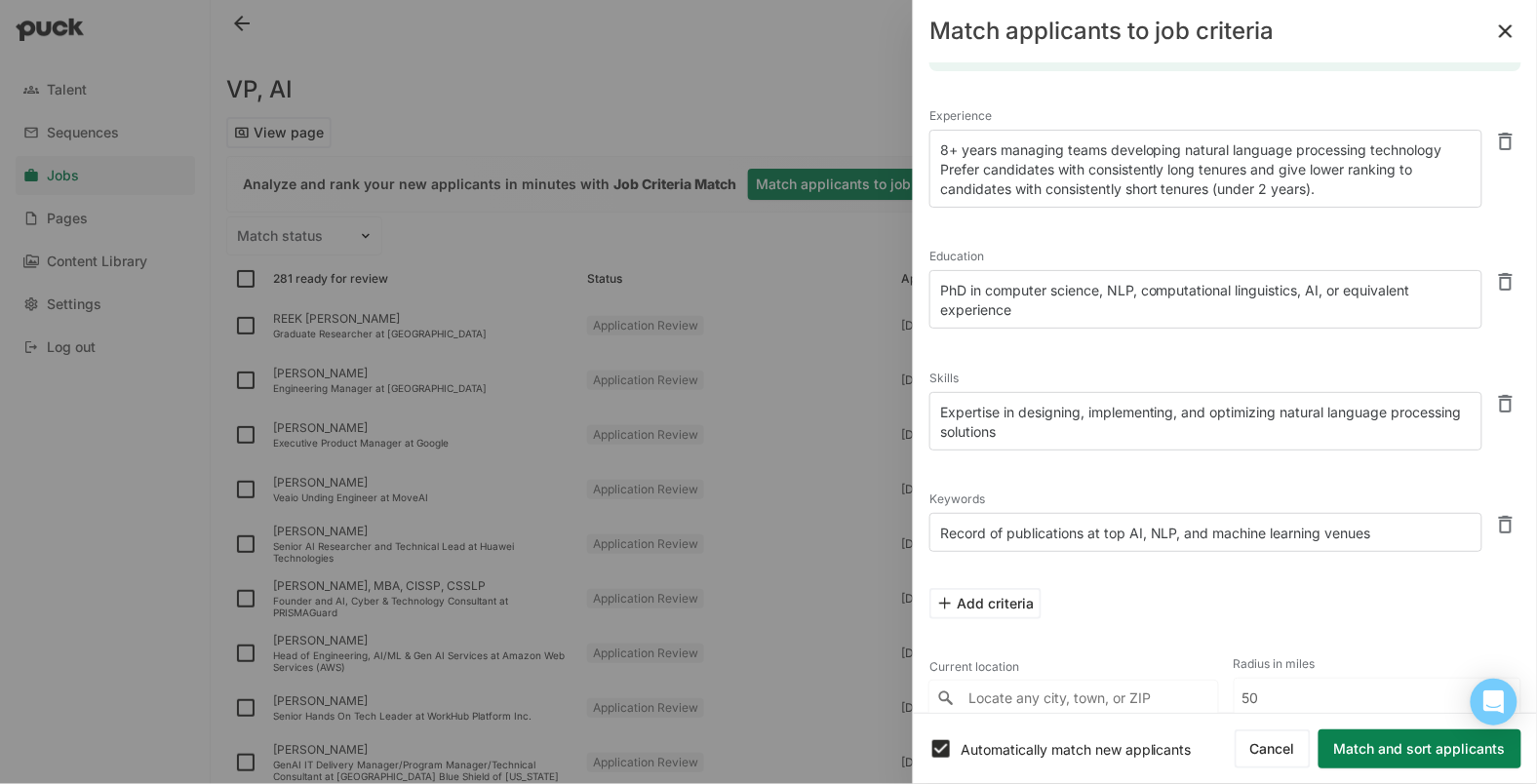 scroll, scrollTop: 55, scrollLeft: 0, axis: vertical 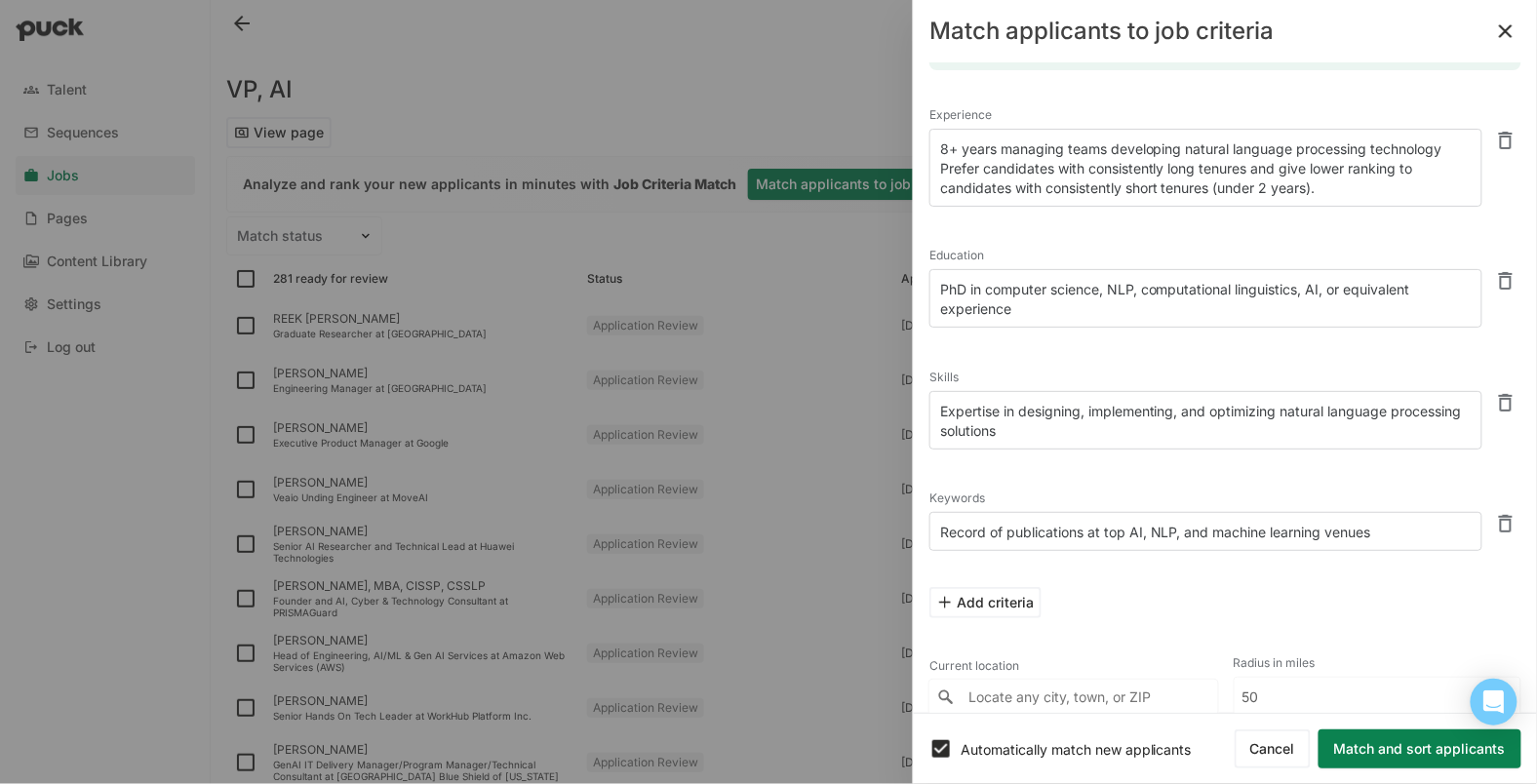 click on "PhD in computer science, NLP, computational linguistics, AI, or equivalent experience" at bounding box center [1205, 298] 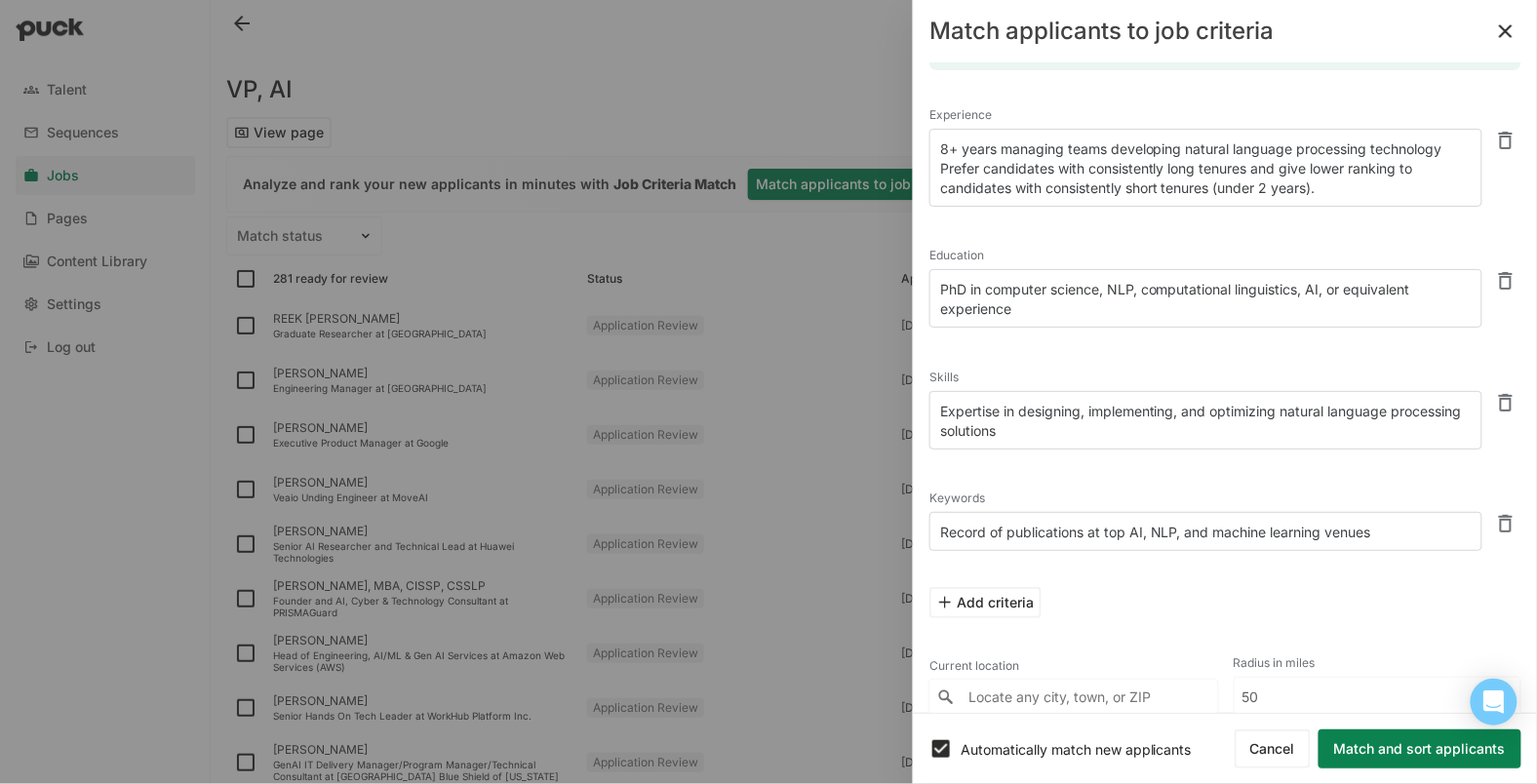 scroll, scrollTop: 99, scrollLeft: 0, axis: vertical 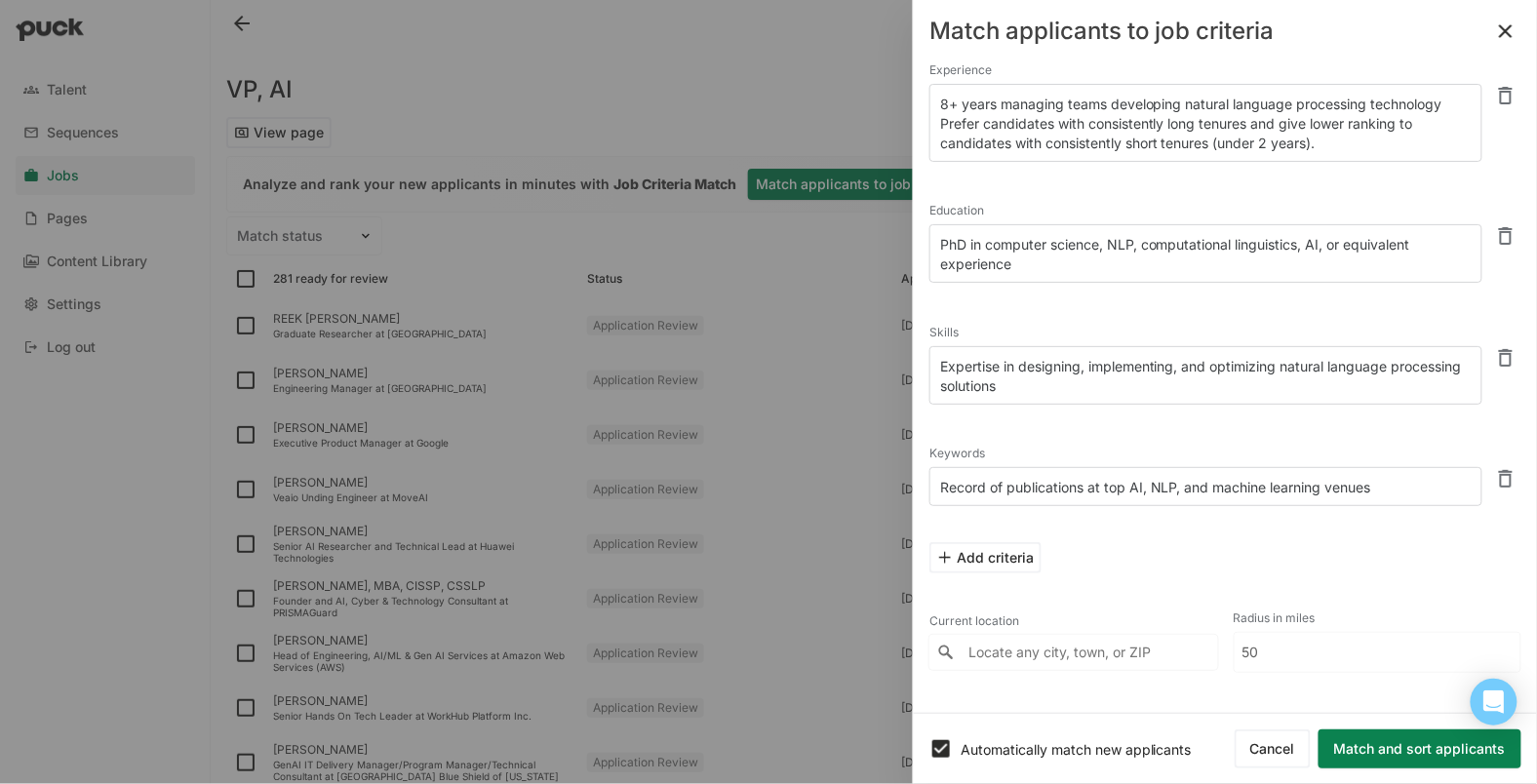 click at bounding box center (1074, 652) 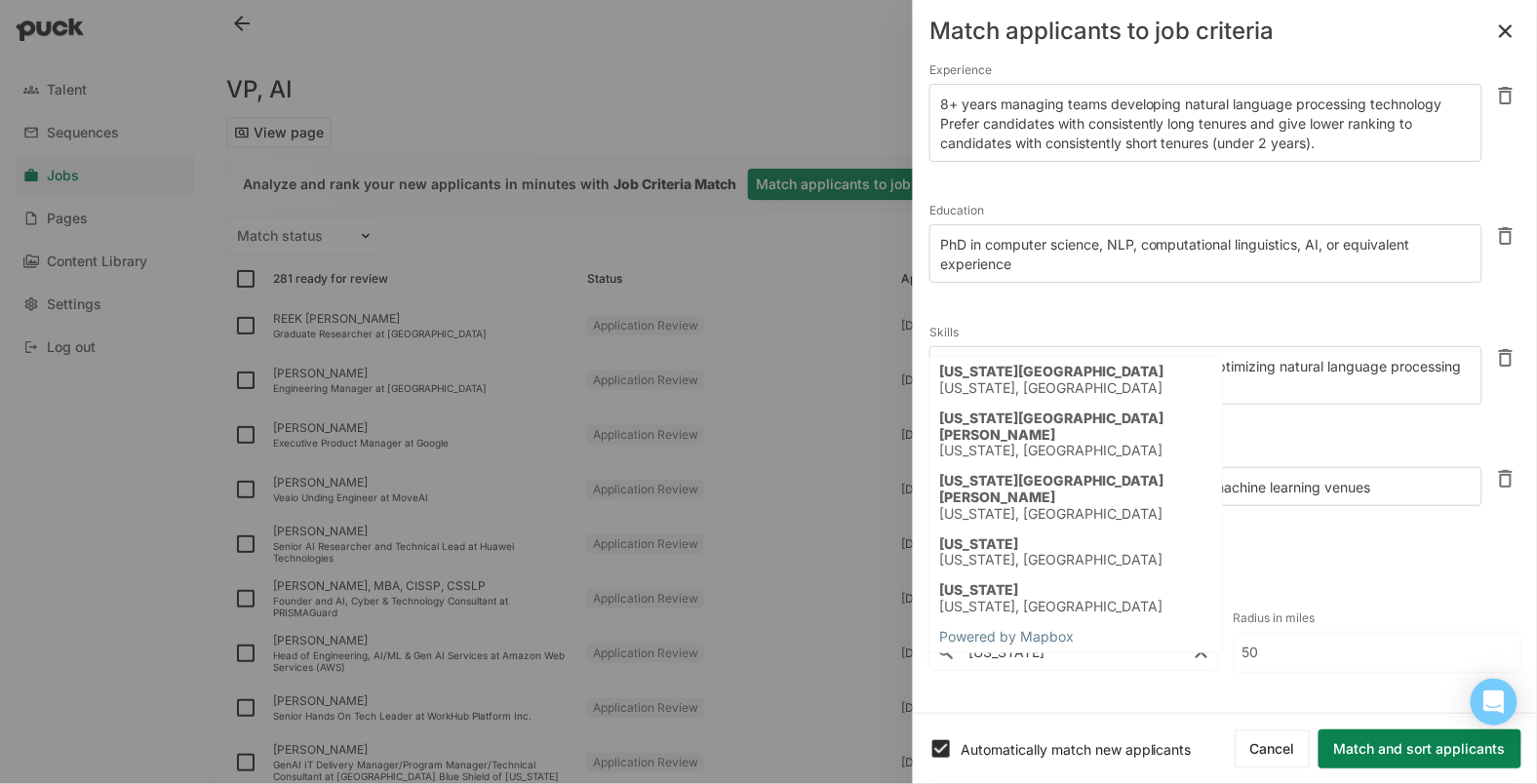 click on "4 match criteria generated from this job's description Experience 8+ years managing teams developing natural language processing technology
Prefer candidates with consistently long tenures and give lower ranking to candidates with consistently short tenures (under 2 years). Education PhD in computer science, NLP, computational linguistics, AI, or equivalent experience Skills Expertise in designing, implementing, and optimizing natural language processing solutions Keywords Record of publications at top AI, NLP, and machine learning venues Add criteria Current location
5 results are available. Use up and down arrows to review and enter to select. Touch device users, explore by touch or with swipe gestures. New York
New York City
New York, United States
New York Mills
New York, United States
New York Mills" at bounding box center [1225, 387] 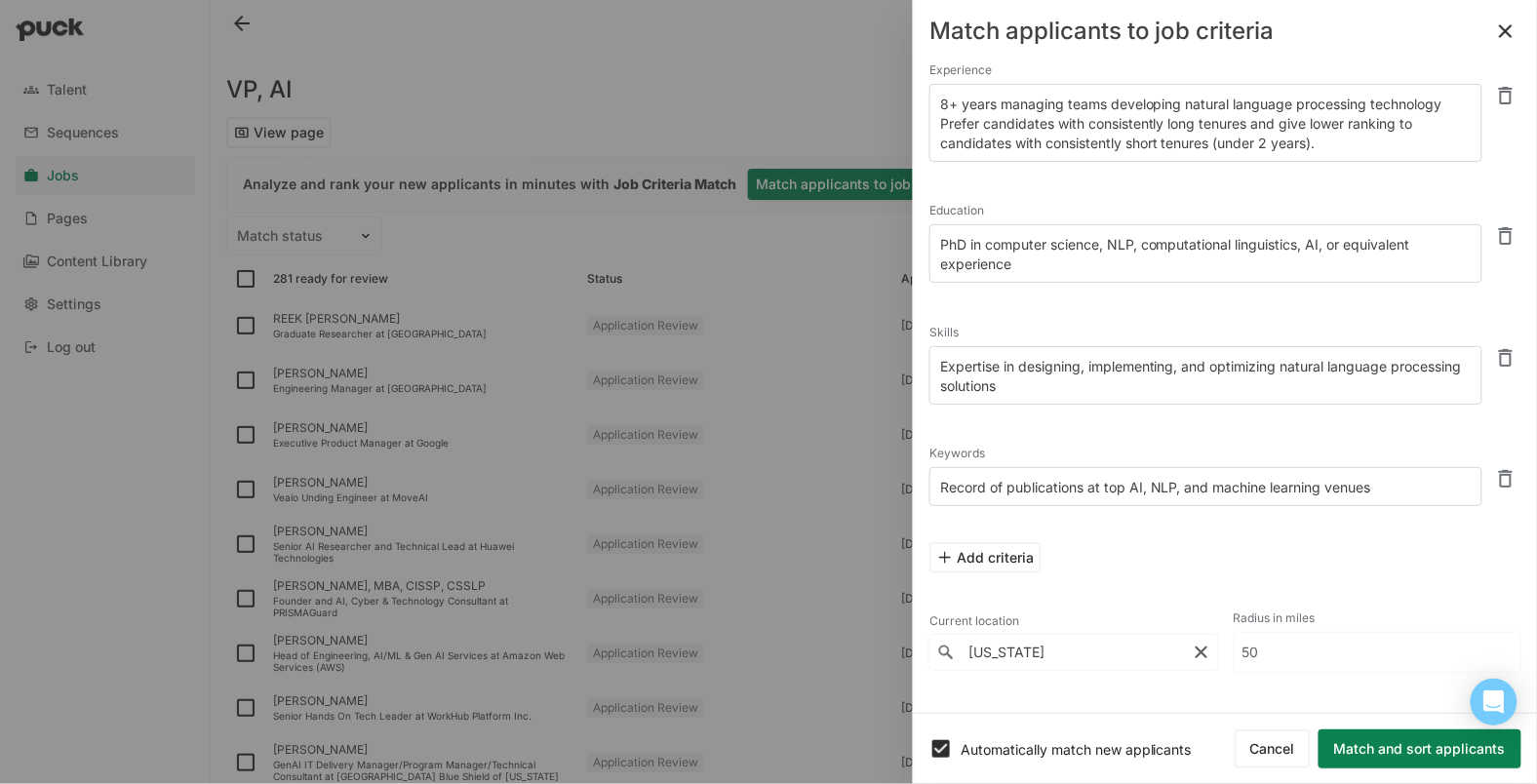 click on "New York" at bounding box center [1074, 652] 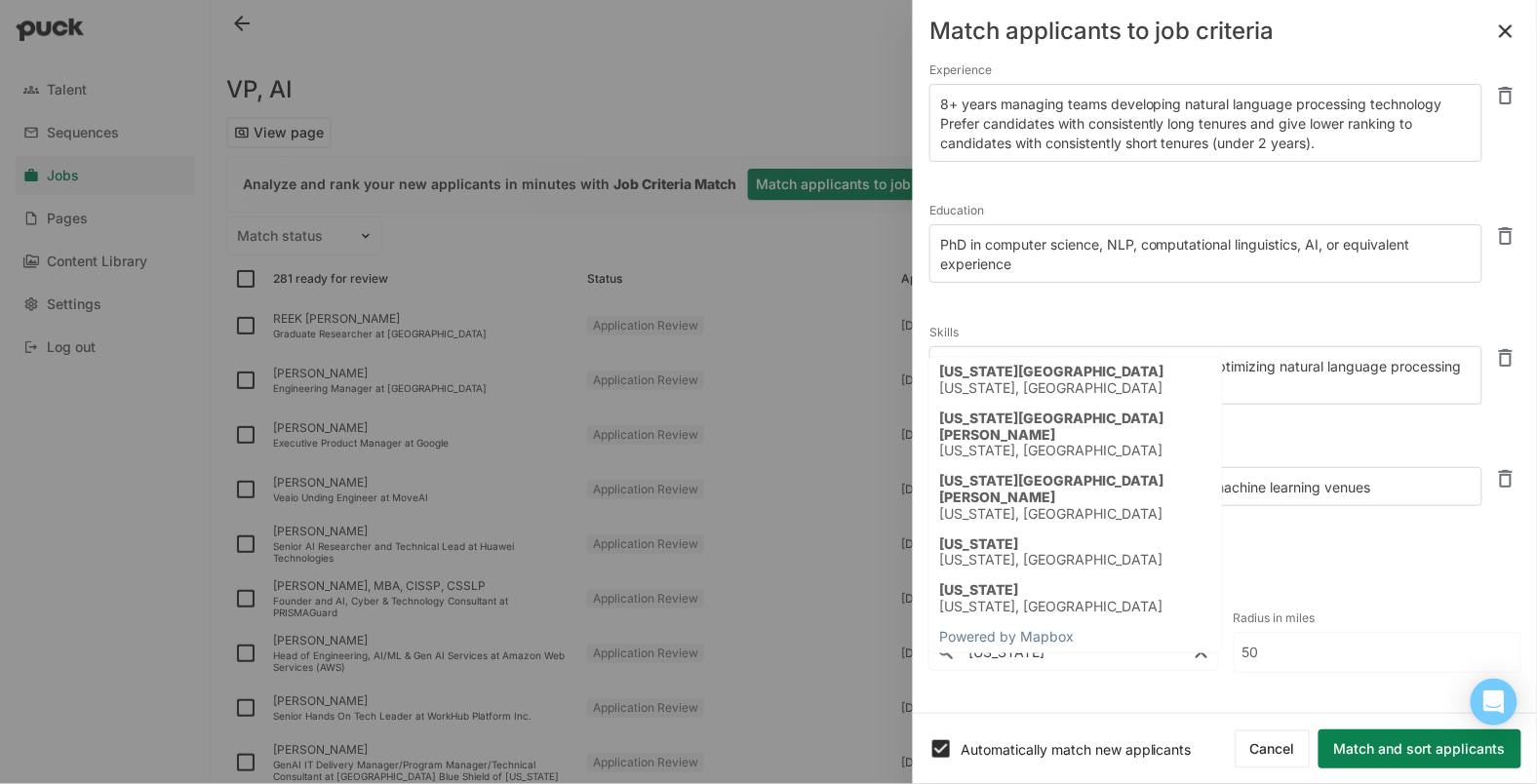 click on "New York" at bounding box center [1074, 652] 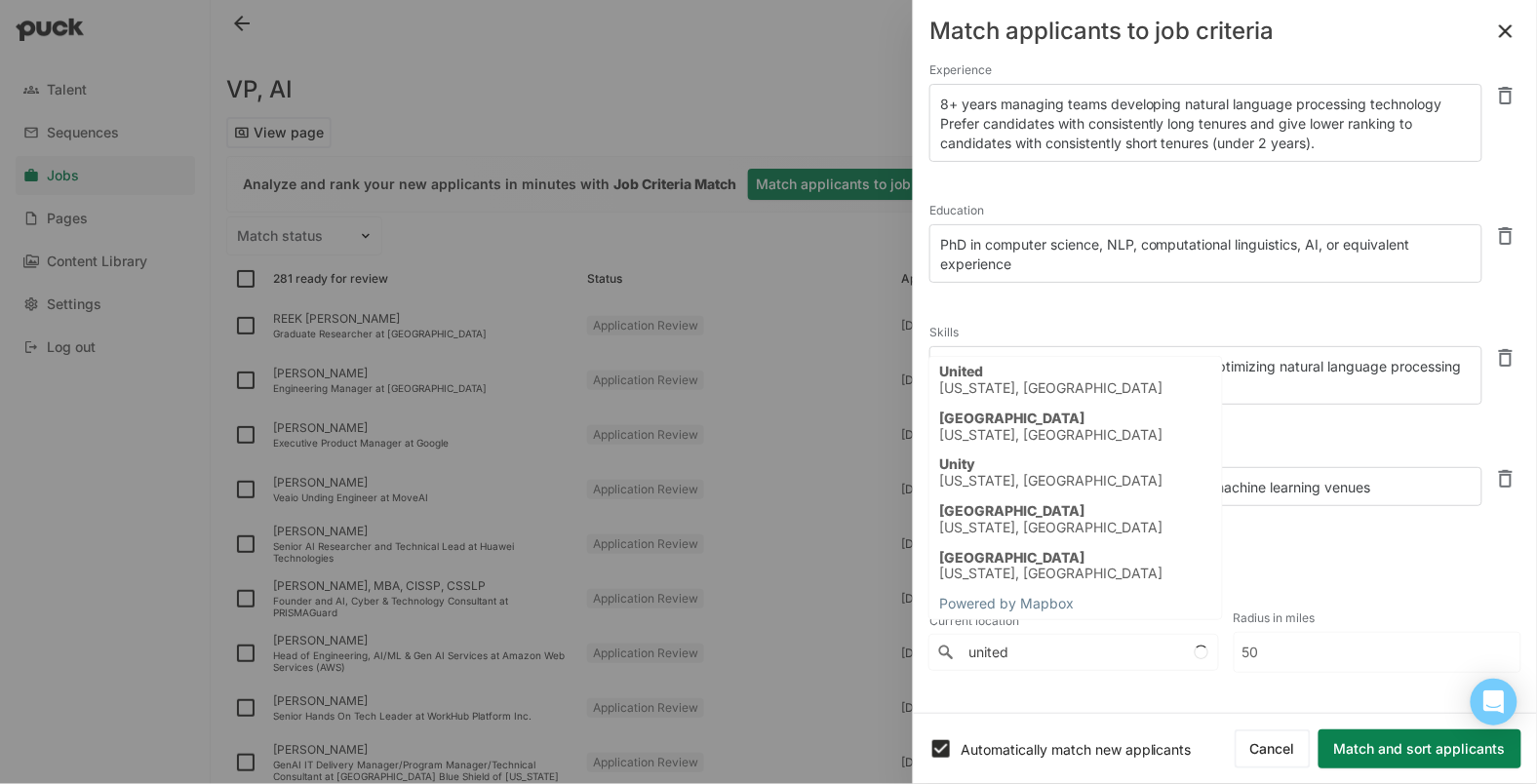 type on "united" 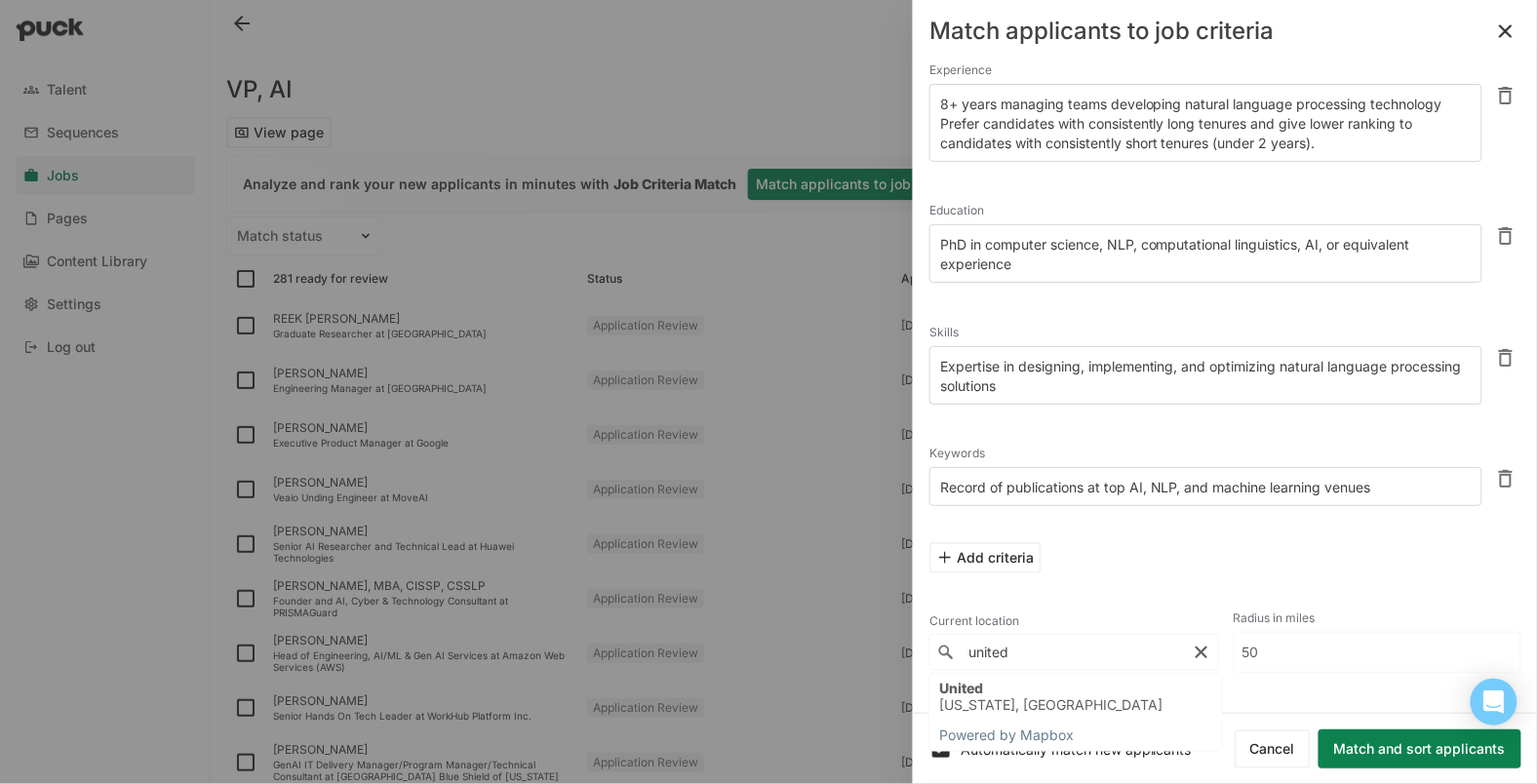 click on "united" at bounding box center [1074, 652] 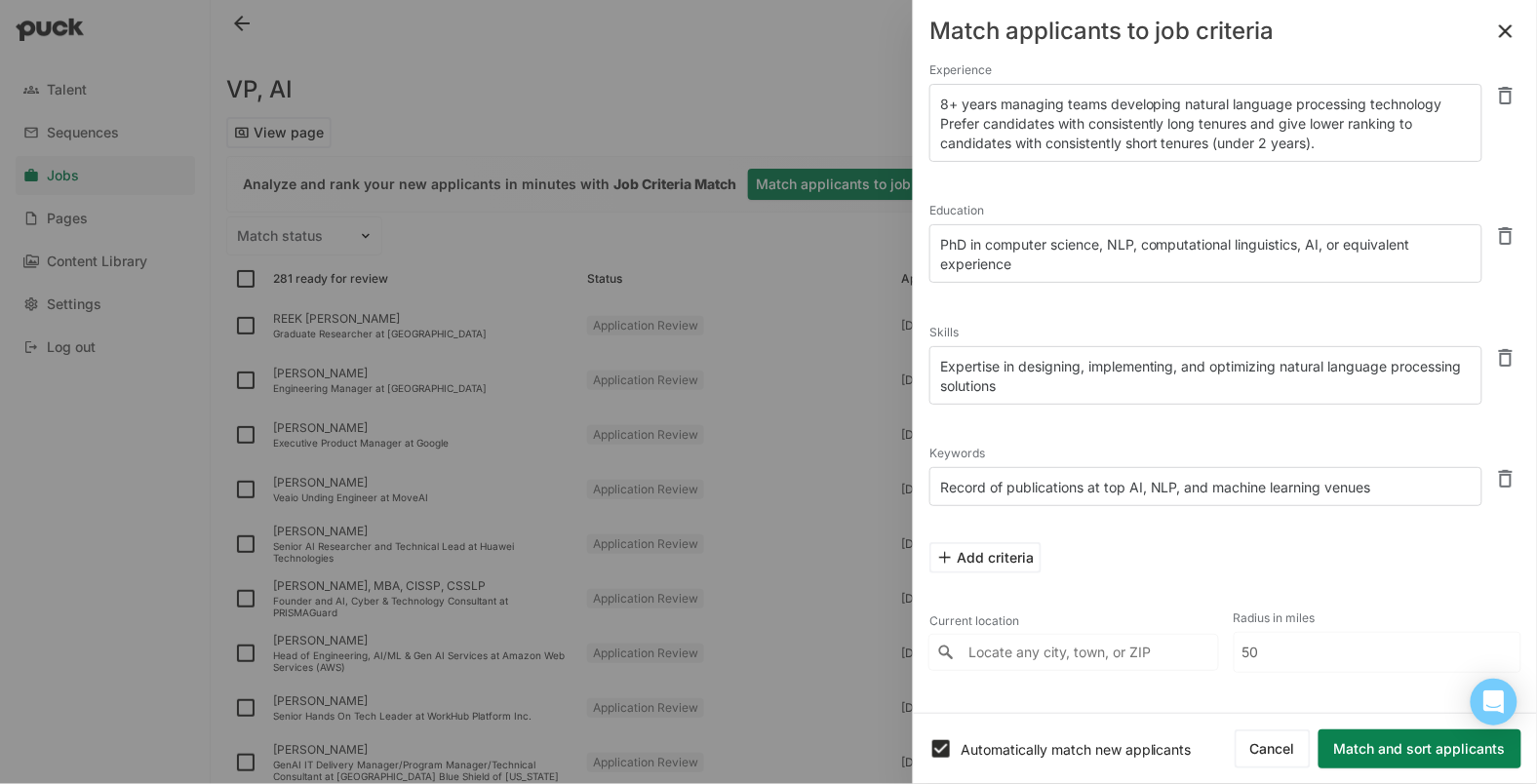 click at bounding box center [1074, 652] 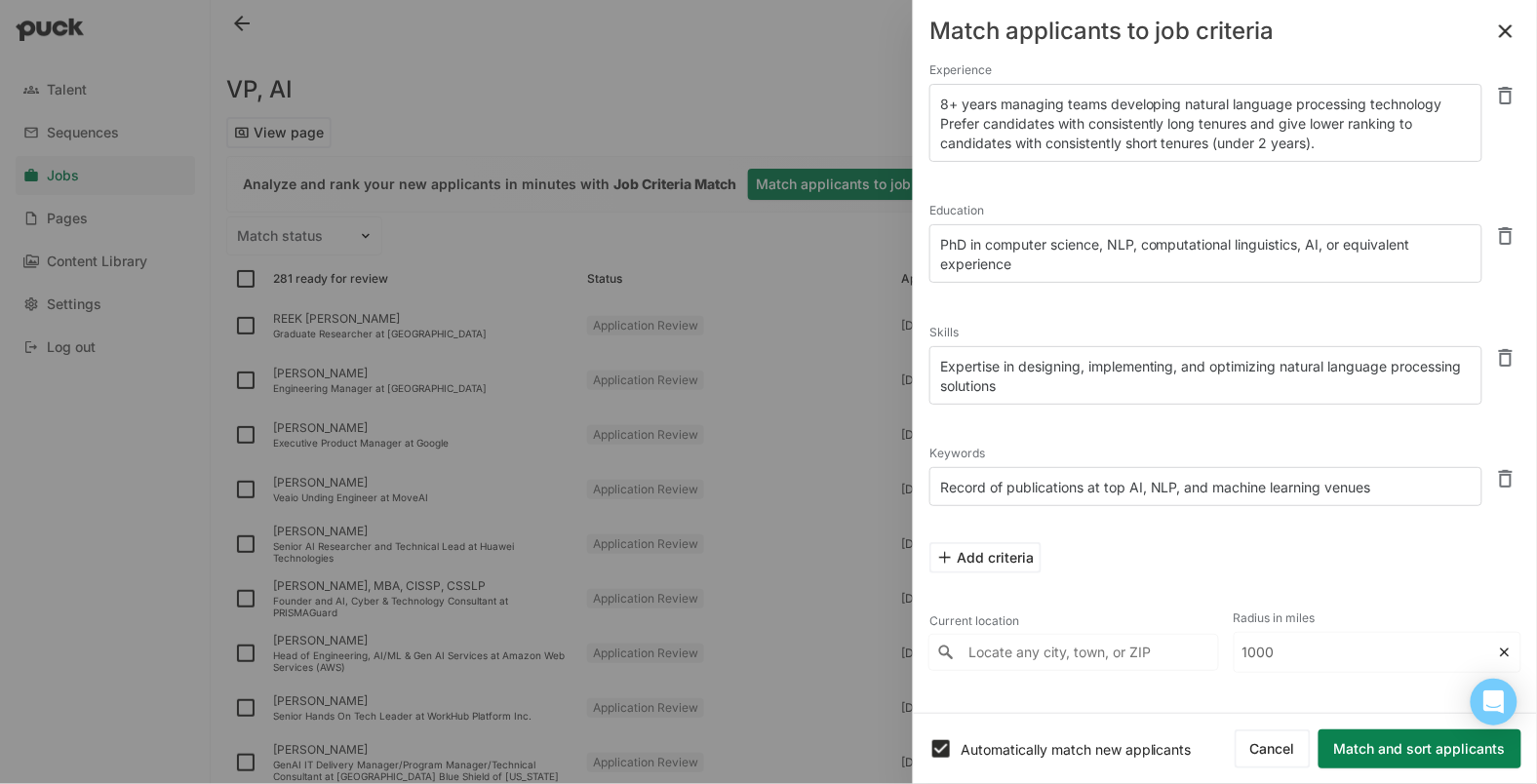 type on "1000" 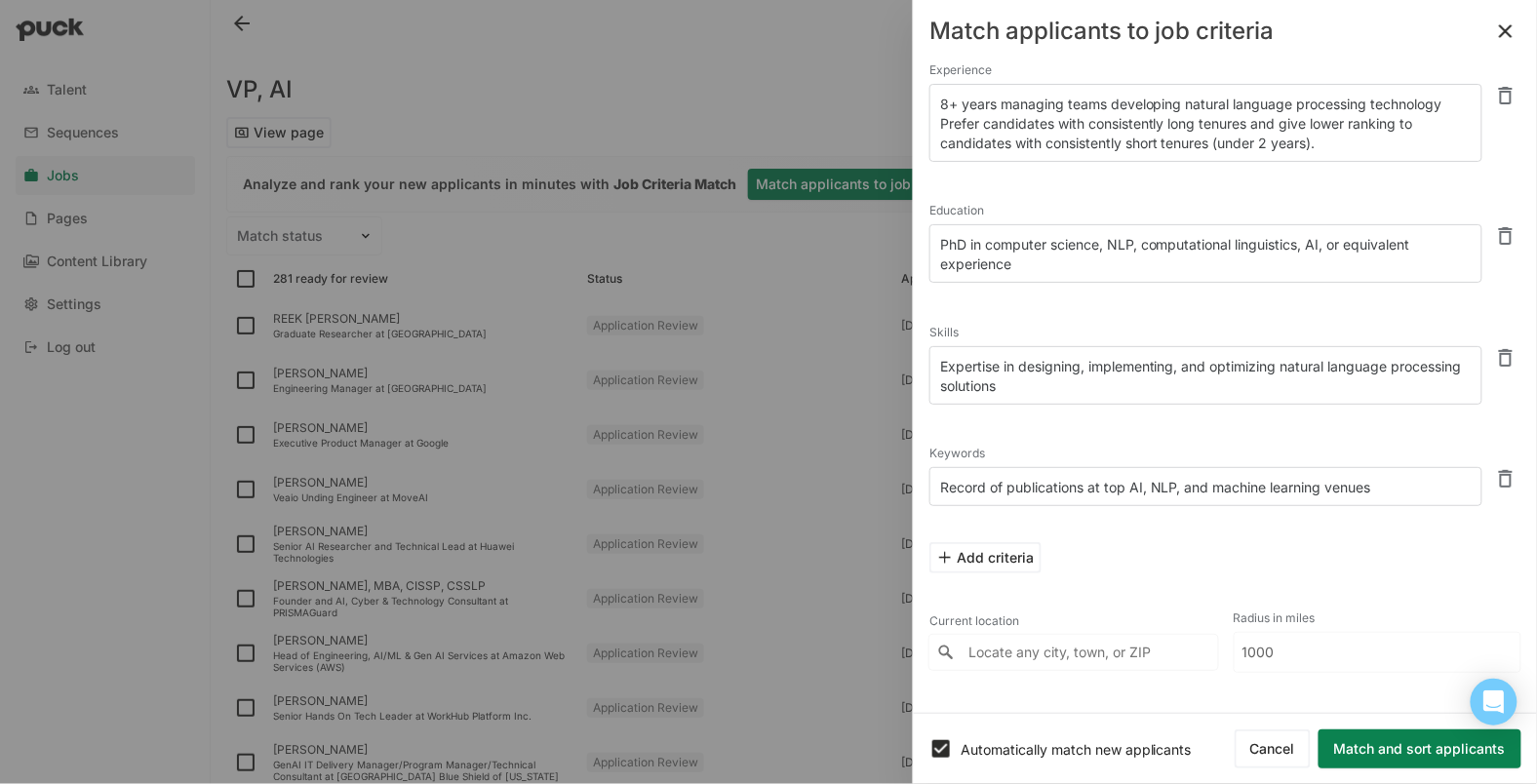 click at bounding box center [1074, 652] 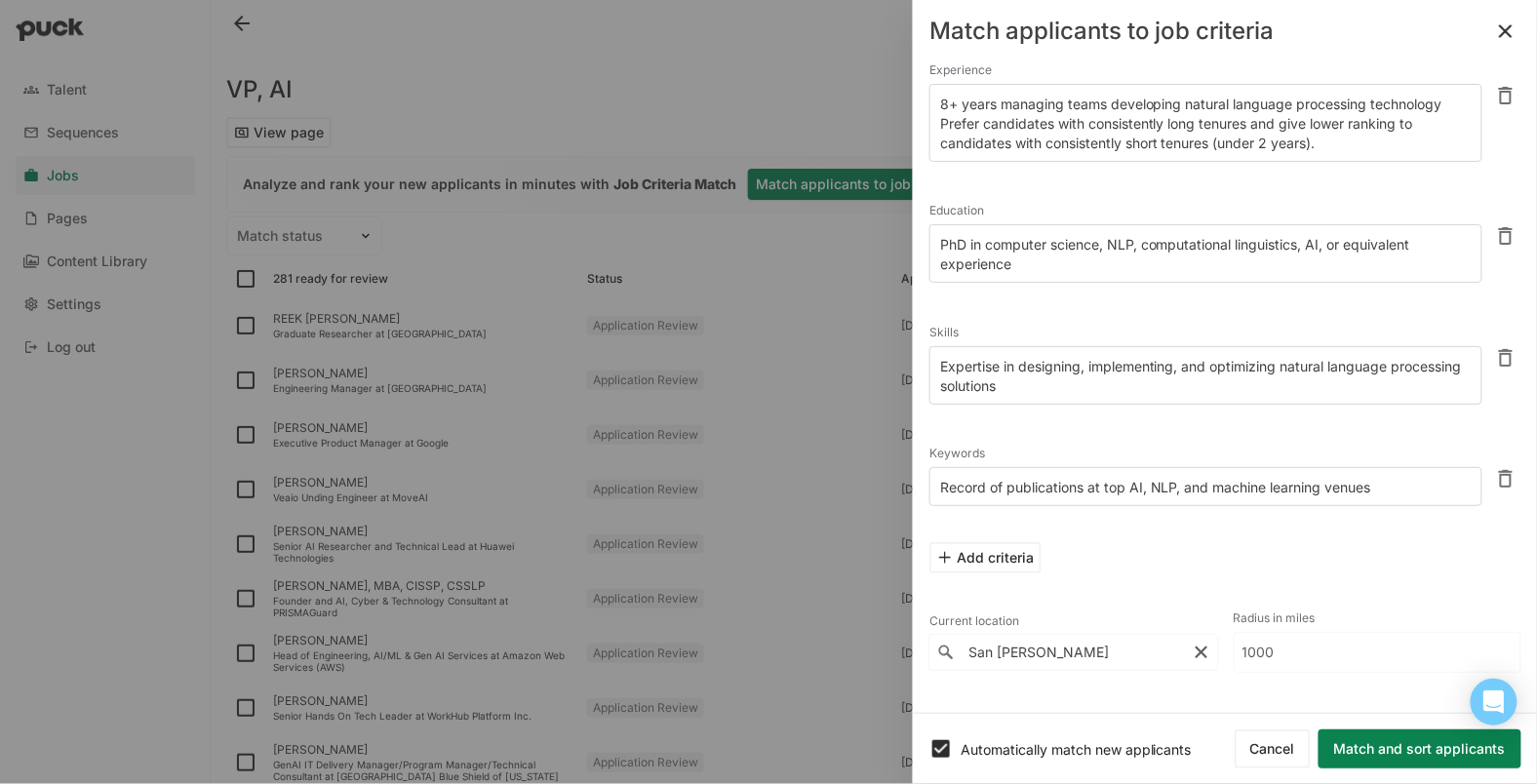click on "San Francisco Bay Area
California, United States" at bounding box center (1076, 427) 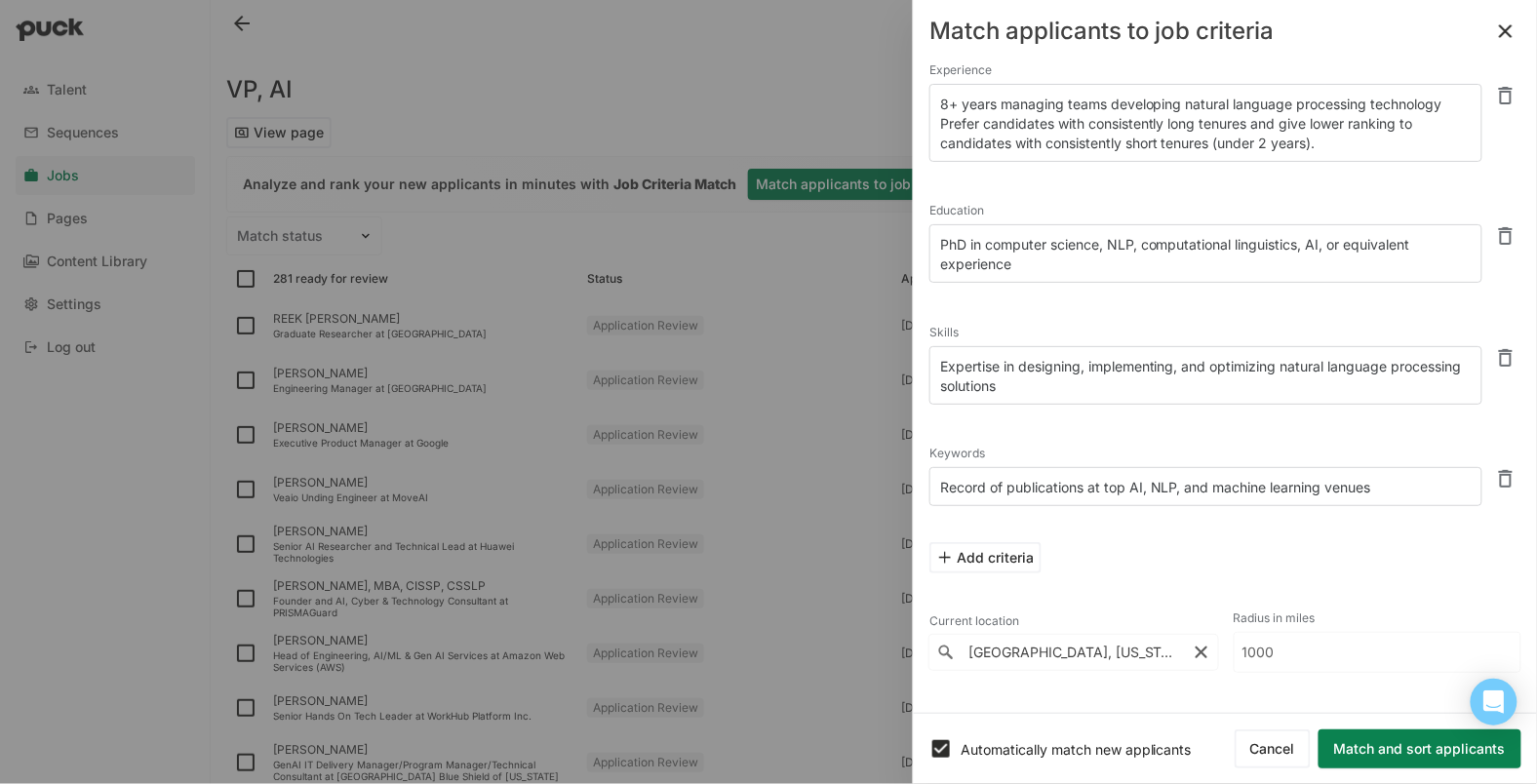 click on "1000" at bounding box center [1378, 652] 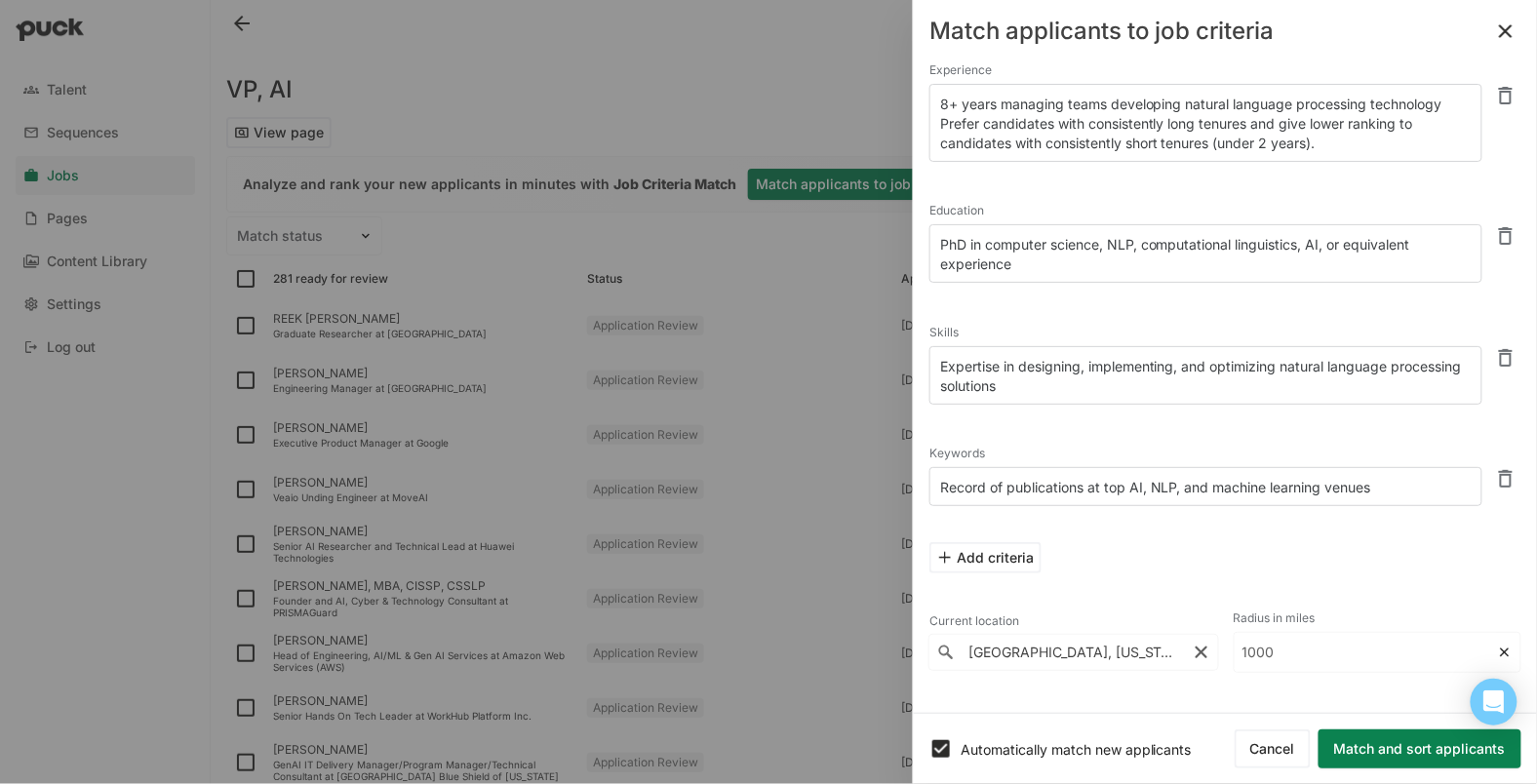 click on "1000" at bounding box center (1366, 652) 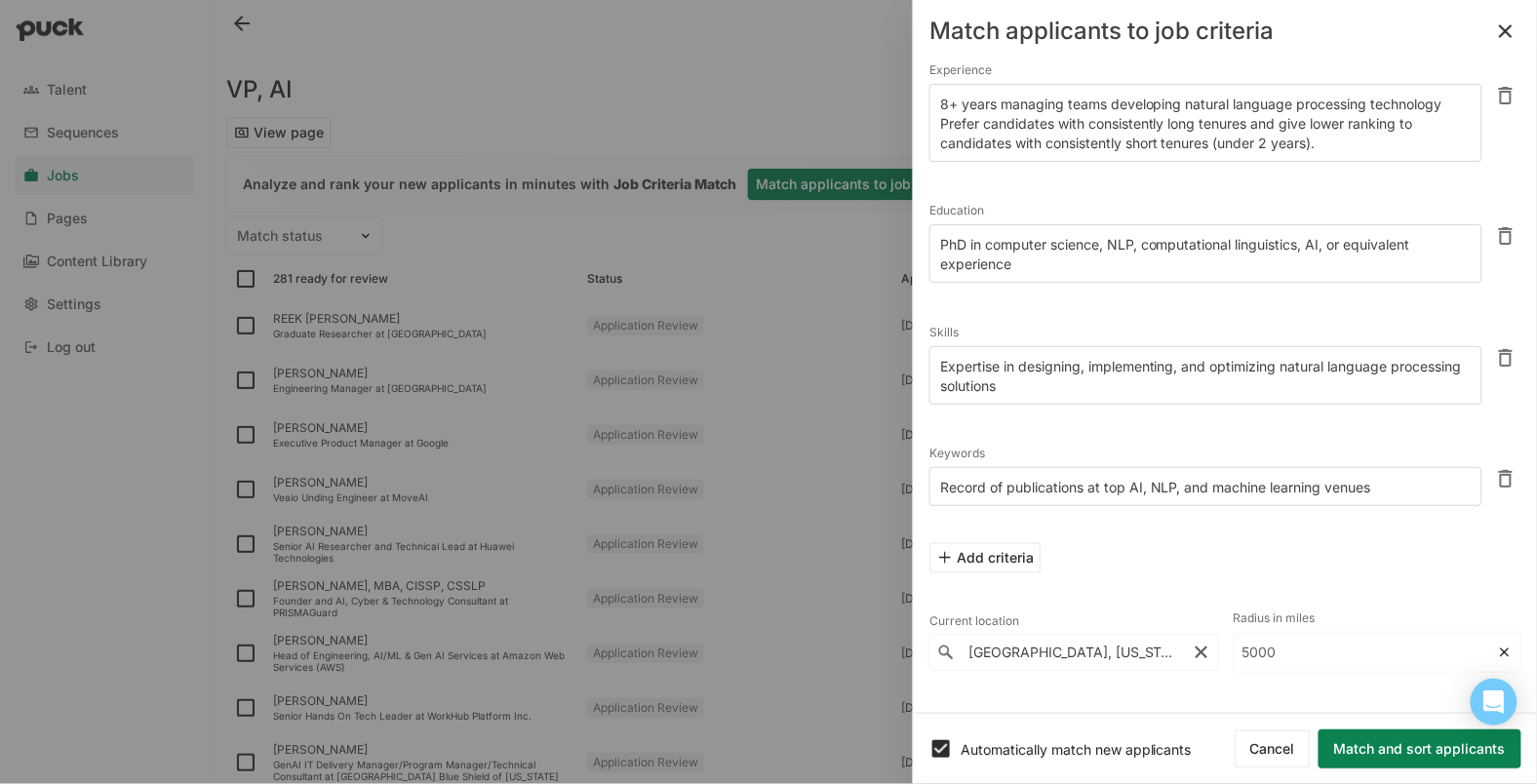 type on "5000" 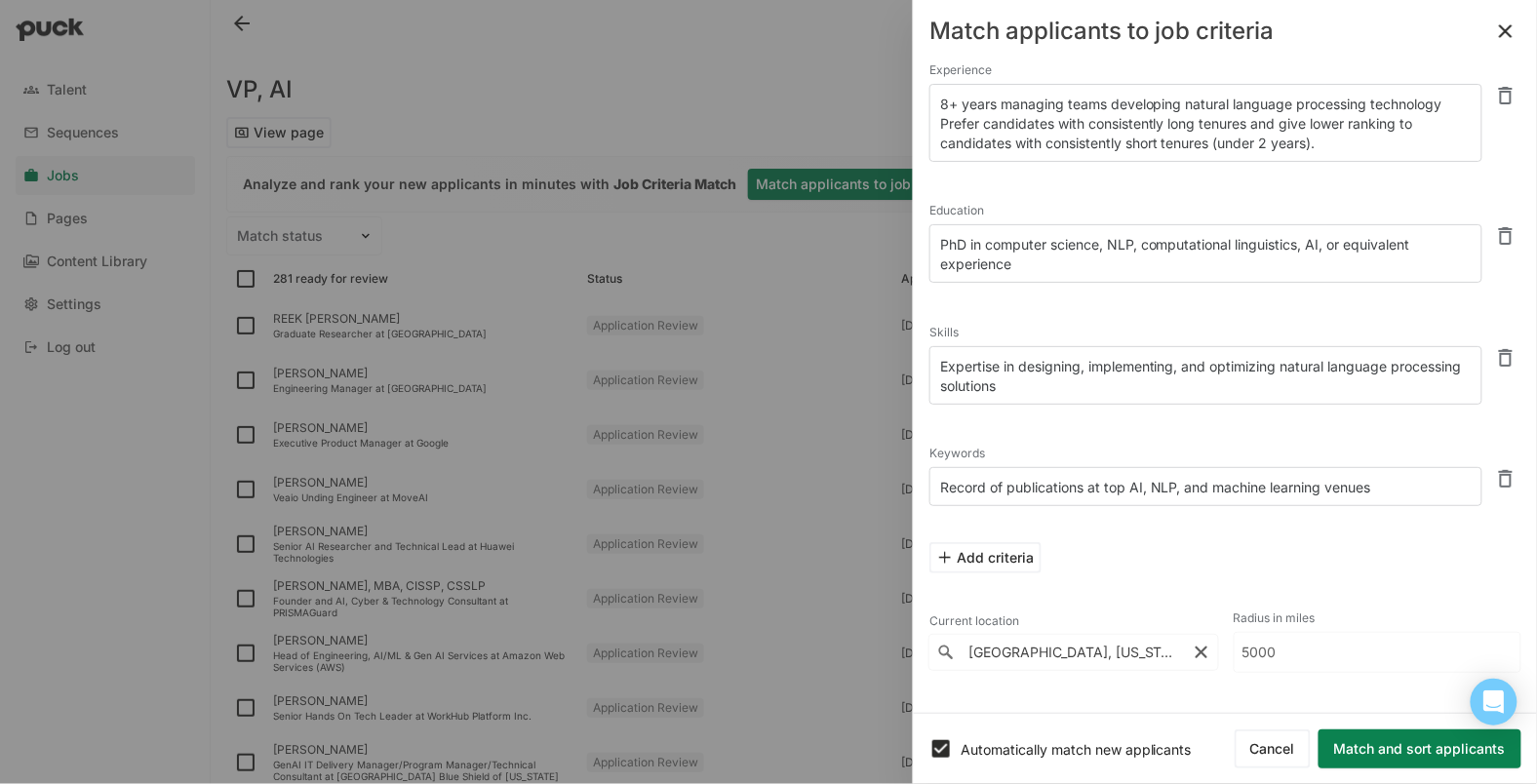 click on "Add criteria" at bounding box center (1225, 558) 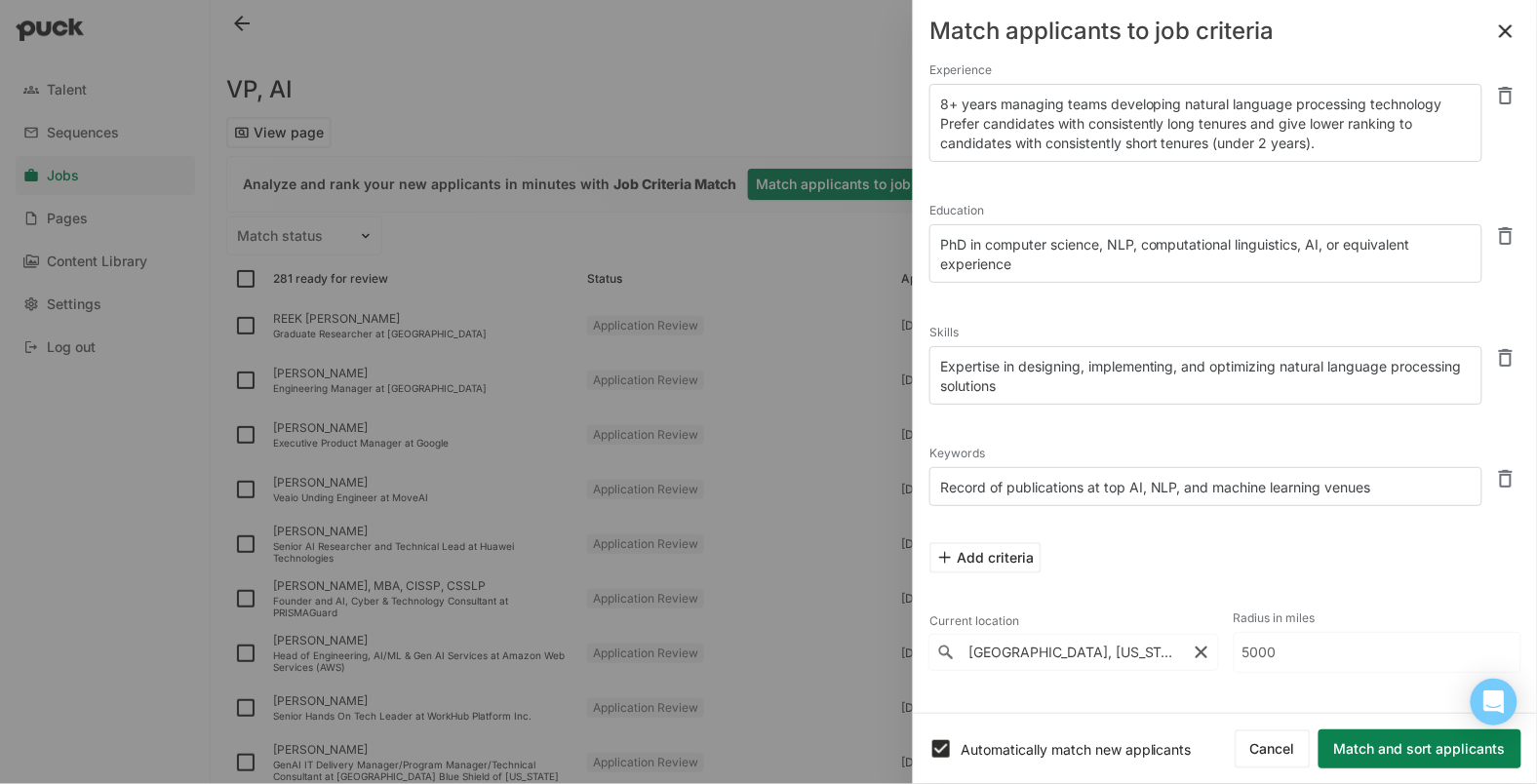 click on "Match and sort applicants" at bounding box center (1420, 749) 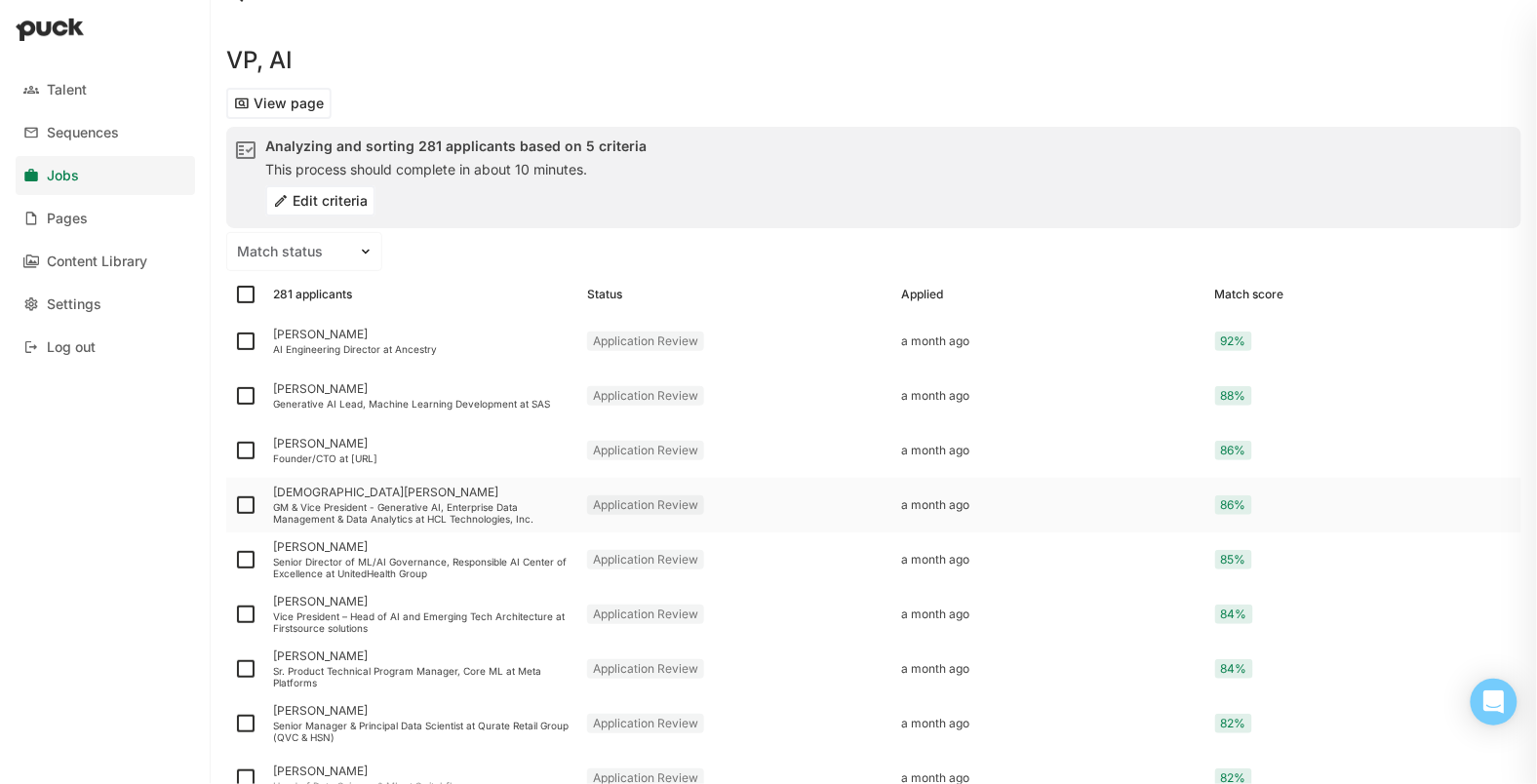 scroll, scrollTop: 0, scrollLeft: 0, axis: both 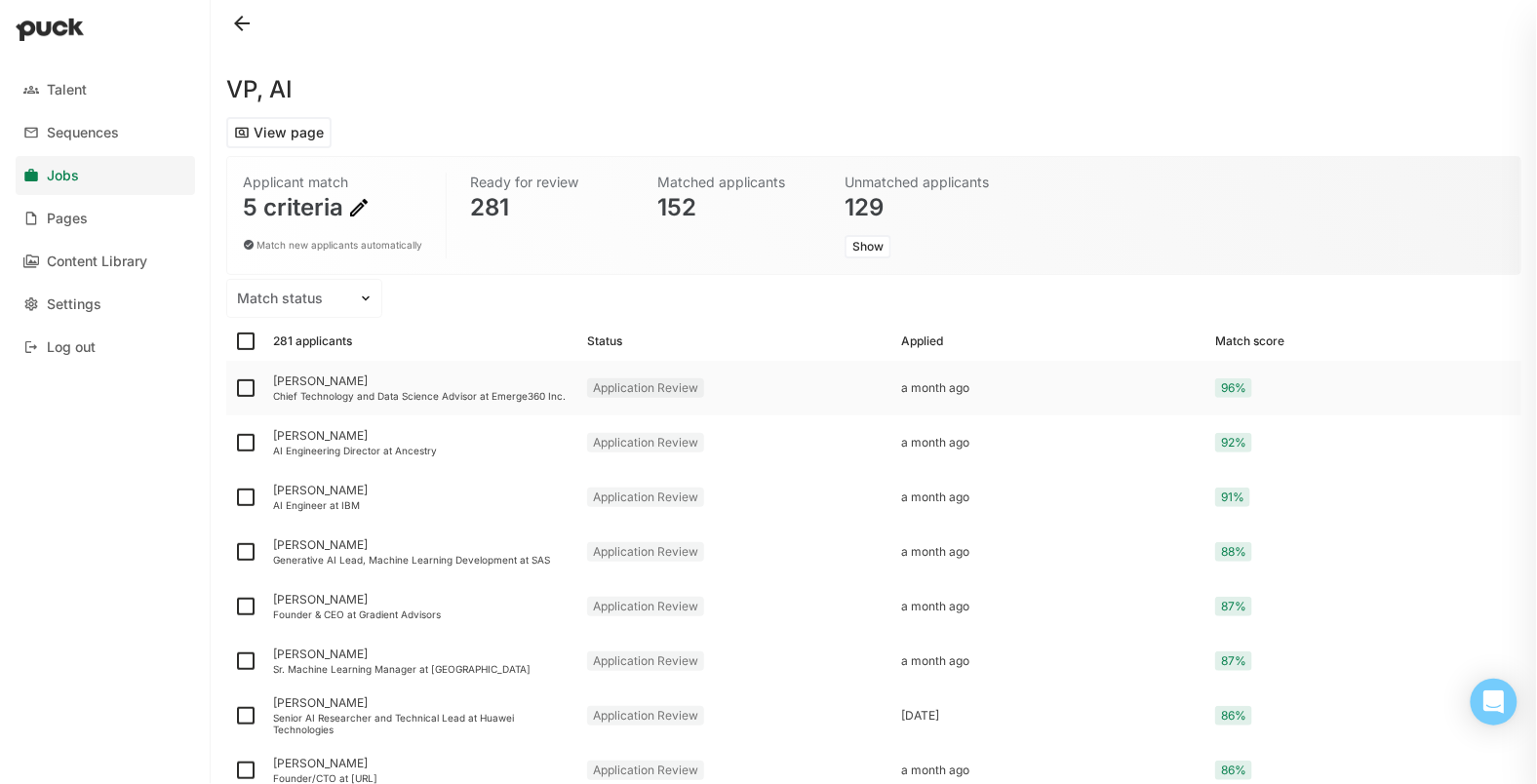 click on "Abdelniser Mooman" at bounding box center [422, 381] 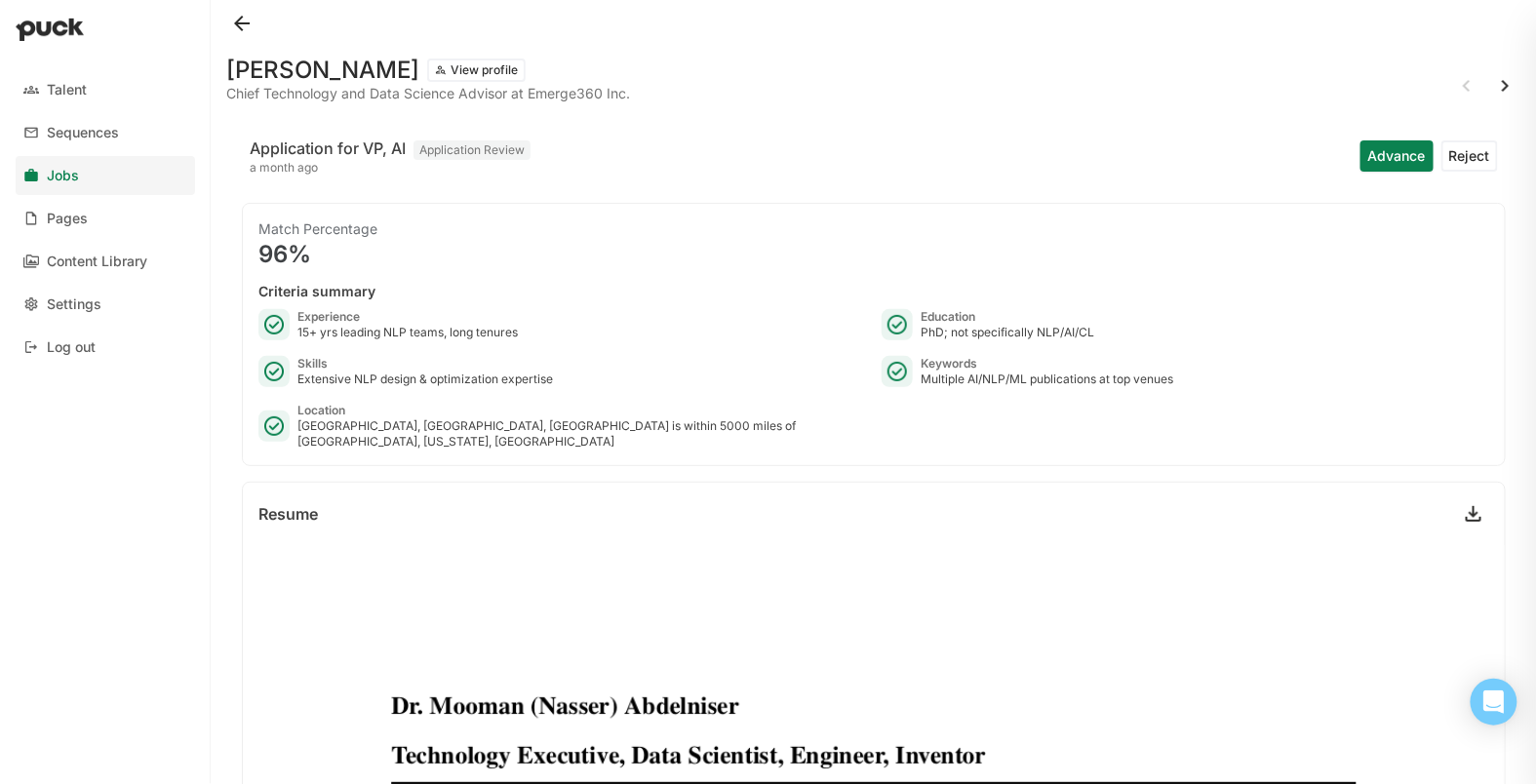 click on "Abdelniser Mooman" at bounding box center [323, 70] 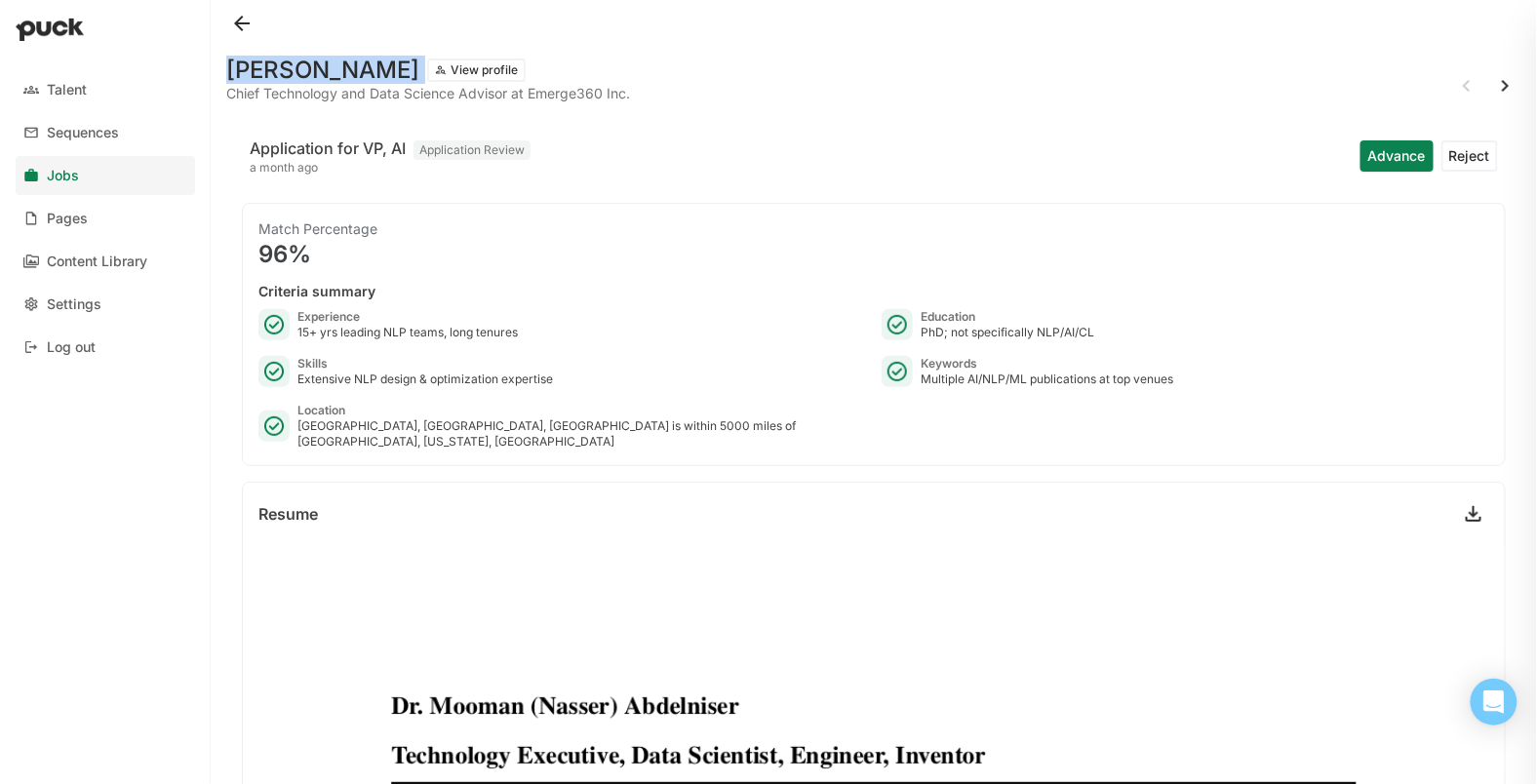 click on "Abdelniser Mooman" at bounding box center (323, 70) 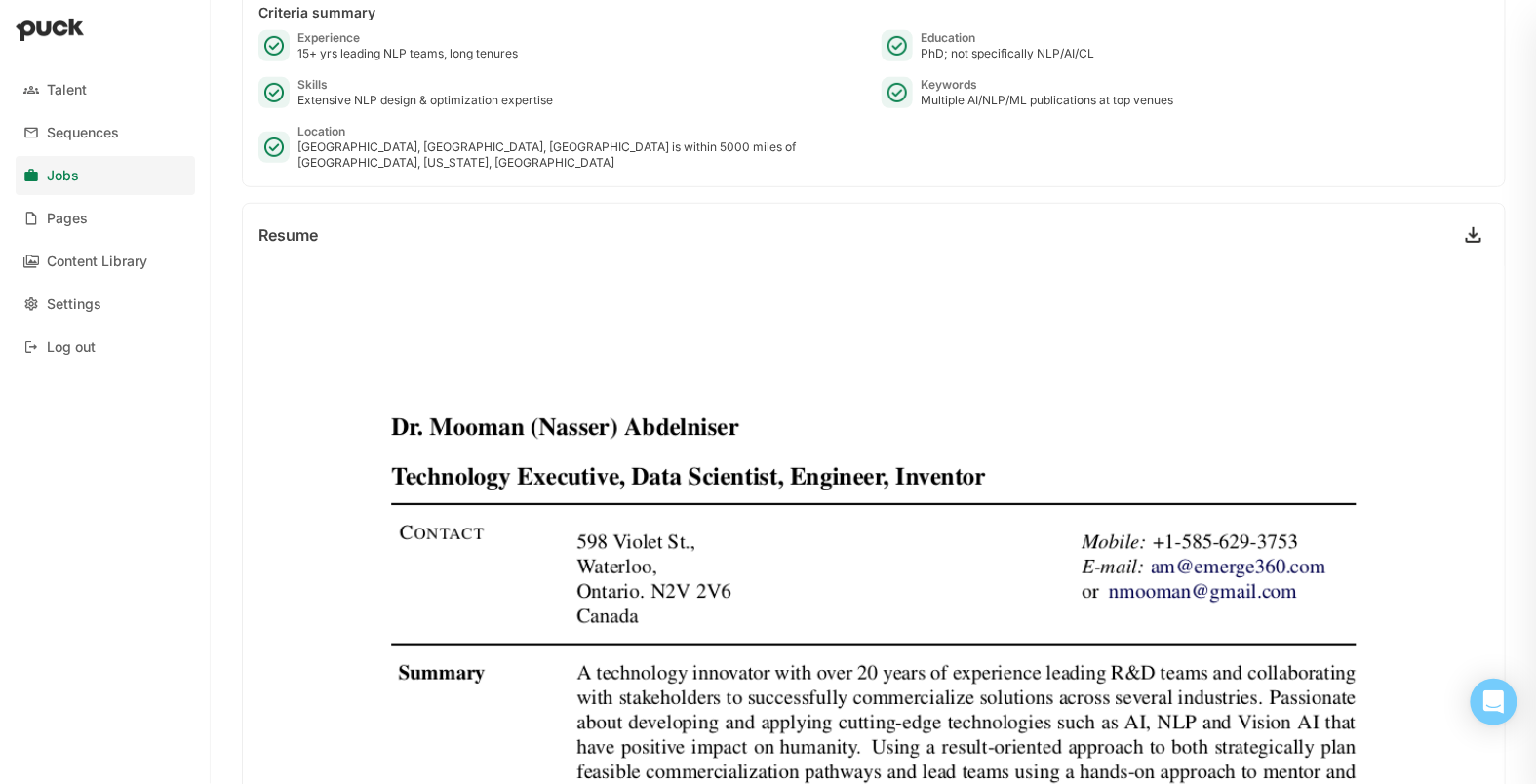 scroll, scrollTop: 0, scrollLeft: 0, axis: both 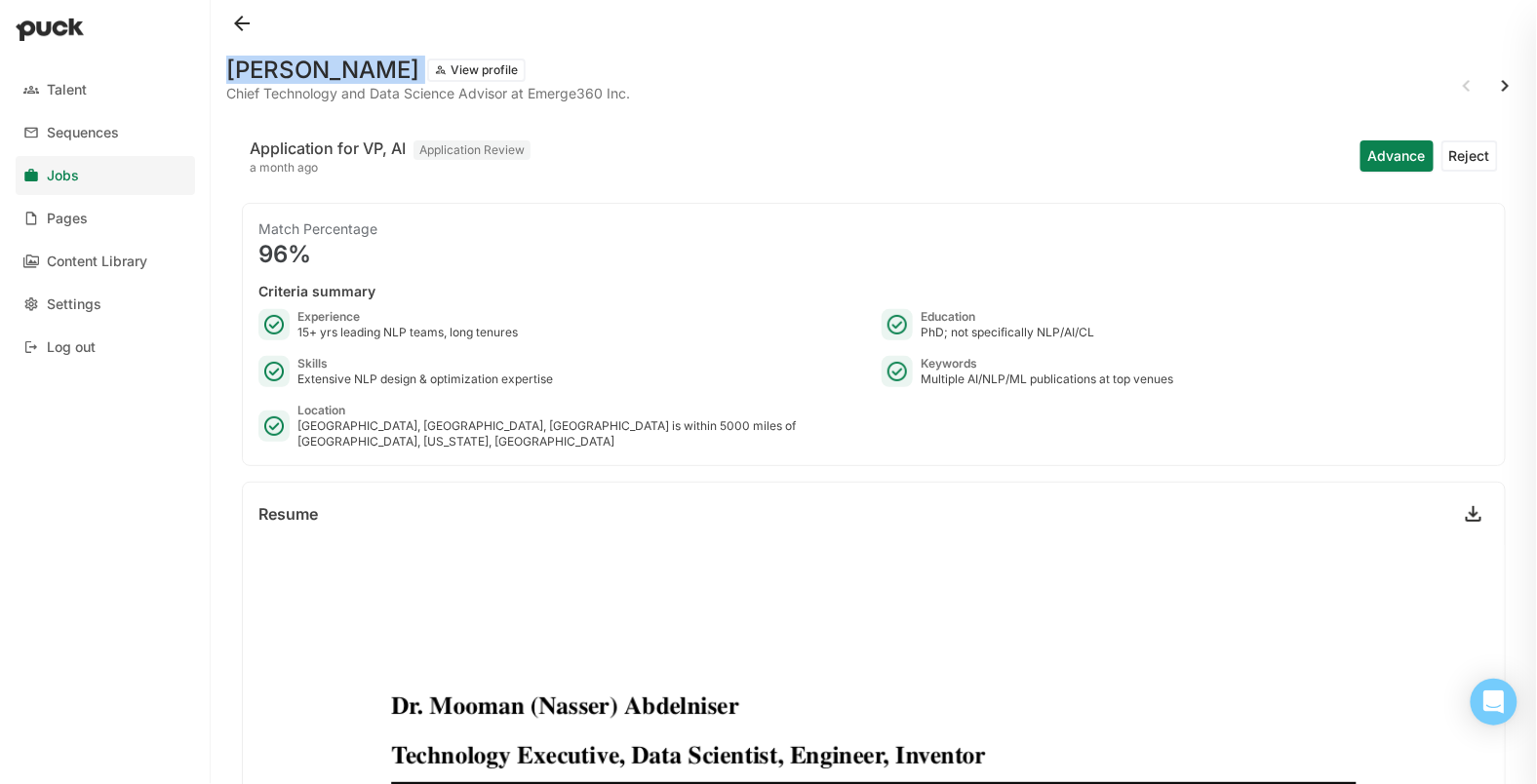click at bounding box center (874, 5444) 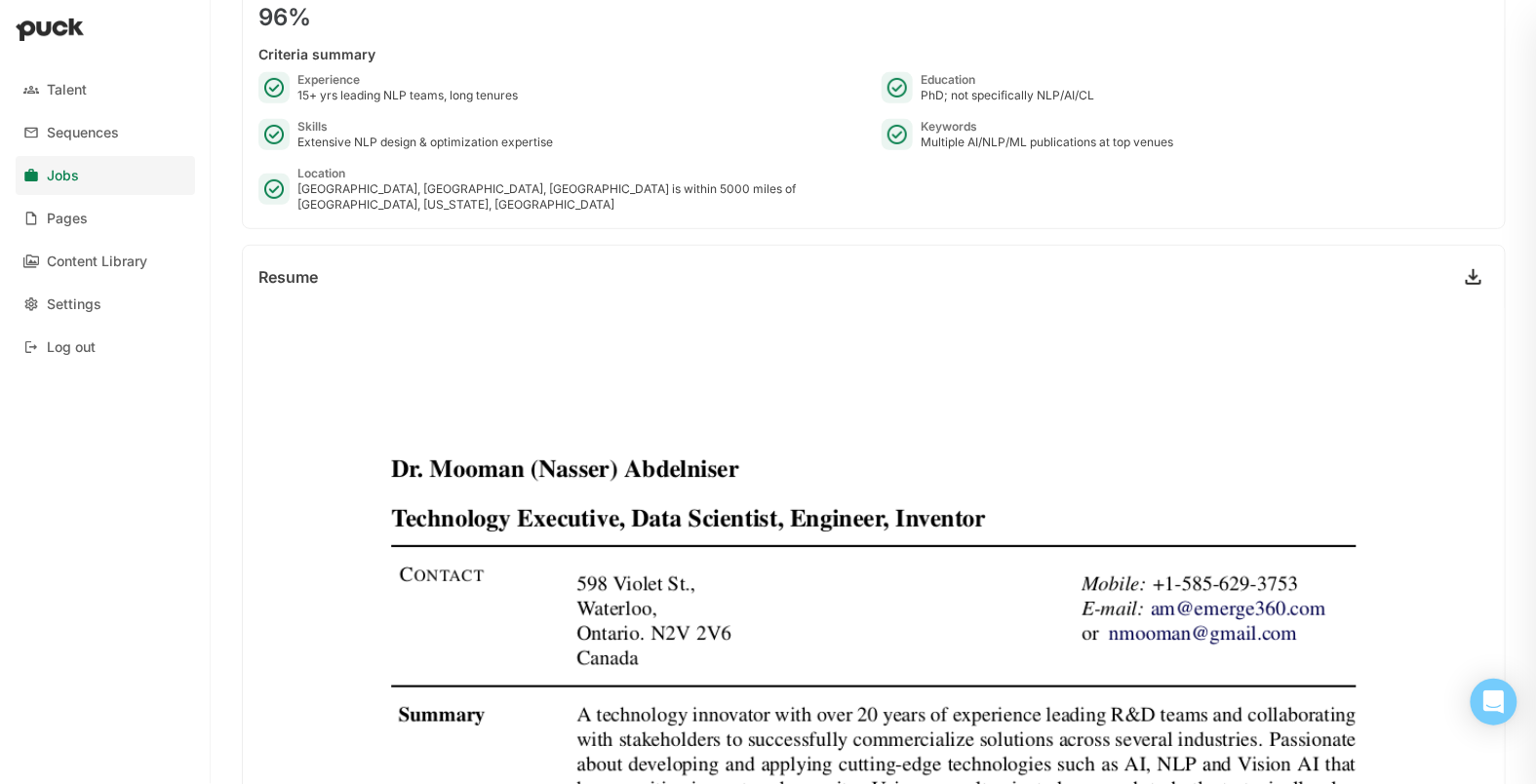 scroll, scrollTop: 0, scrollLeft: 0, axis: both 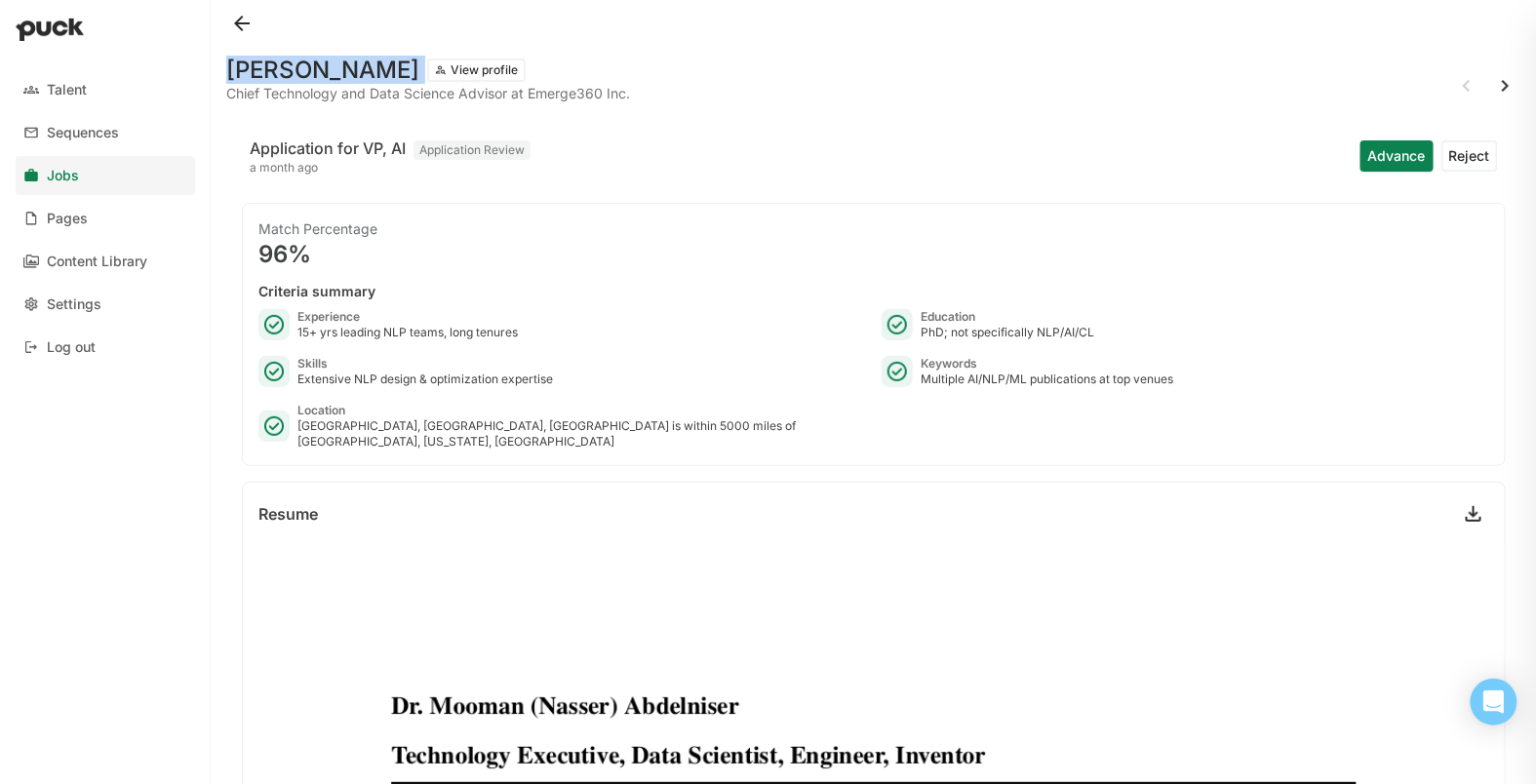 click at bounding box center [874, 5444] 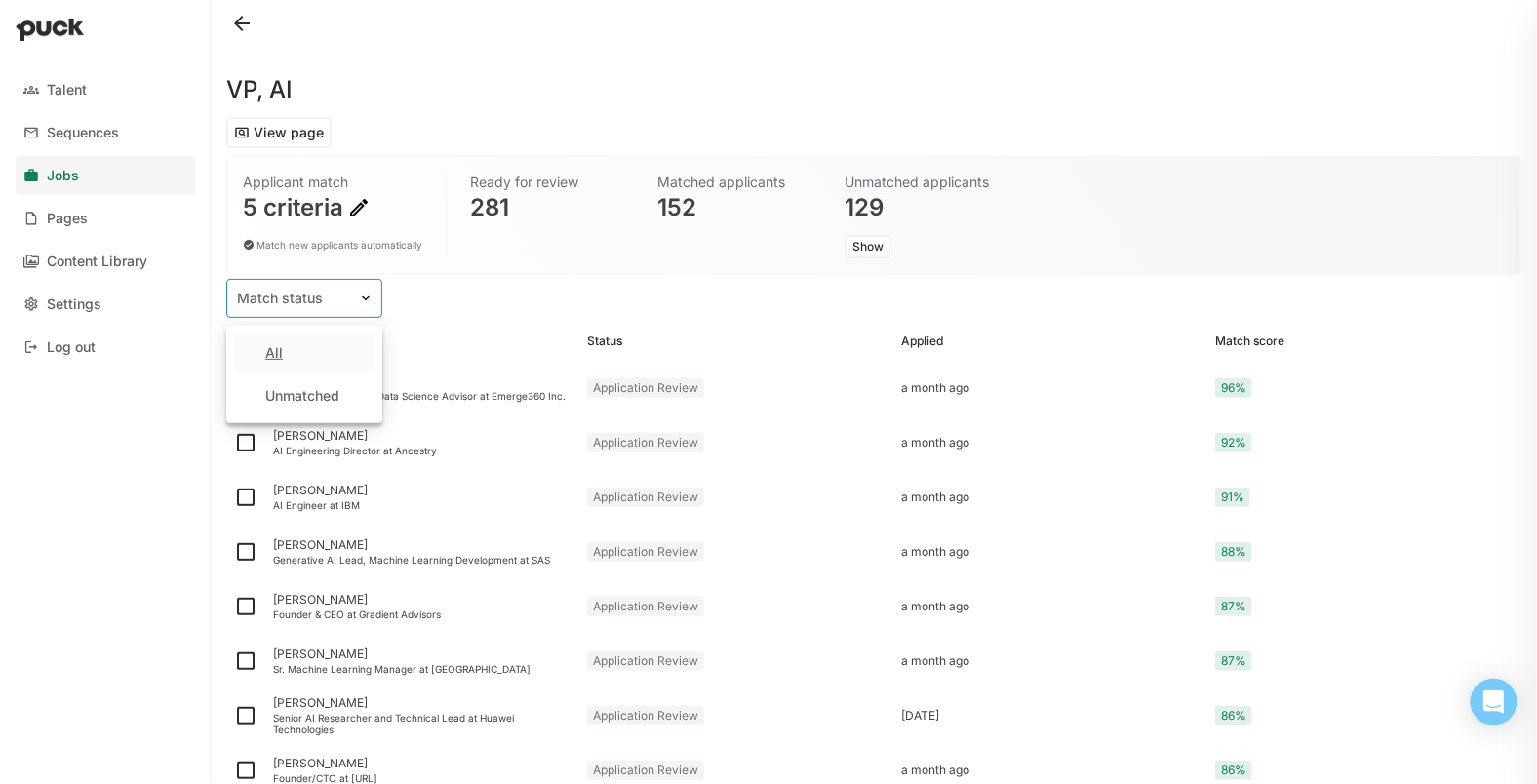 click on "Match status" at bounding box center (293, 298) 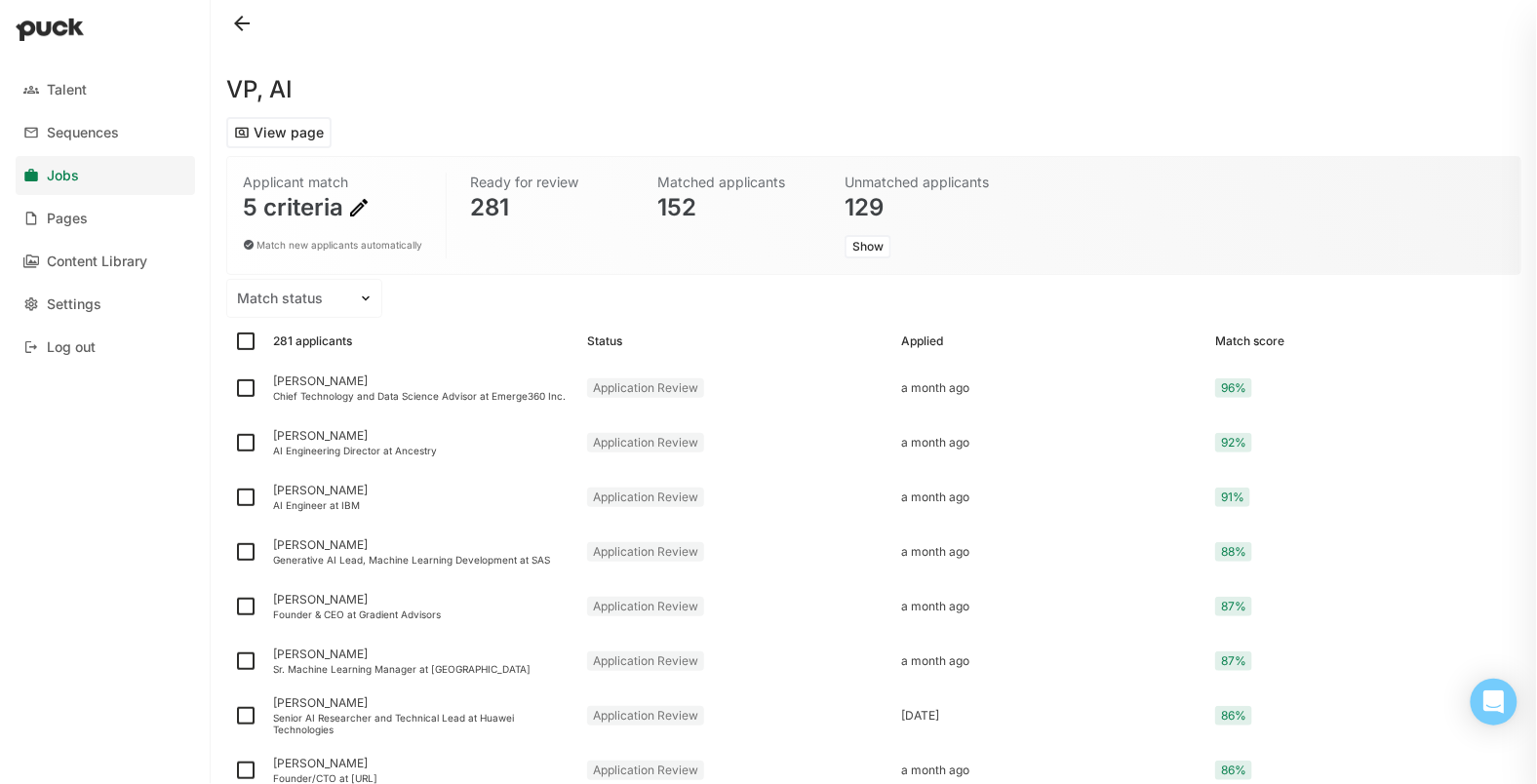 click on "Match status" at bounding box center [874, 298] 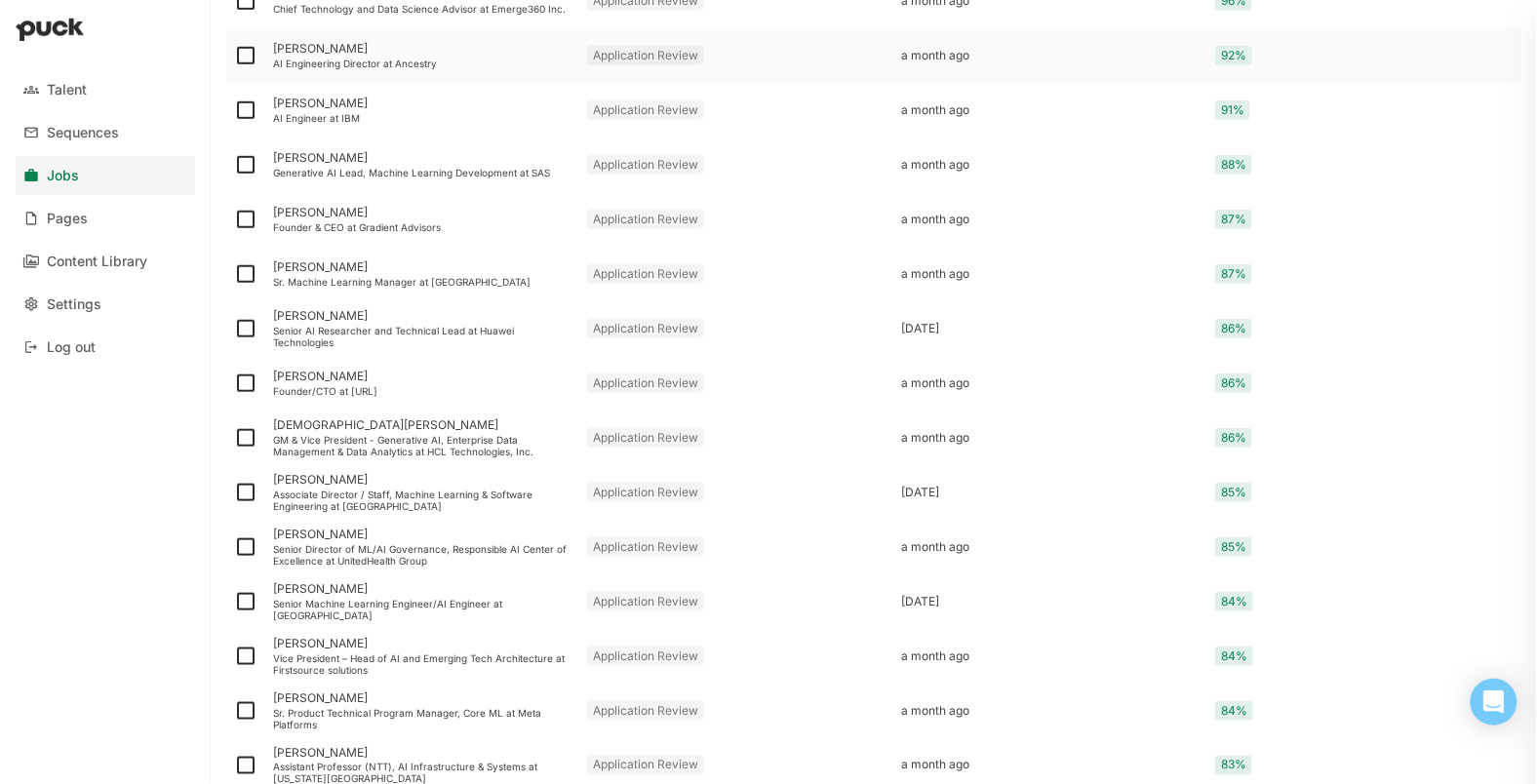 scroll, scrollTop: 0, scrollLeft: 0, axis: both 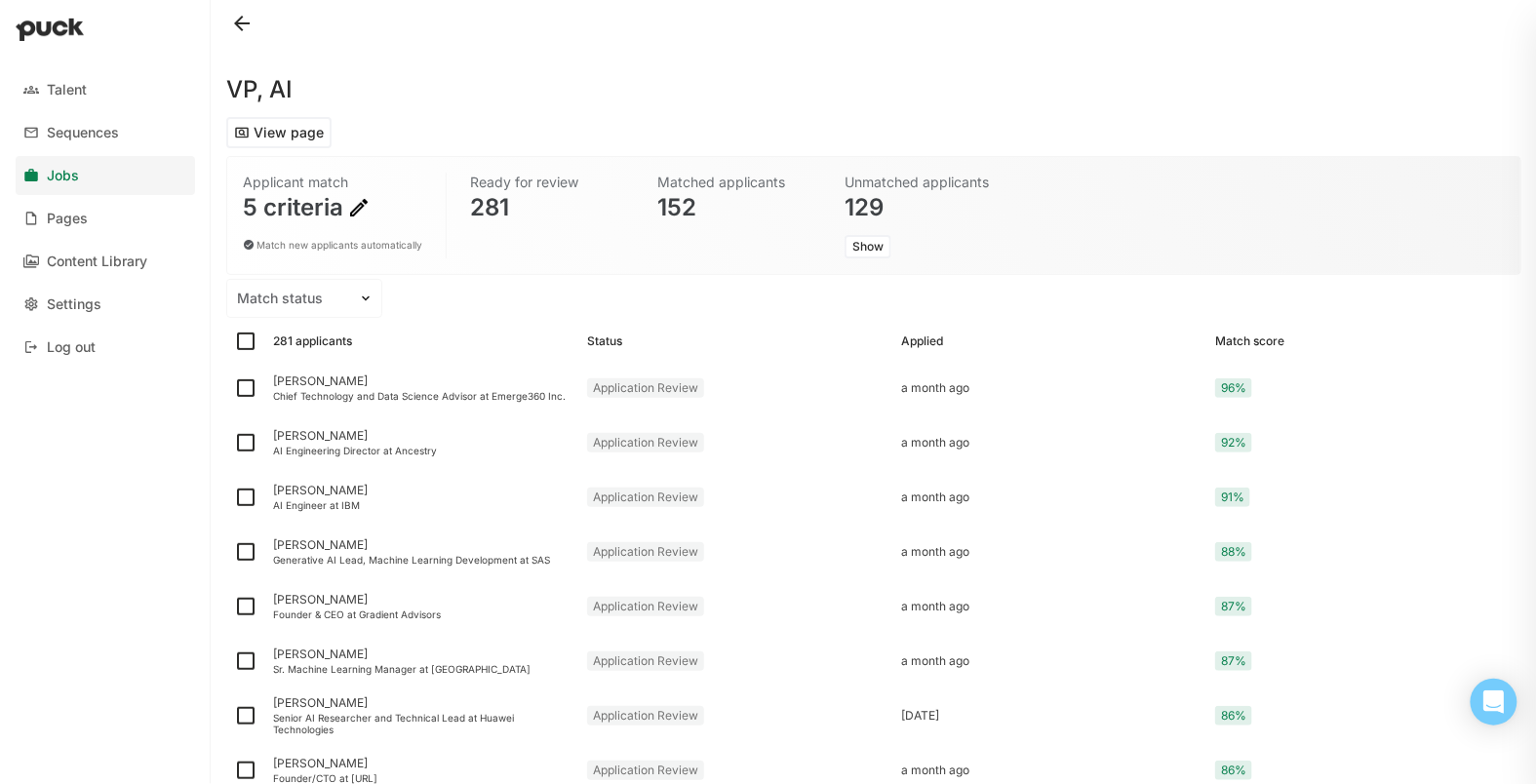 click on "281 applicants Status Applied Match score" at bounding box center (874, 341) 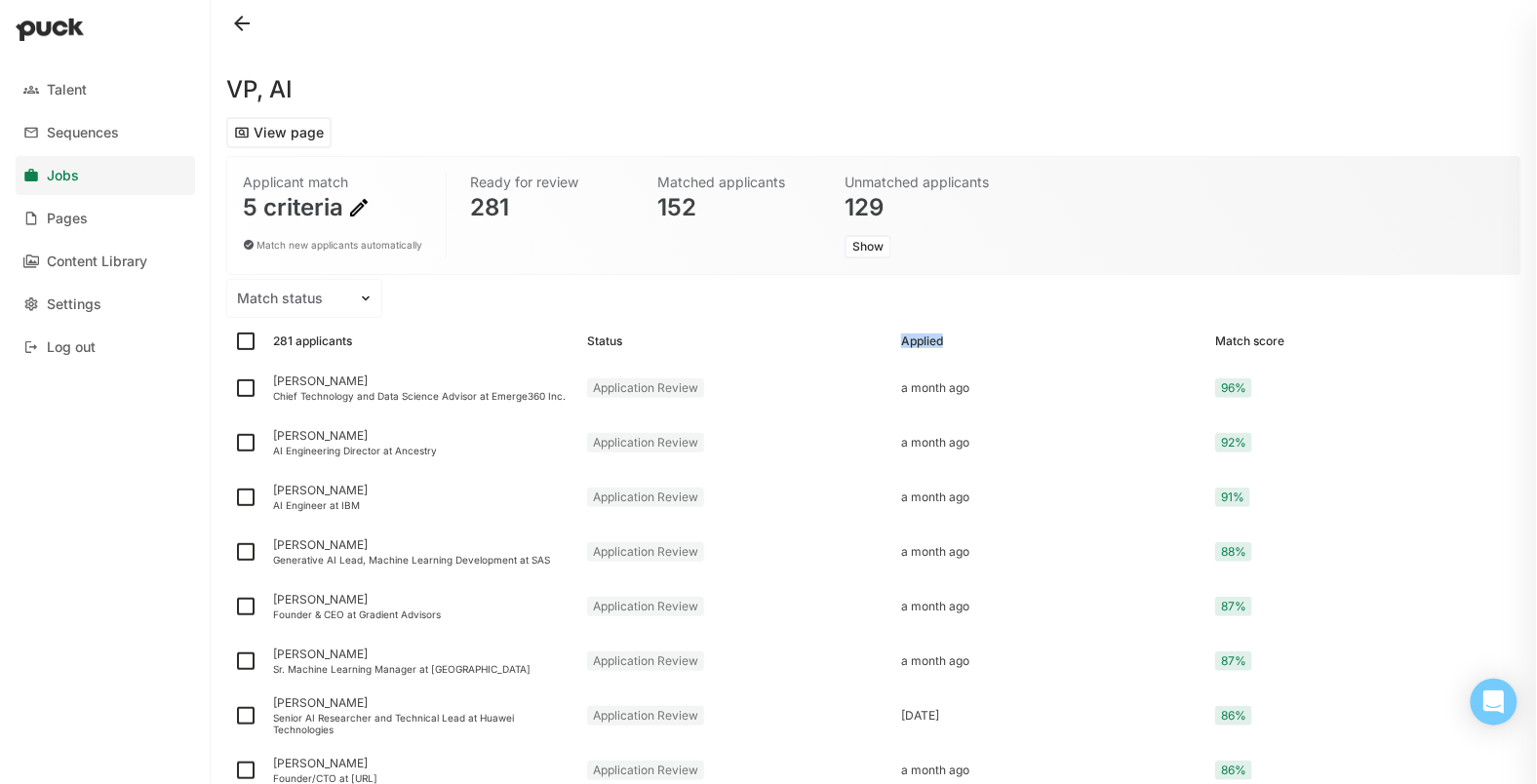 click on "Applied" at bounding box center [922, 341] 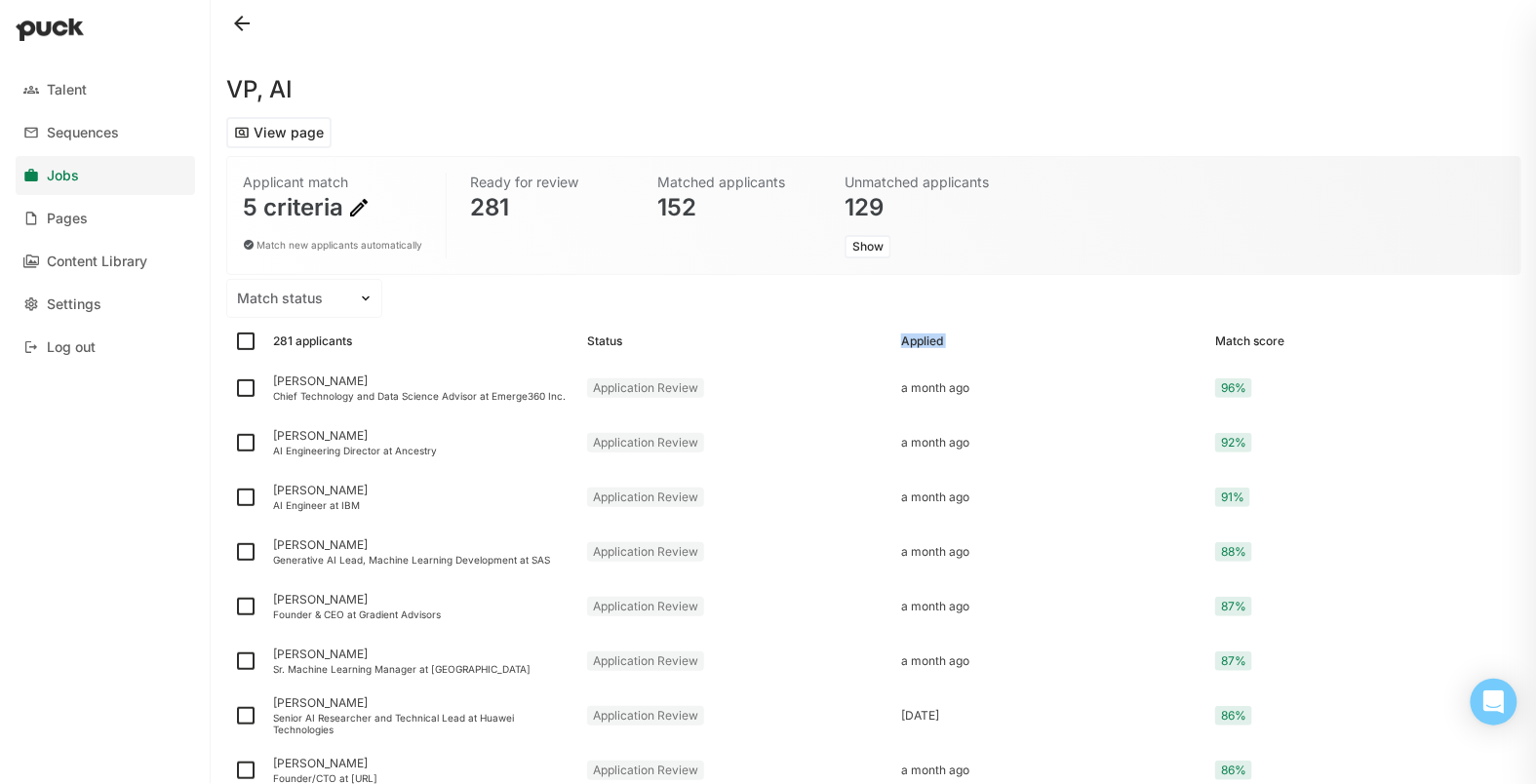 click on "Applied" at bounding box center (922, 341) 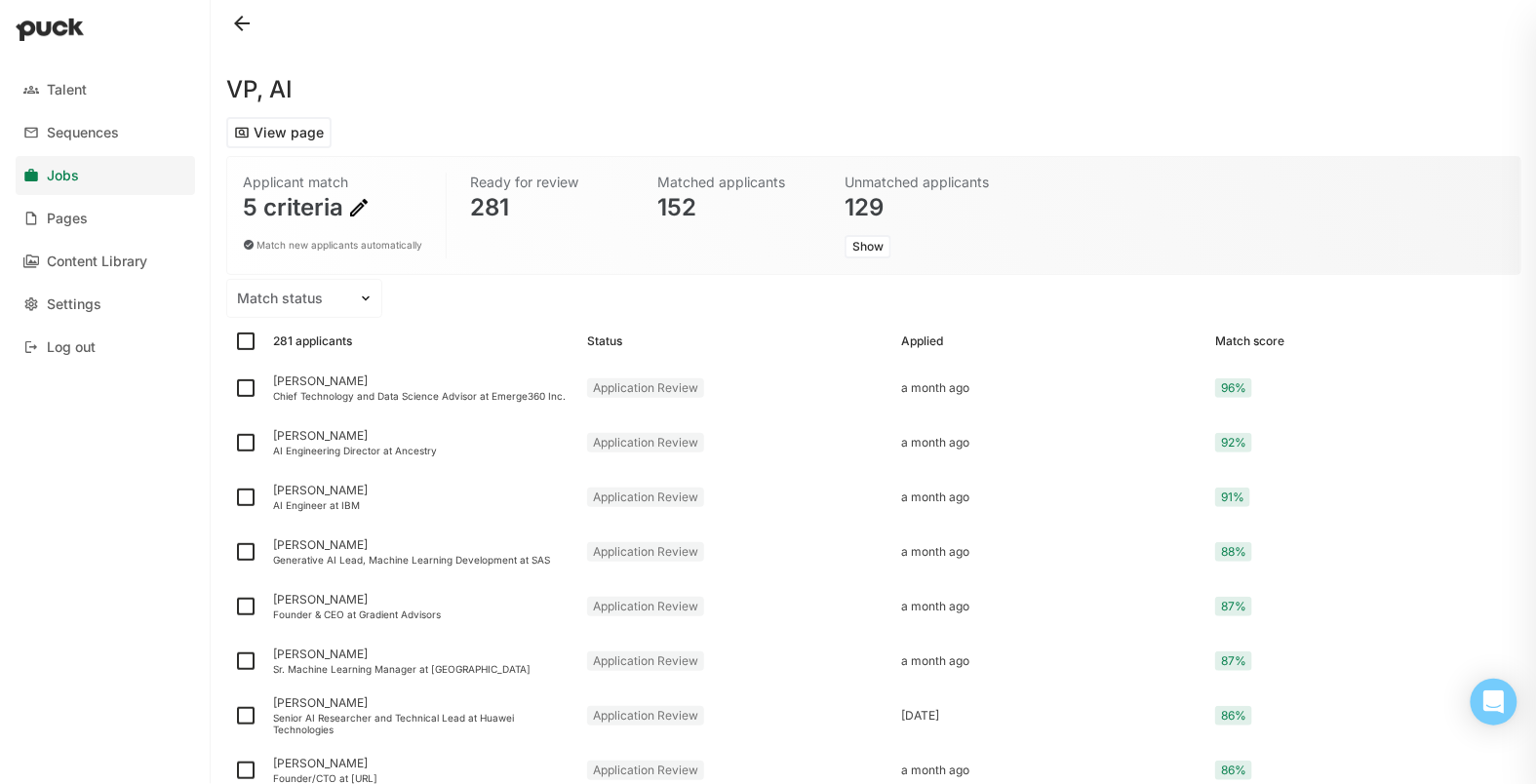click on "Applied" at bounding box center (1050, 341) 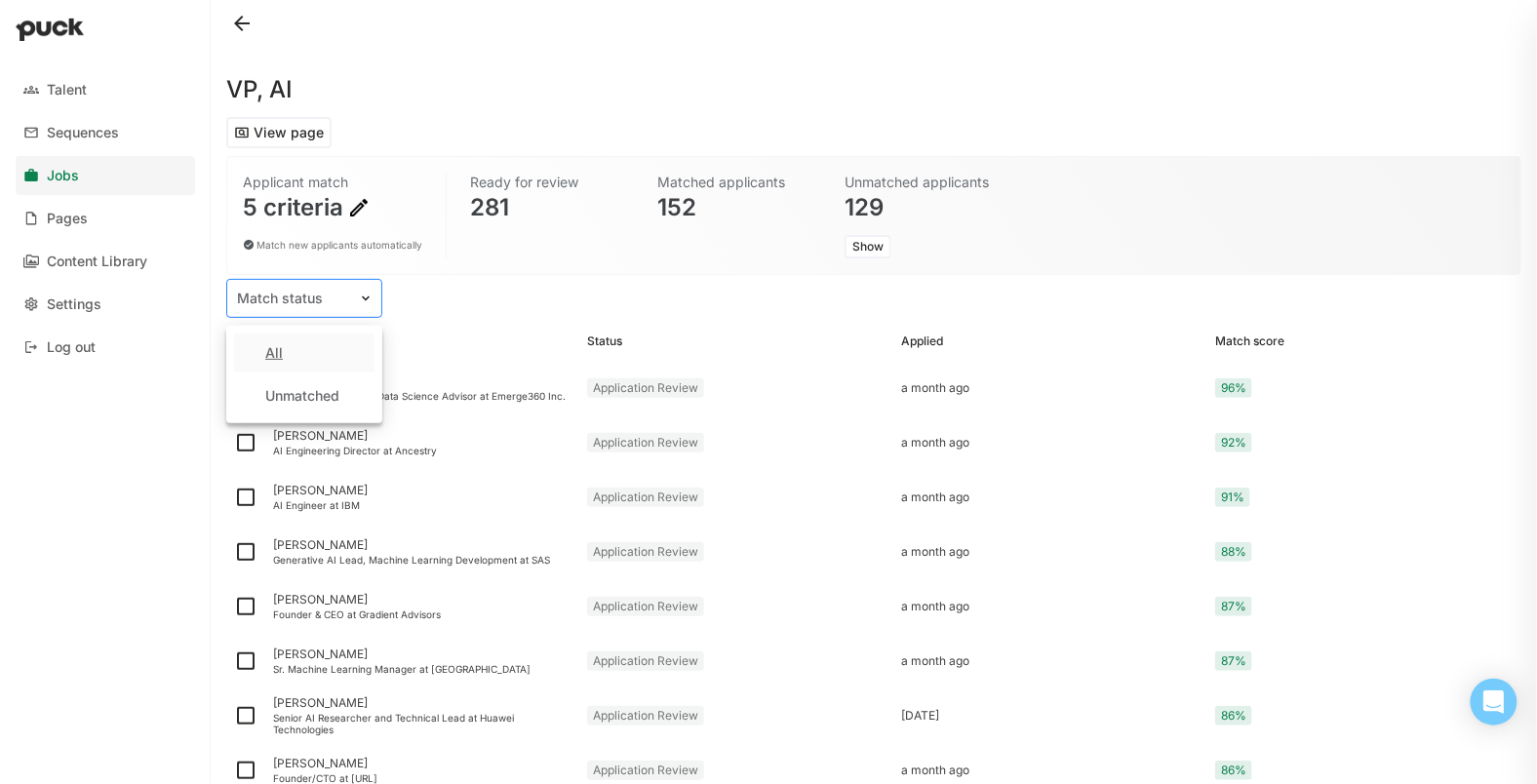 click at bounding box center (293, 298) 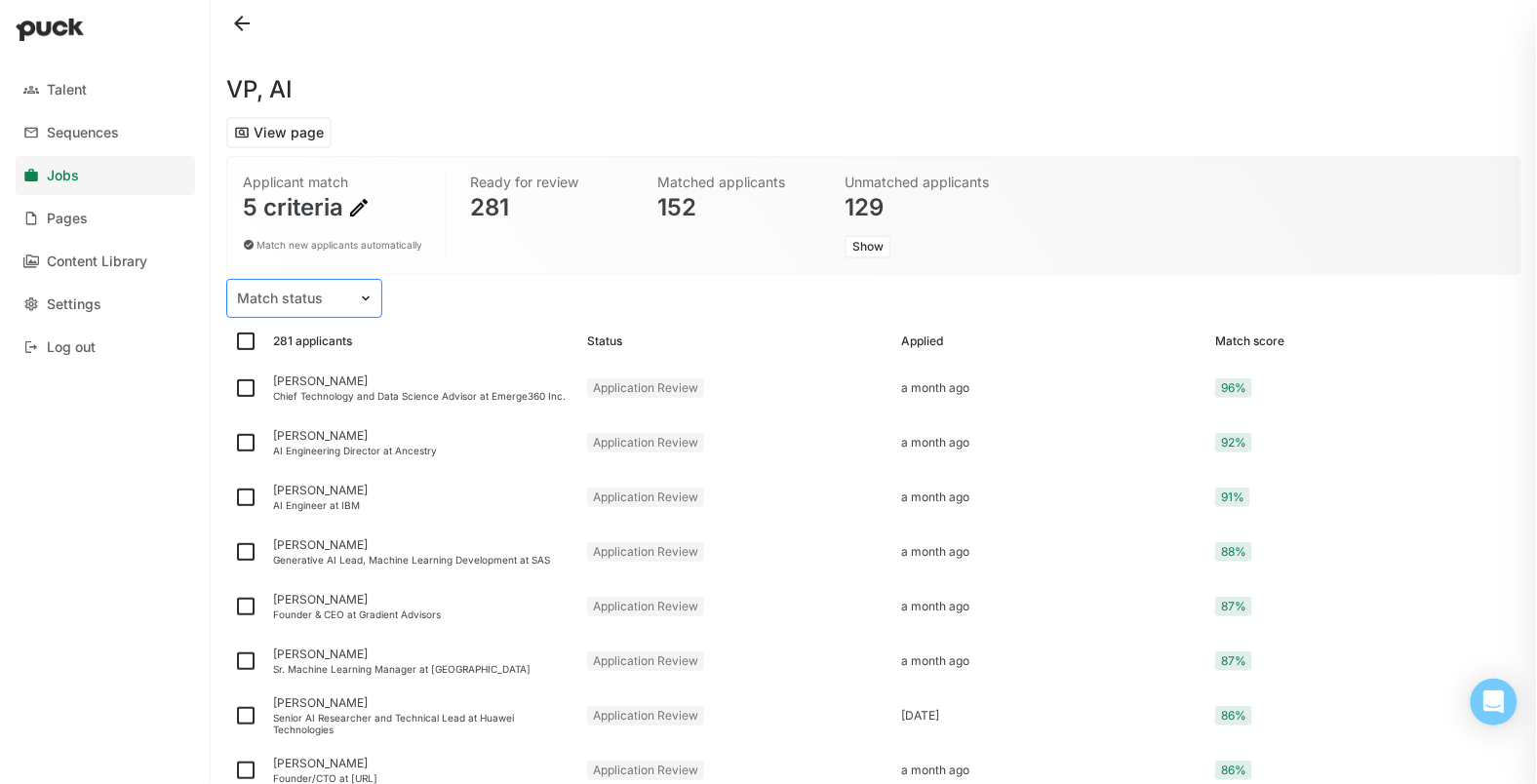 click at bounding box center [293, 298] 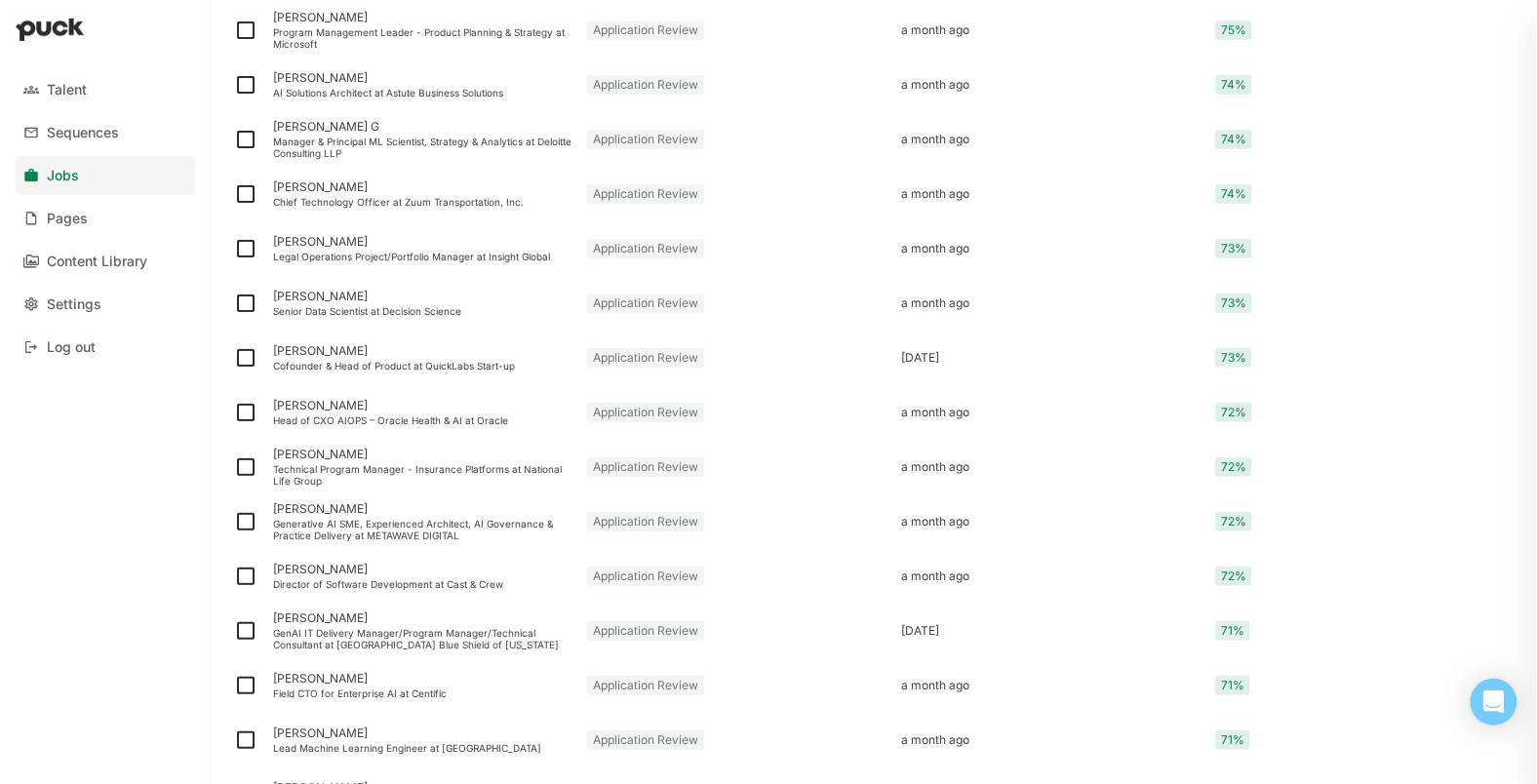 scroll, scrollTop: 2433, scrollLeft: 0, axis: vertical 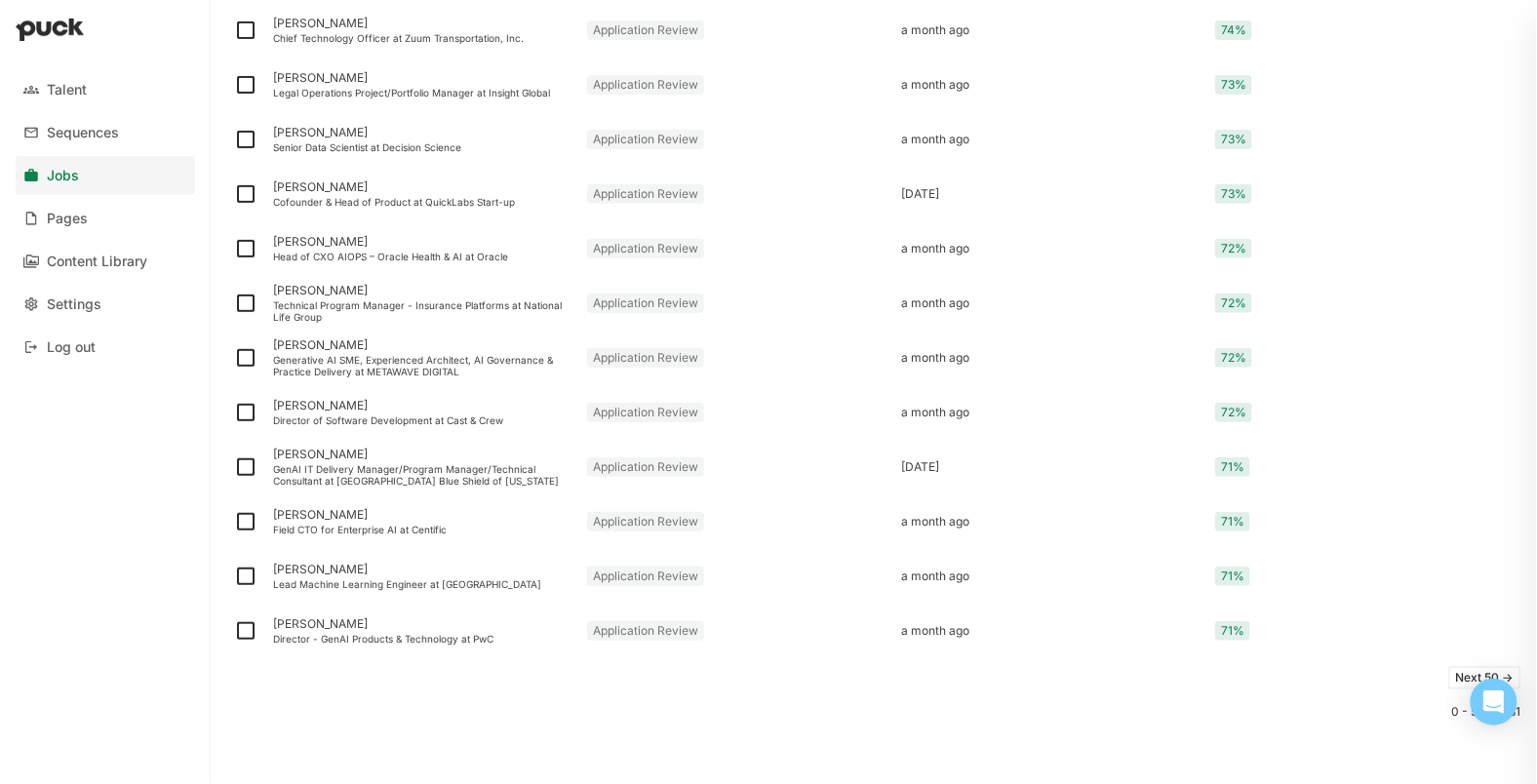 click on "Next 50 ->" at bounding box center (1484, 678) 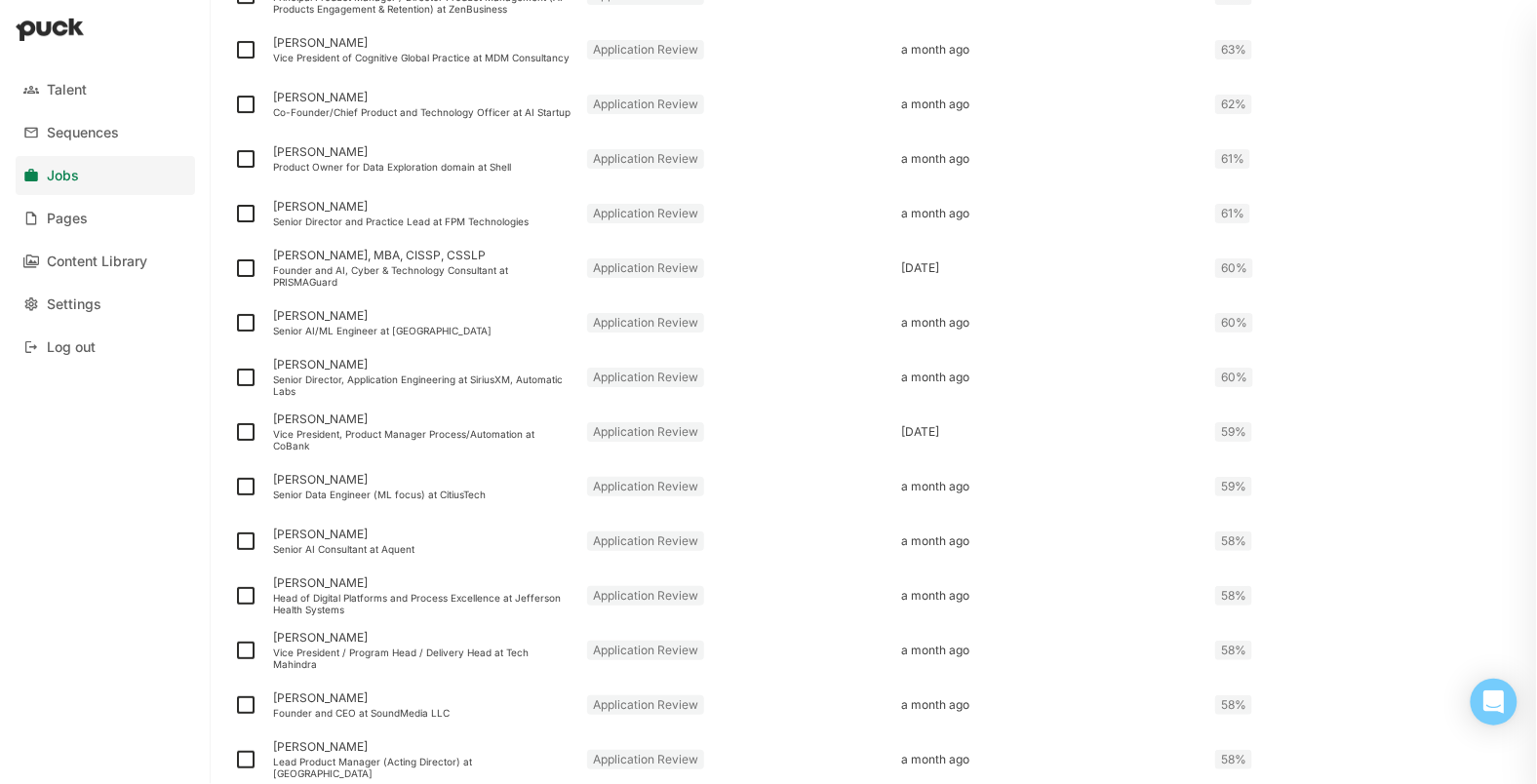 scroll, scrollTop: 2433, scrollLeft: 0, axis: vertical 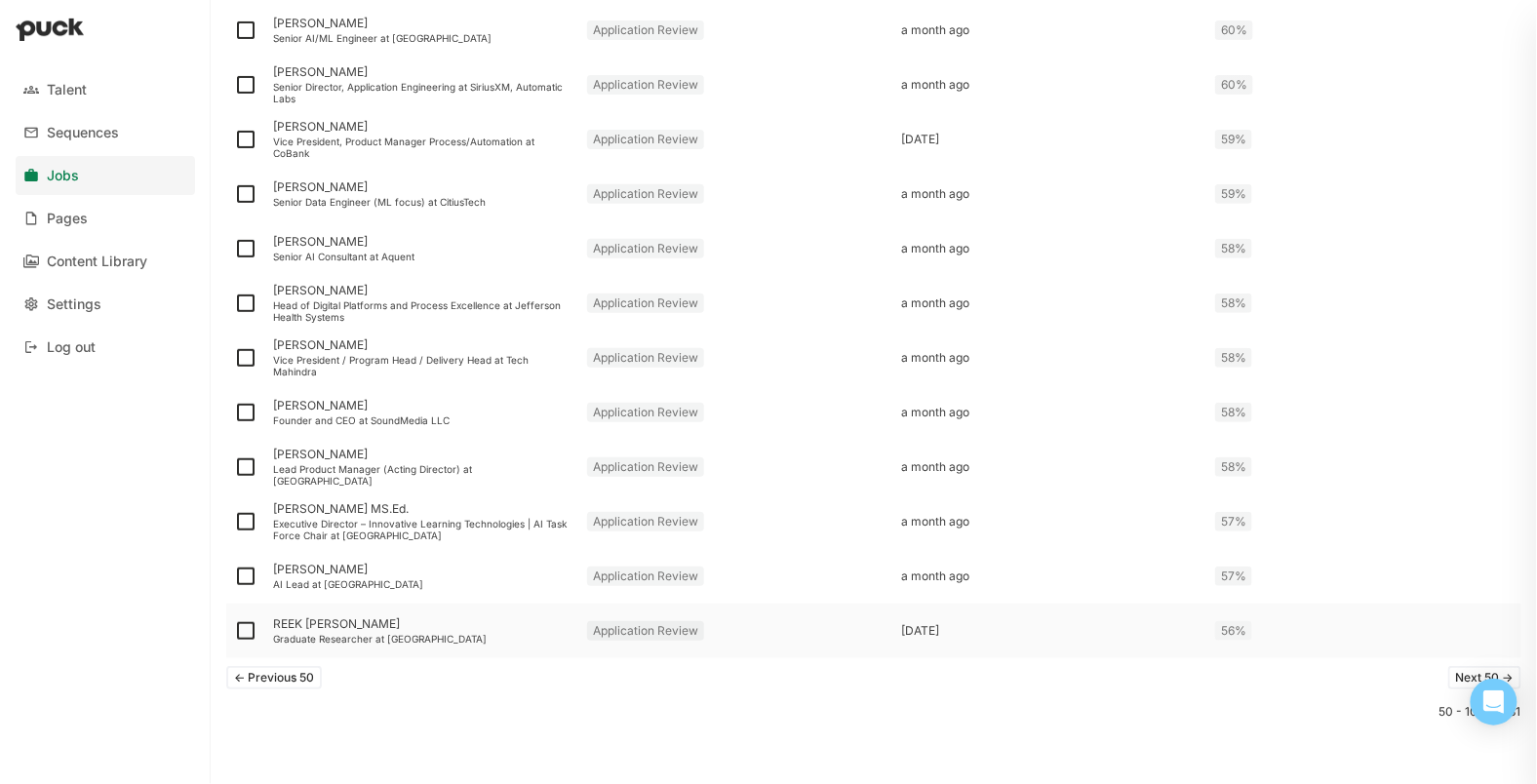 click on "20 days ago" at bounding box center (1050, 631) 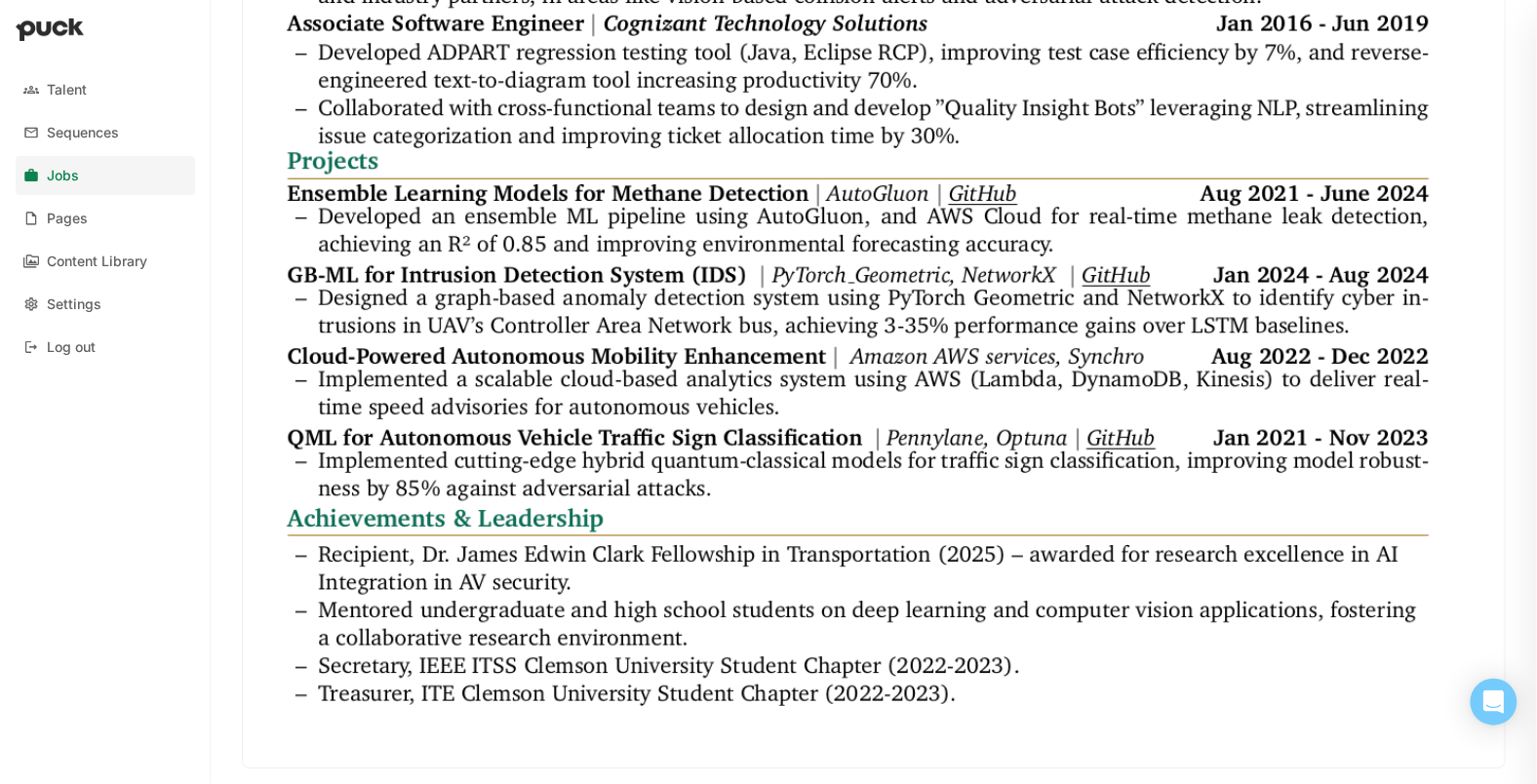 scroll, scrollTop: 0, scrollLeft: 0, axis: both 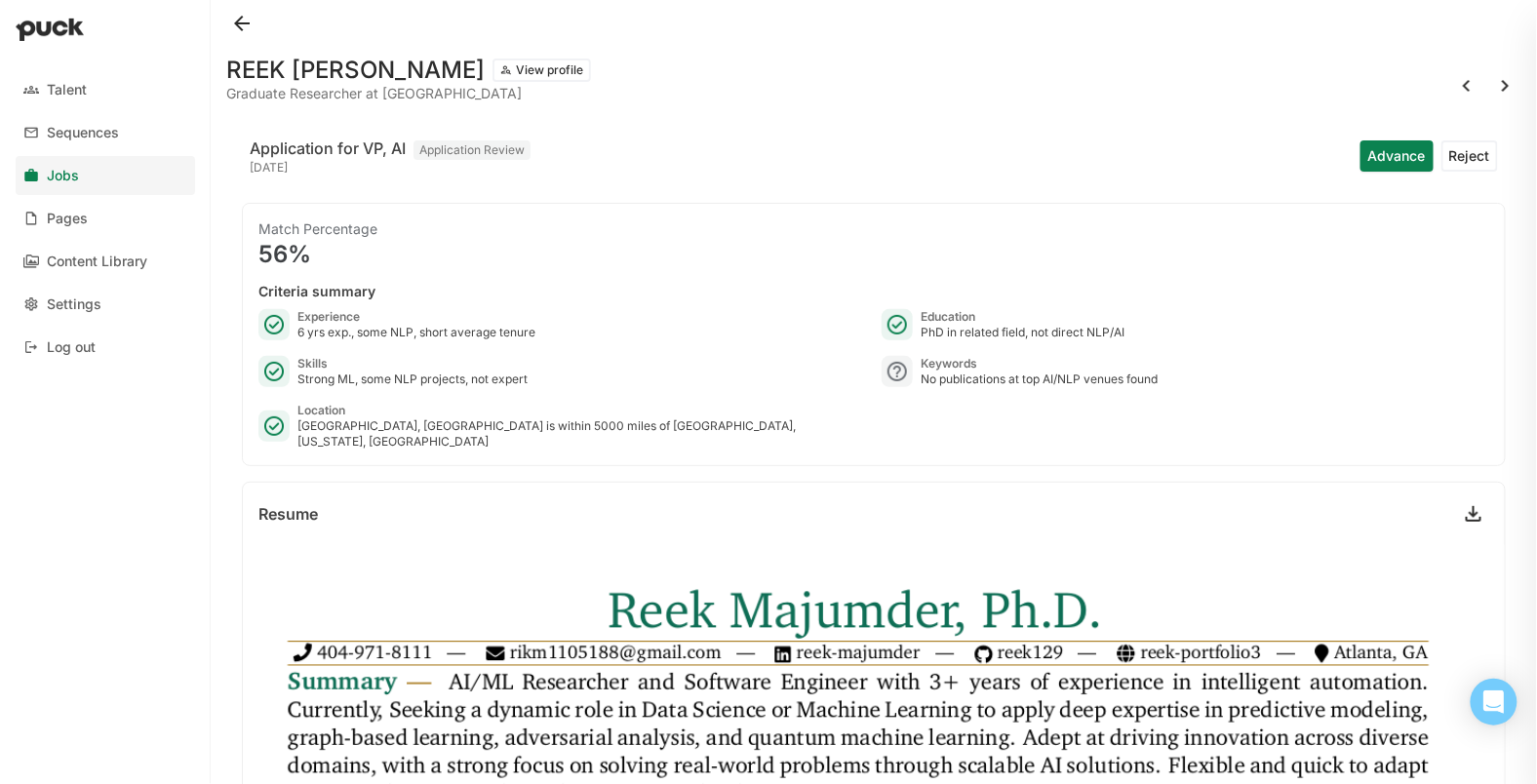 click on "REEK Majumder" at bounding box center [355, 70] 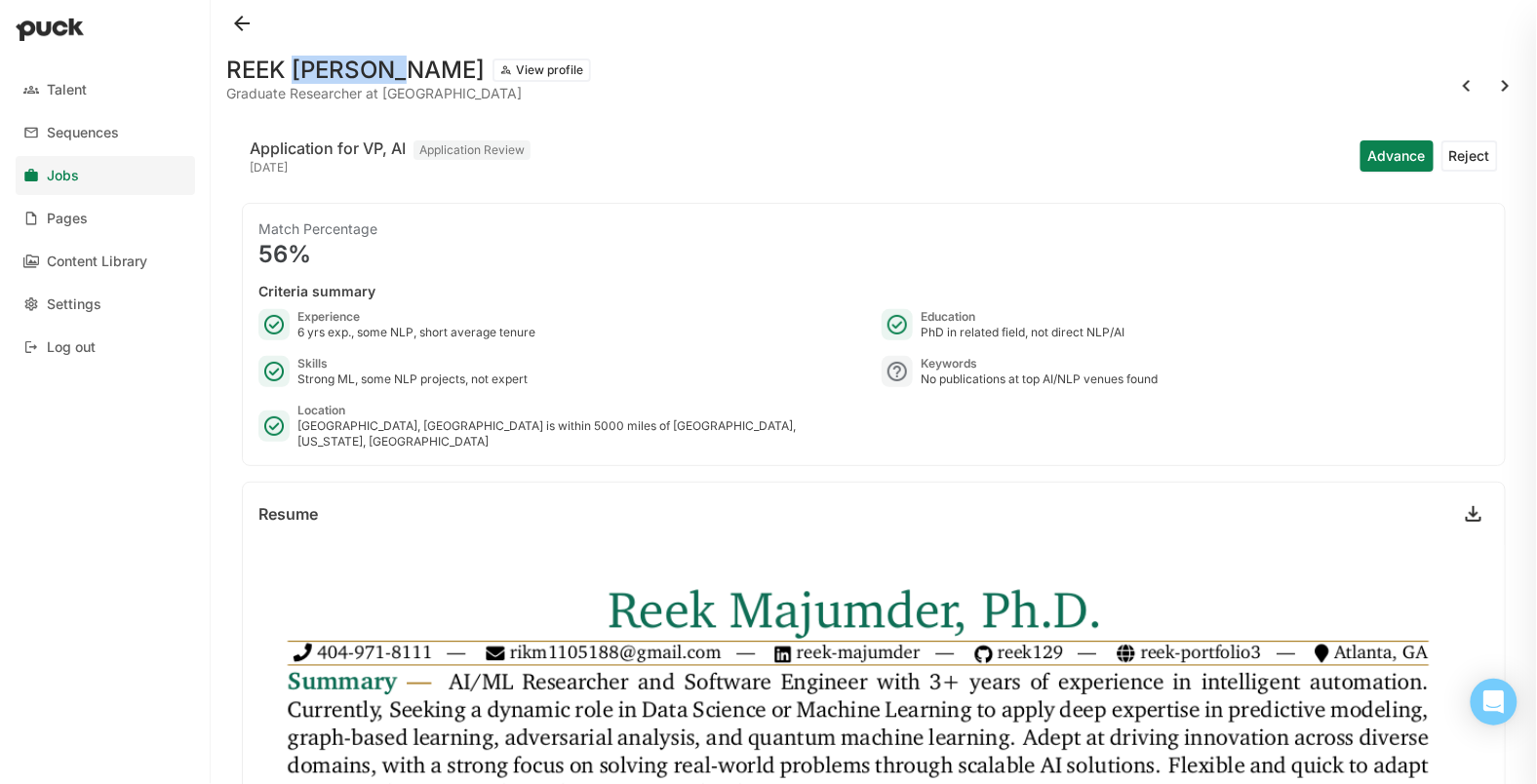 click on "REEK Majumder" at bounding box center [355, 70] 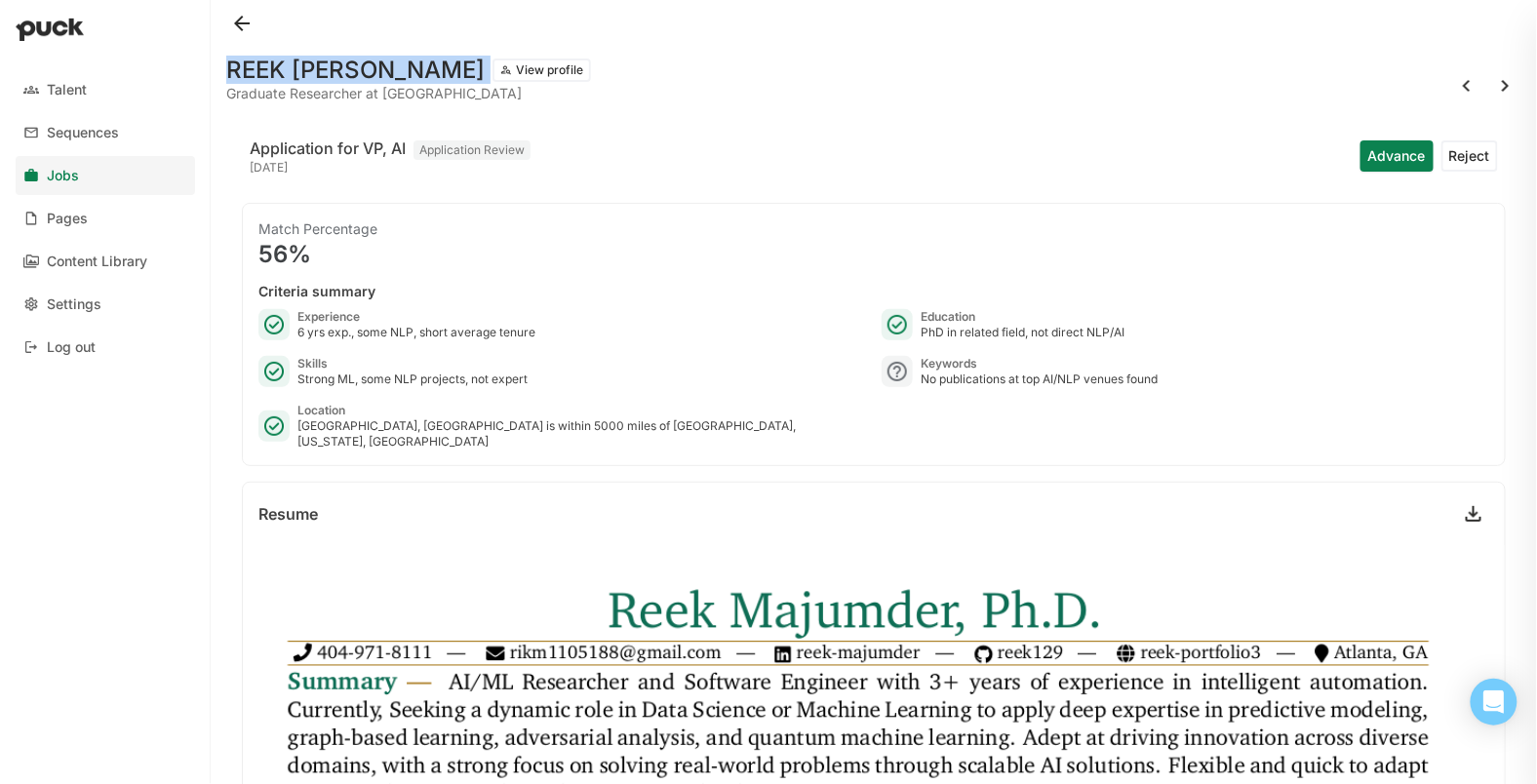 click on "REEK Majumder" at bounding box center (355, 70) 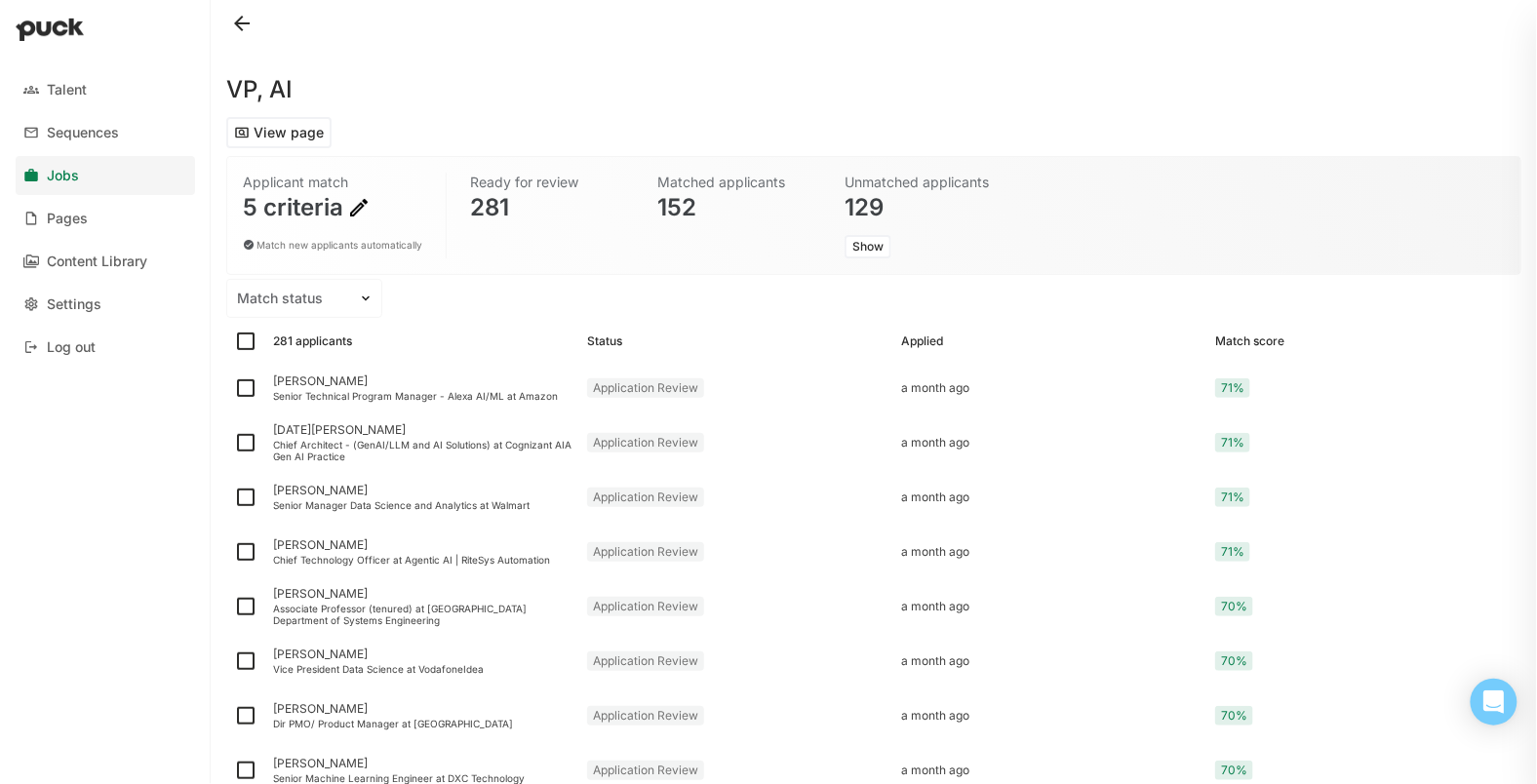 click on "Jobs" at bounding box center [105, 176] 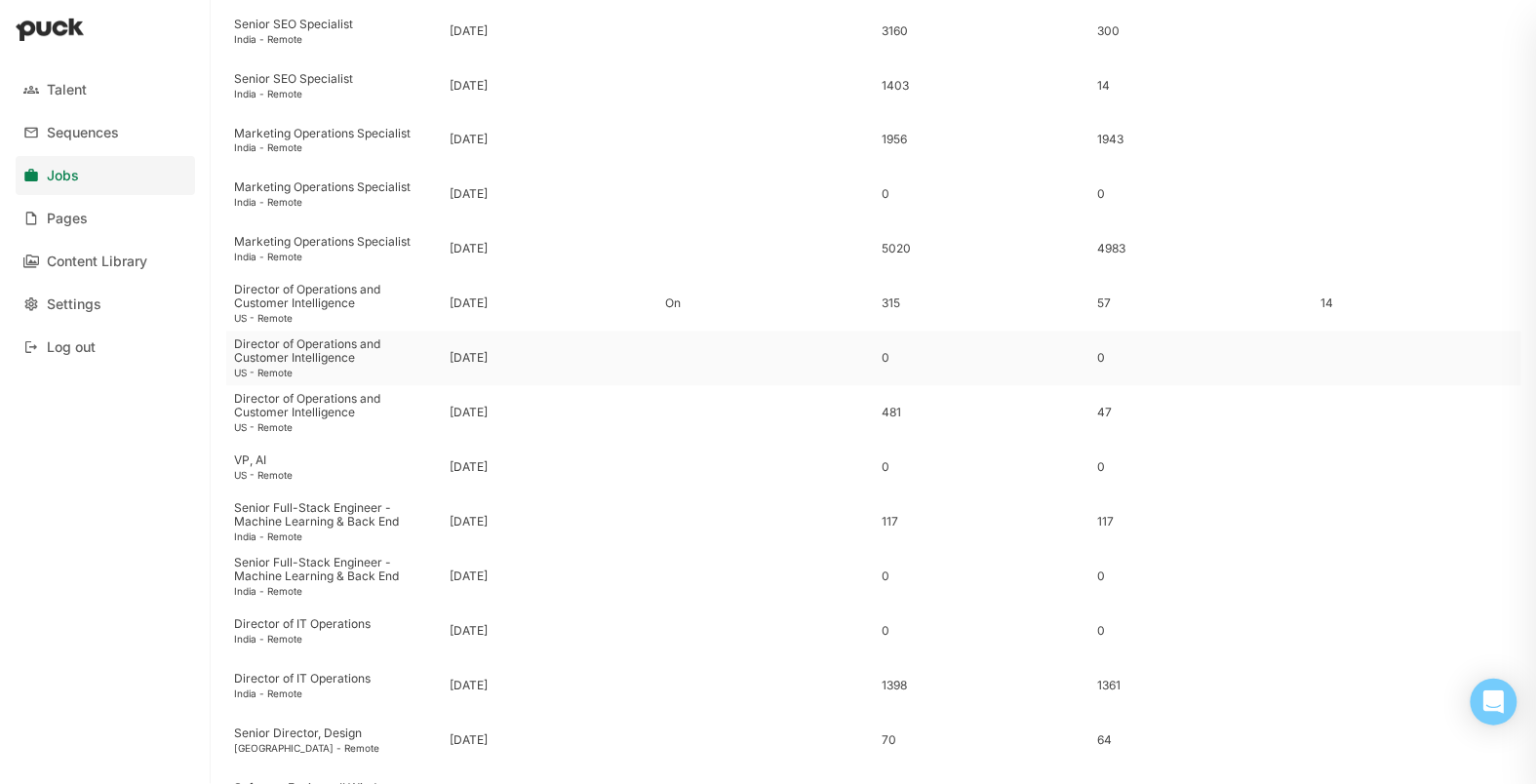scroll, scrollTop: 1058, scrollLeft: 0, axis: vertical 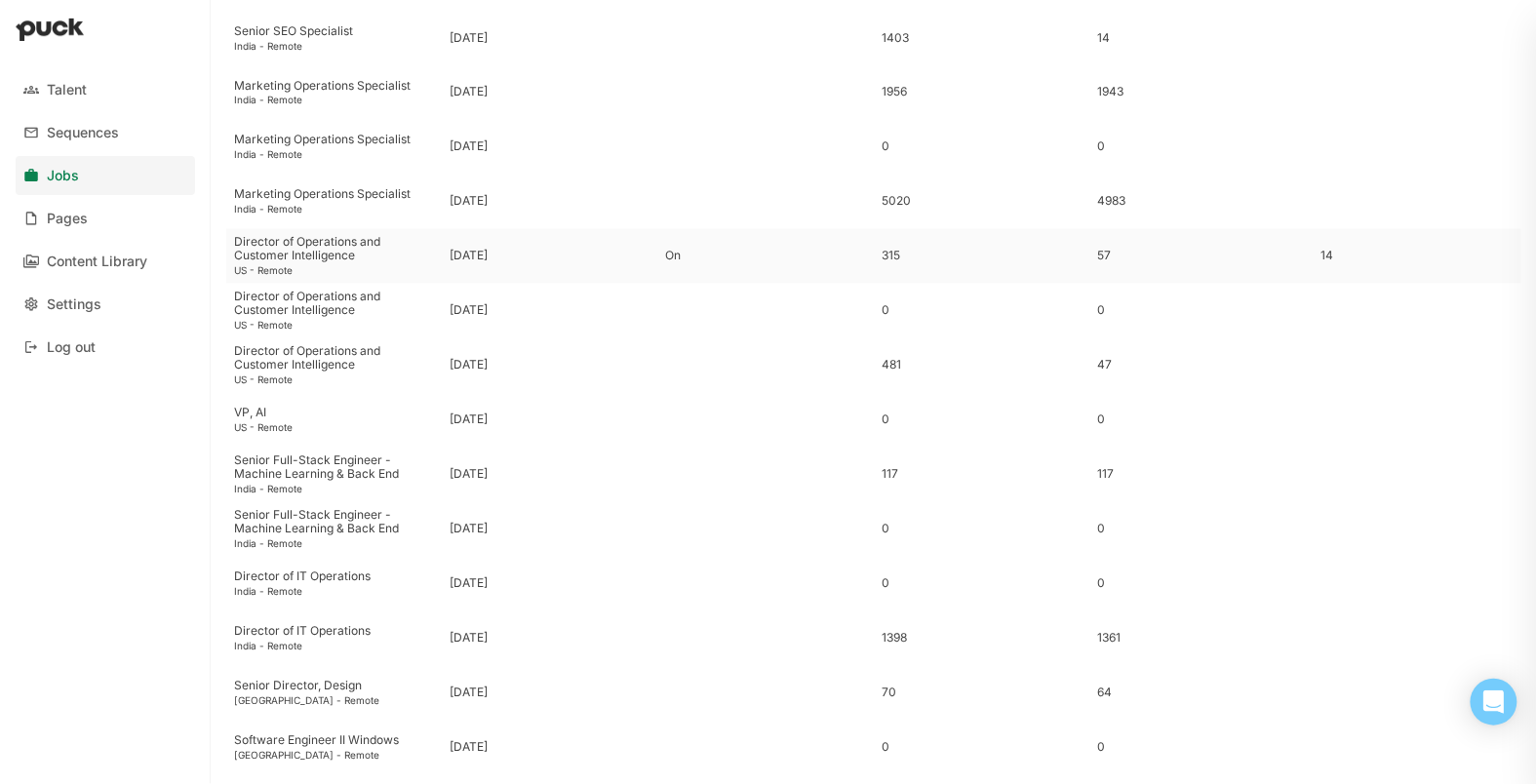 click on "Director of Operations and Customer Intelligence" at bounding box center (334, 250) 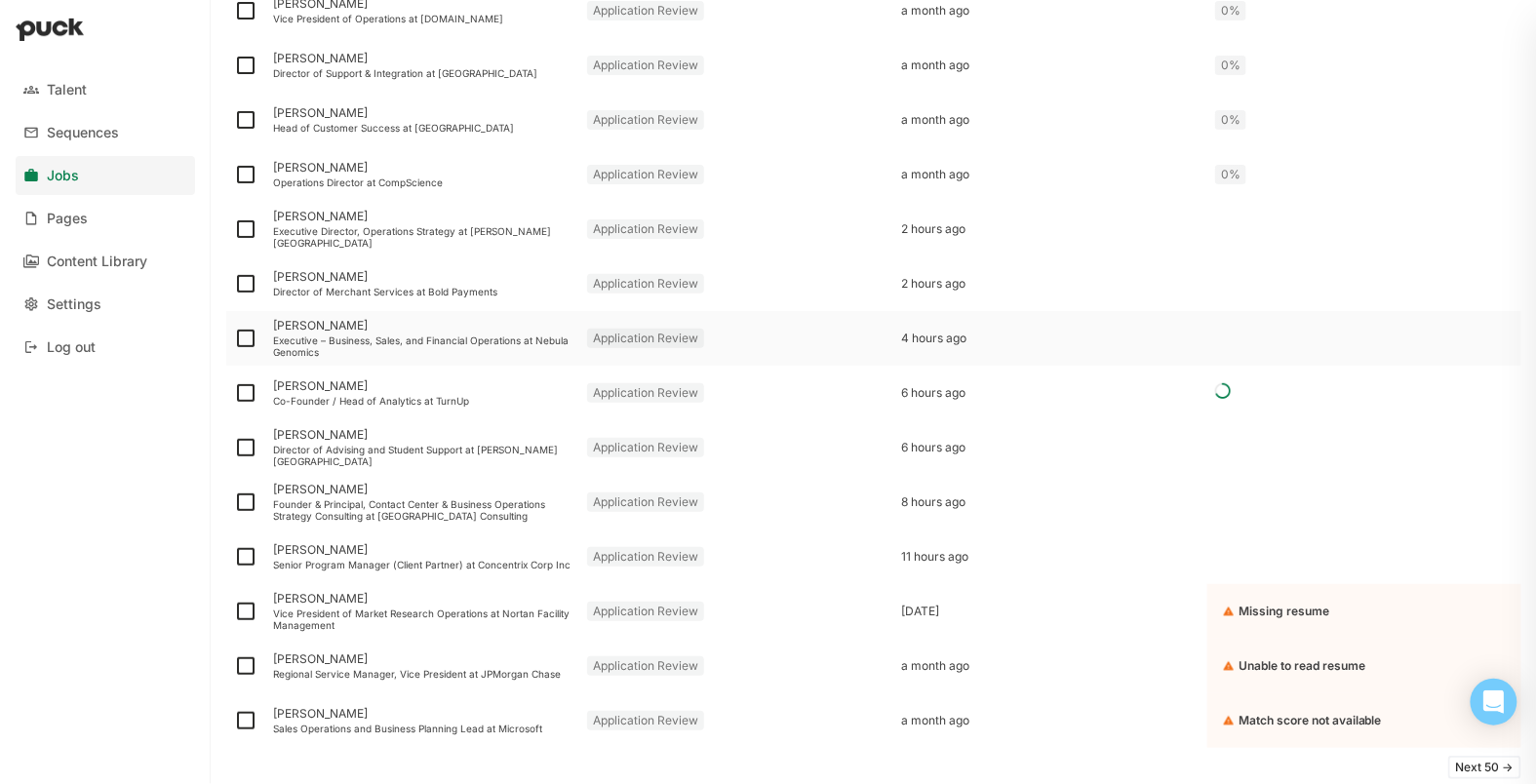 scroll, scrollTop: 2433, scrollLeft: 0, axis: vertical 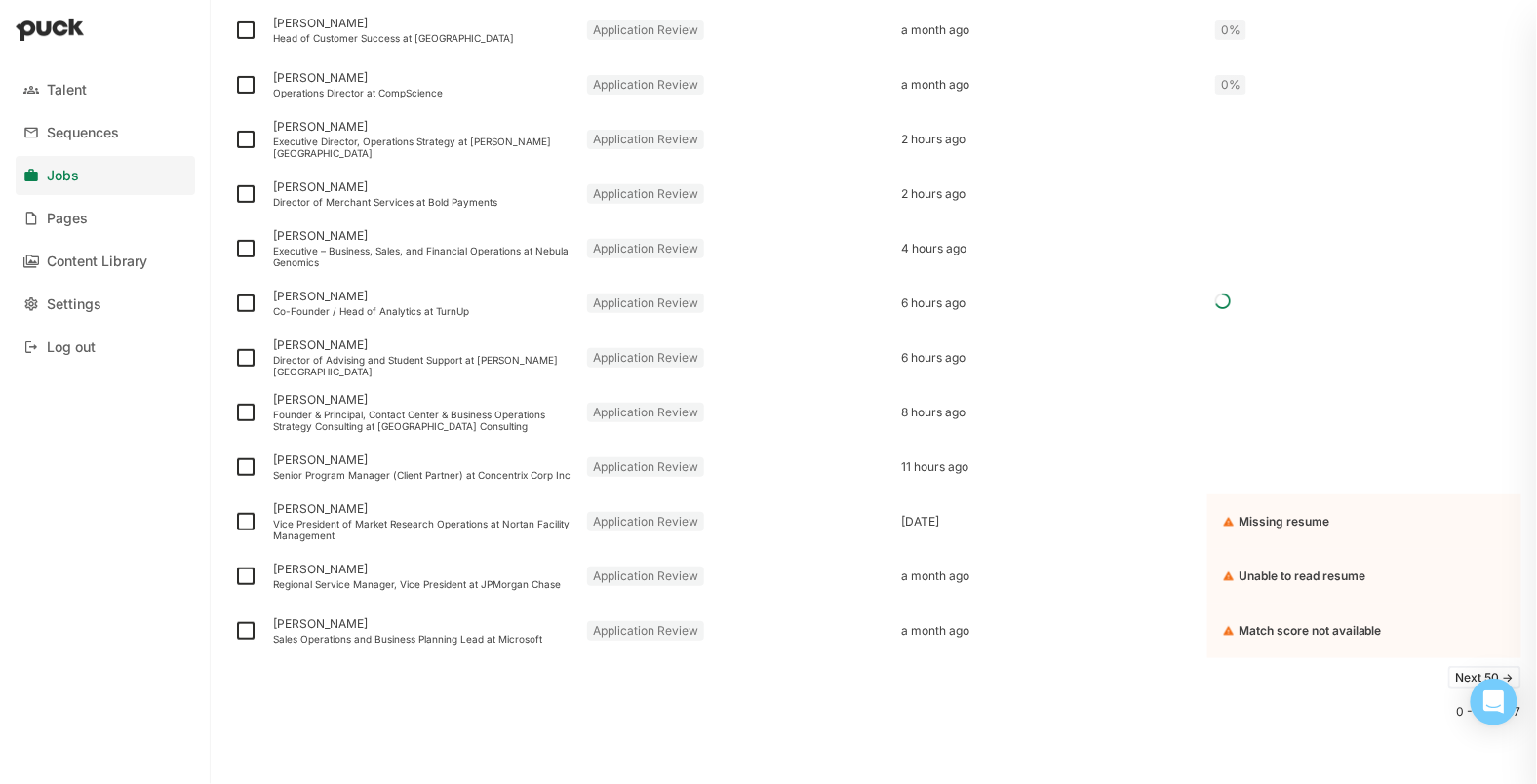 click on "Next 50 ->" at bounding box center [1484, 678] 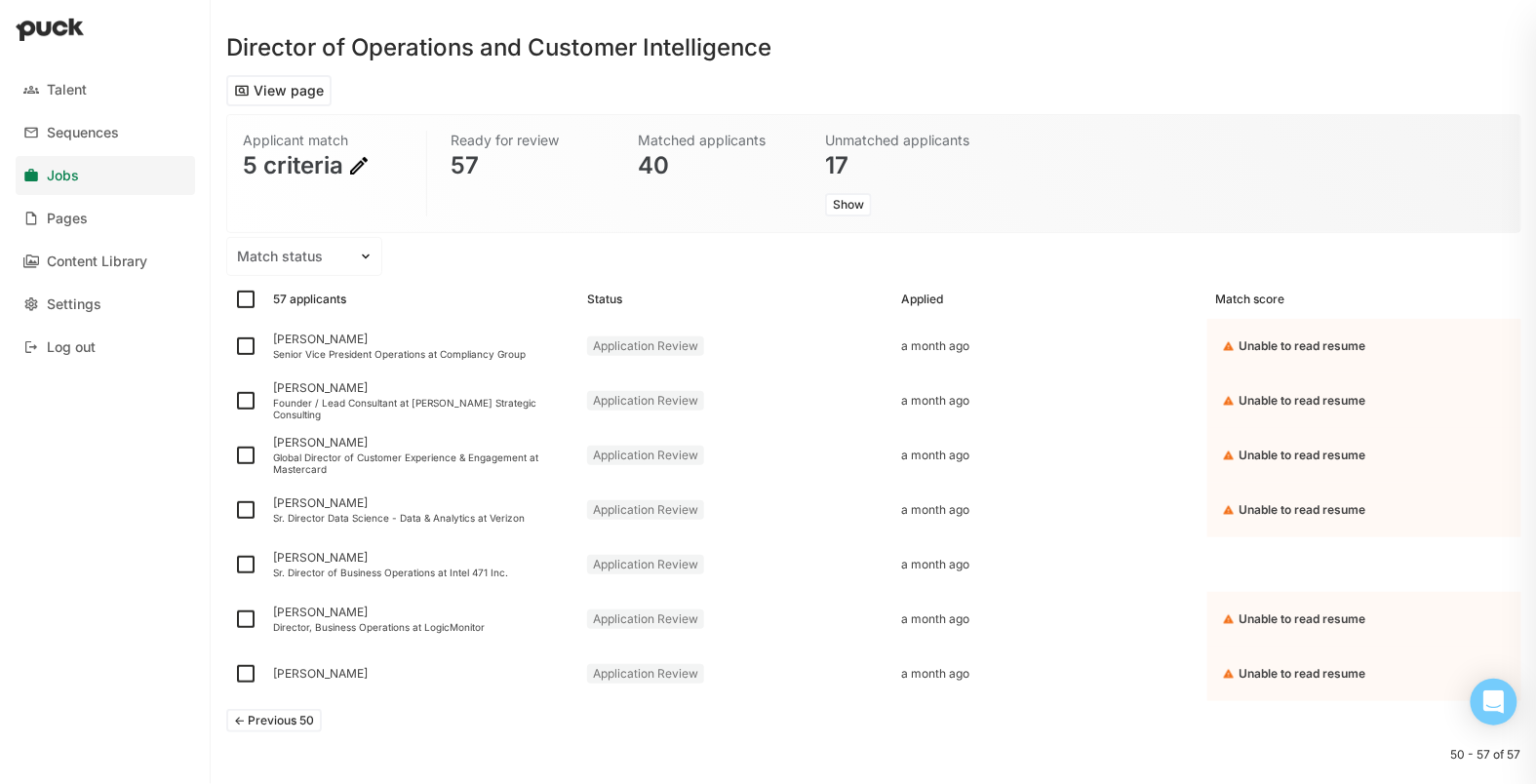 scroll, scrollTop: 40, scrollLeft: 0, axis: vertical 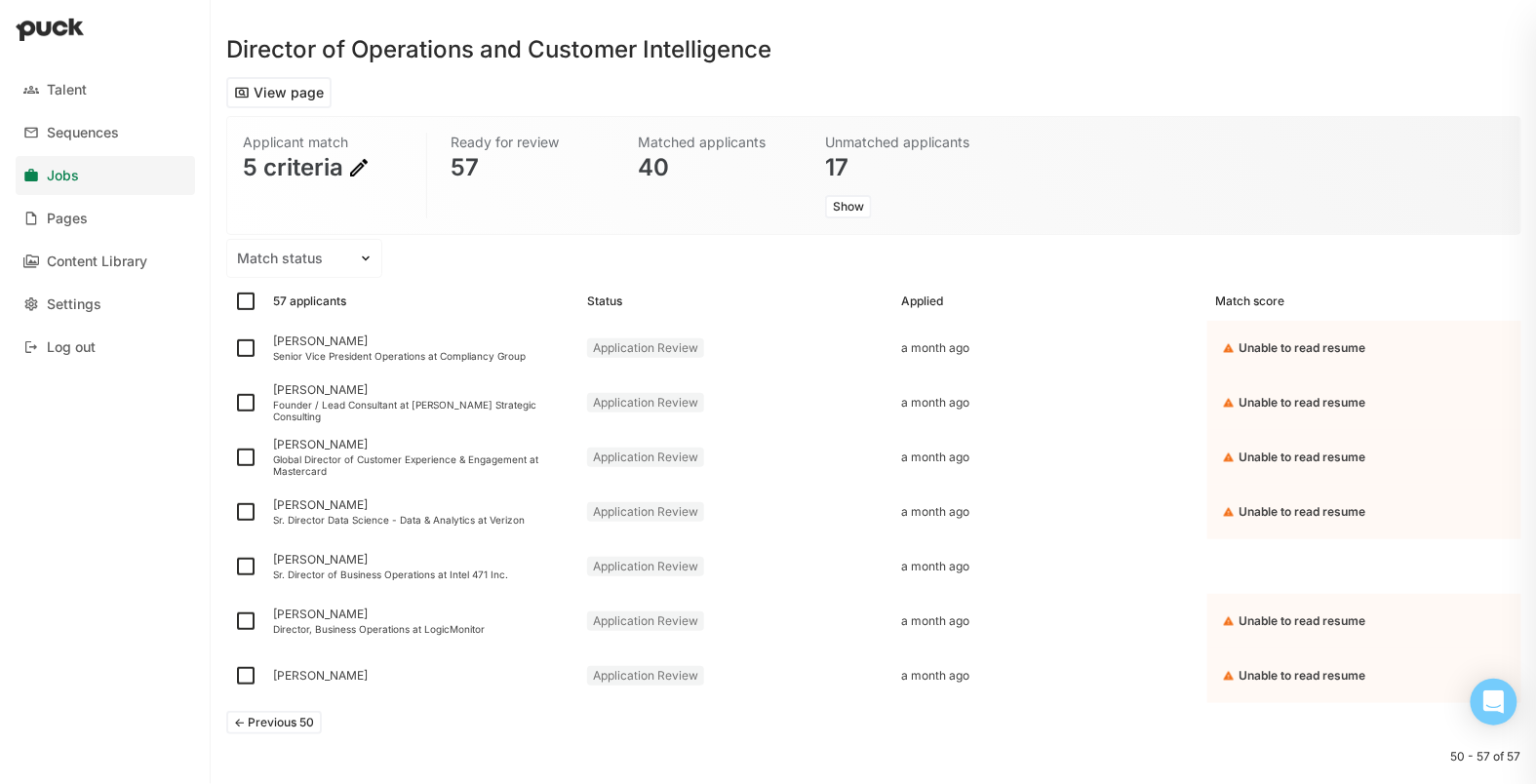 click on "<- Previous 50" at bounding box center (274, 723) 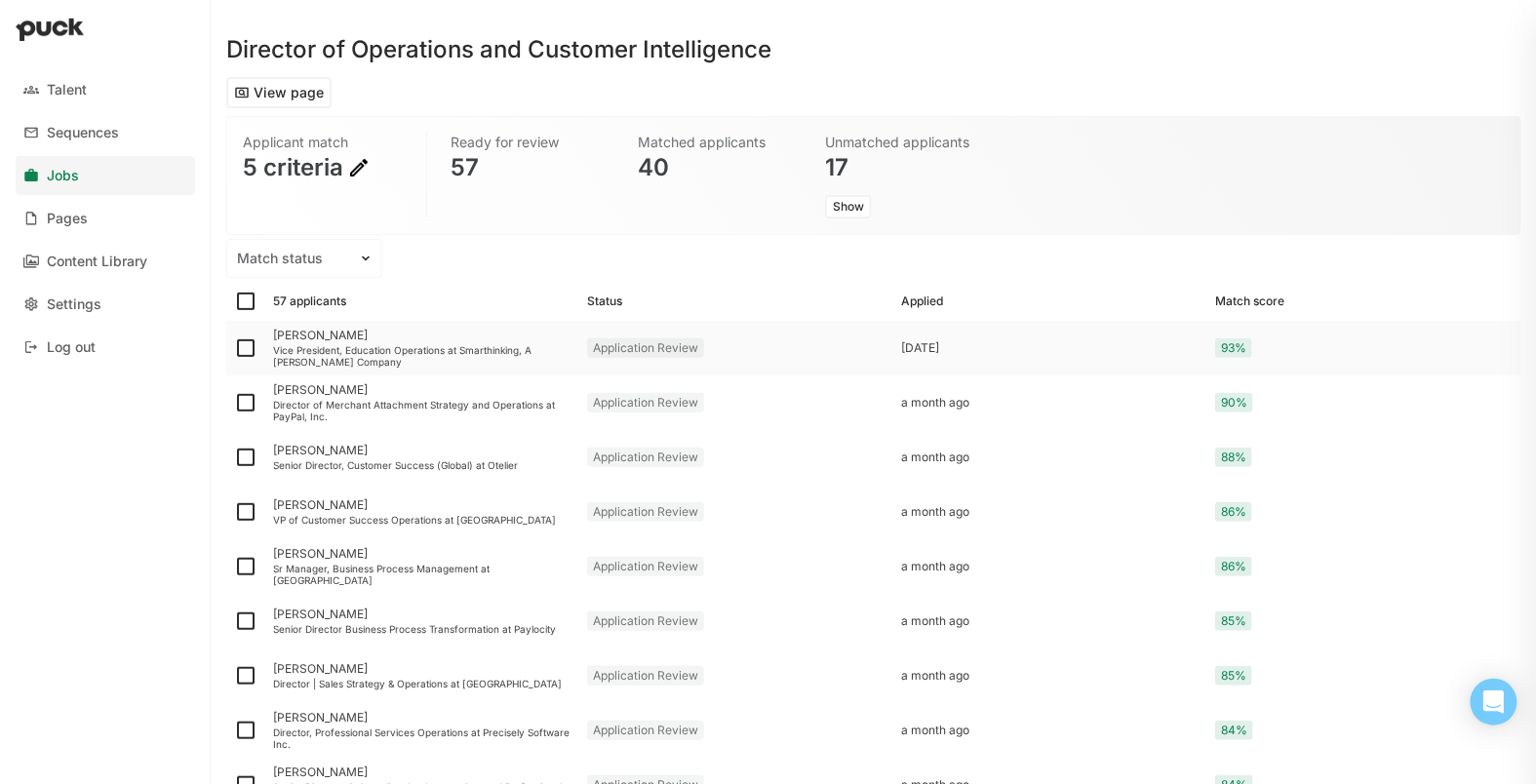 click on "Bryan Benningfield" at bounding box center (422, 335) 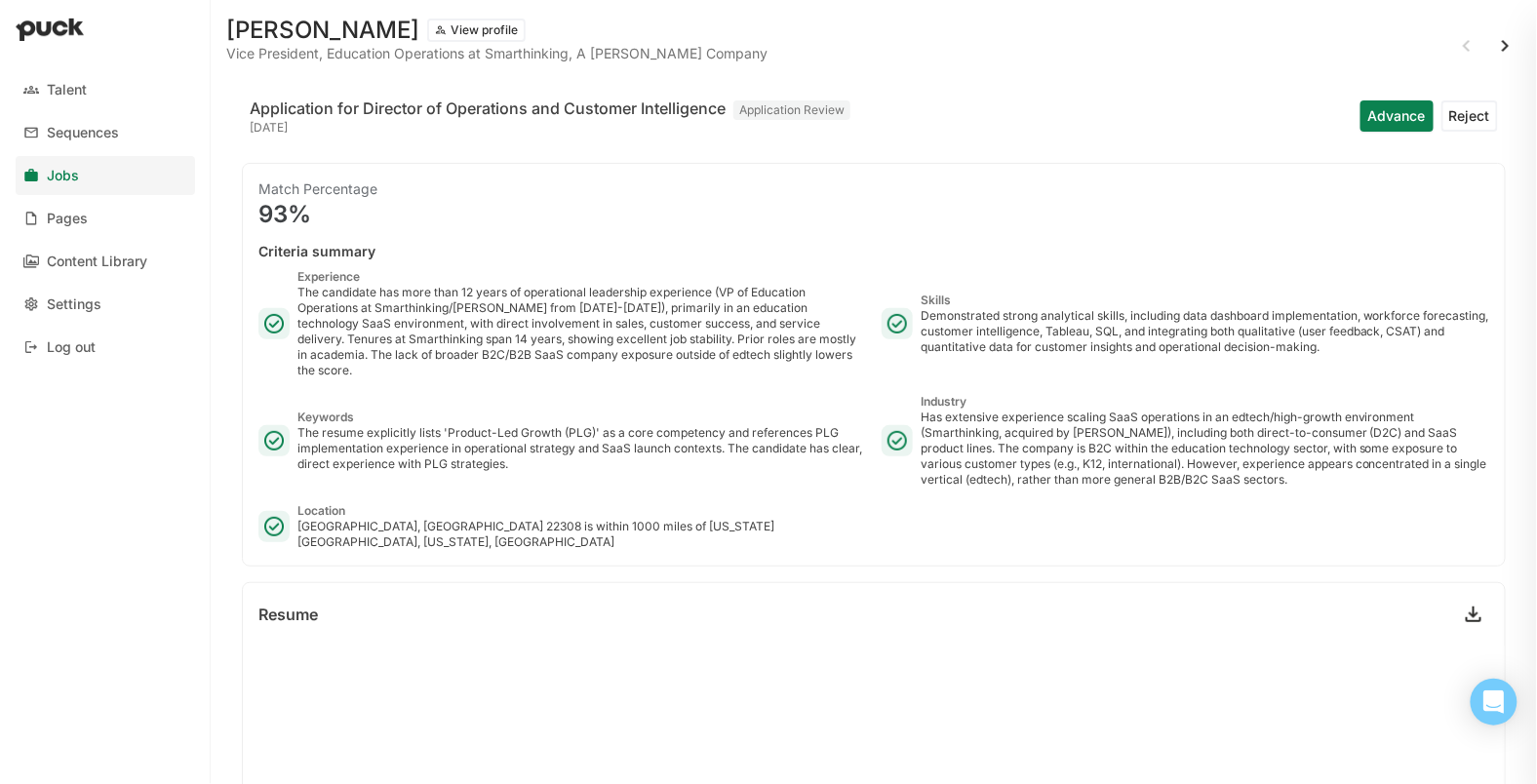 scroll, scrollTop: 0, scrollLeft: 0, axis: both 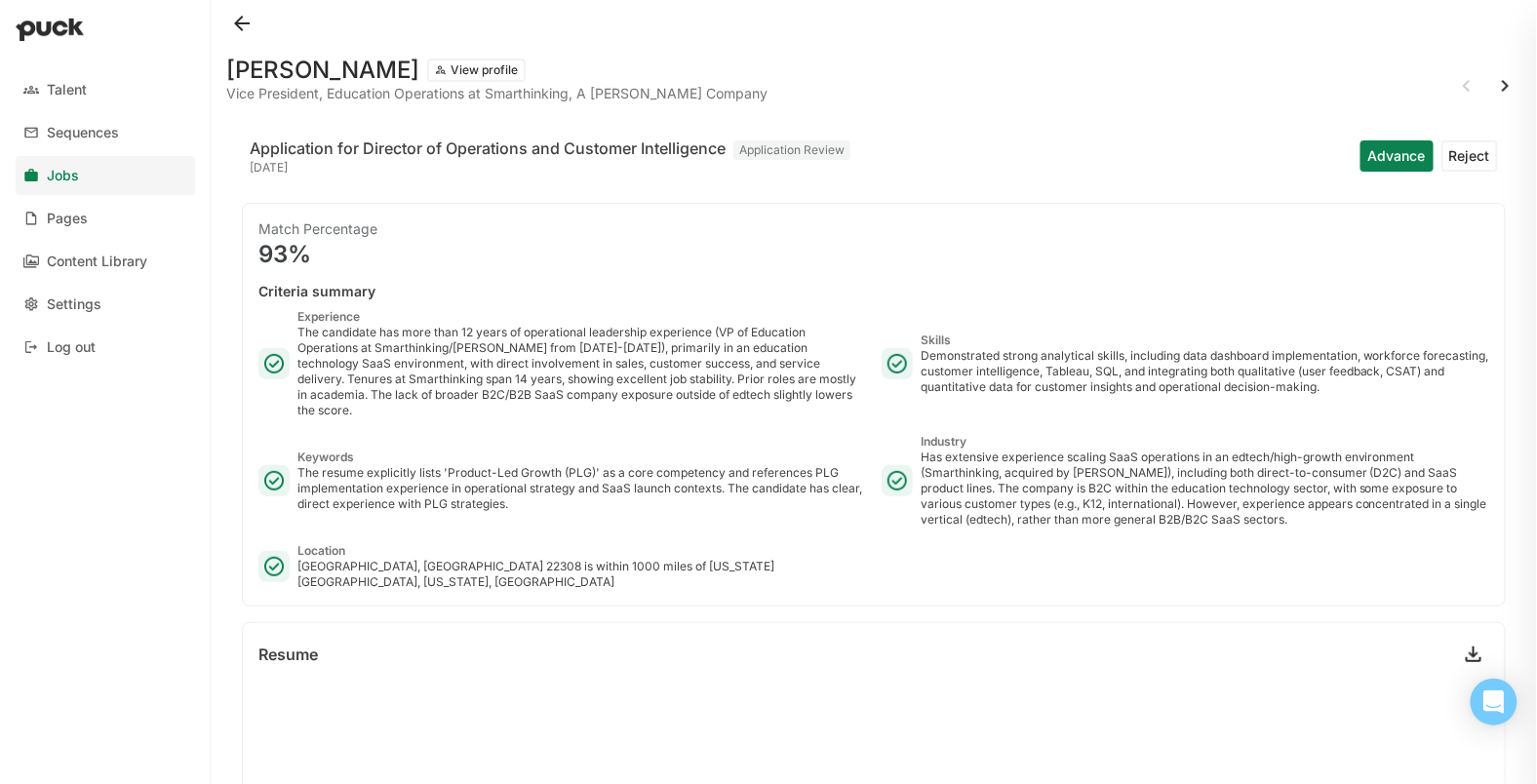 click on "Bryan Benningfield" at bounding box center [323, 70] 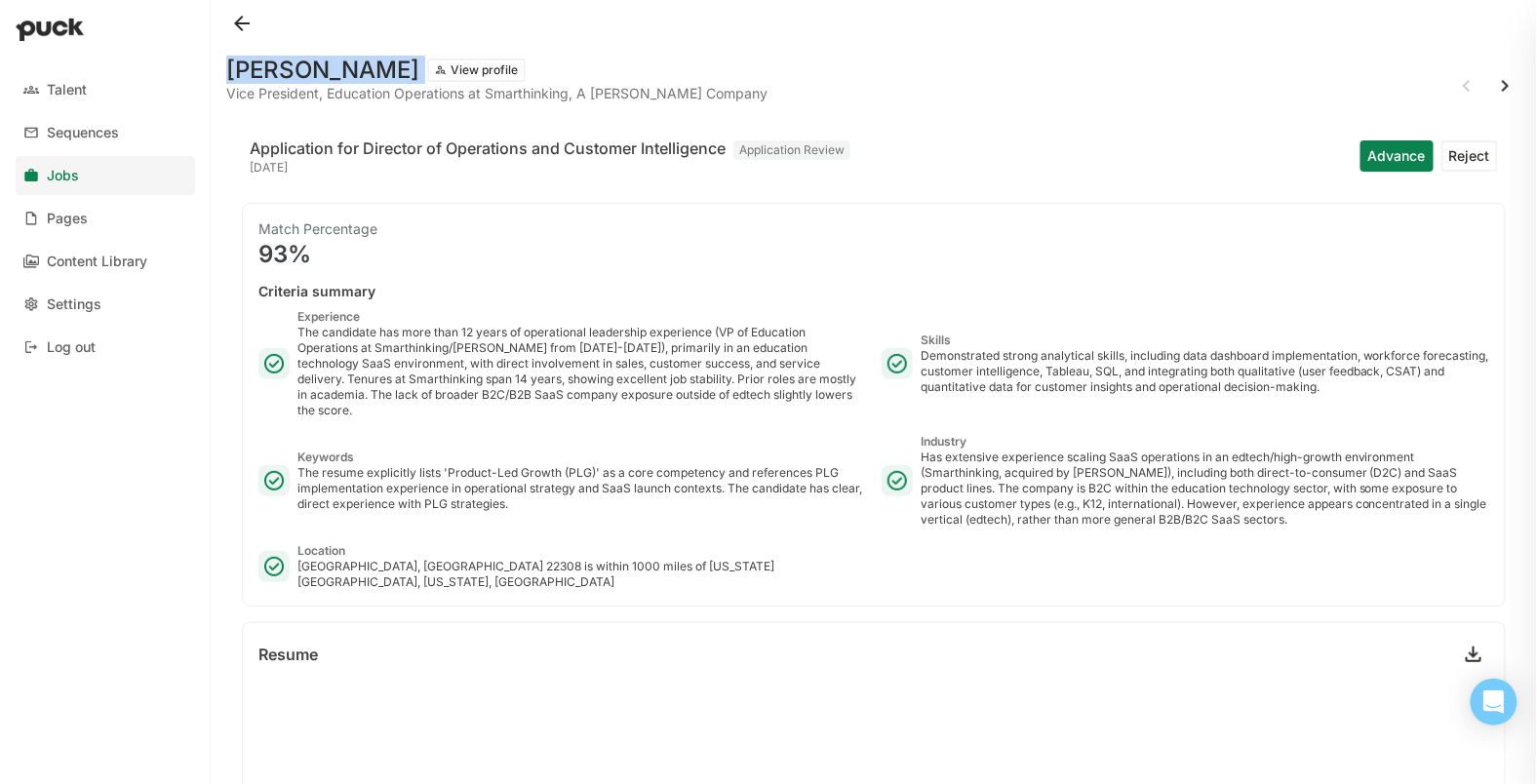 click on "Bryan Benningfield" at bounding box center (323, 70) 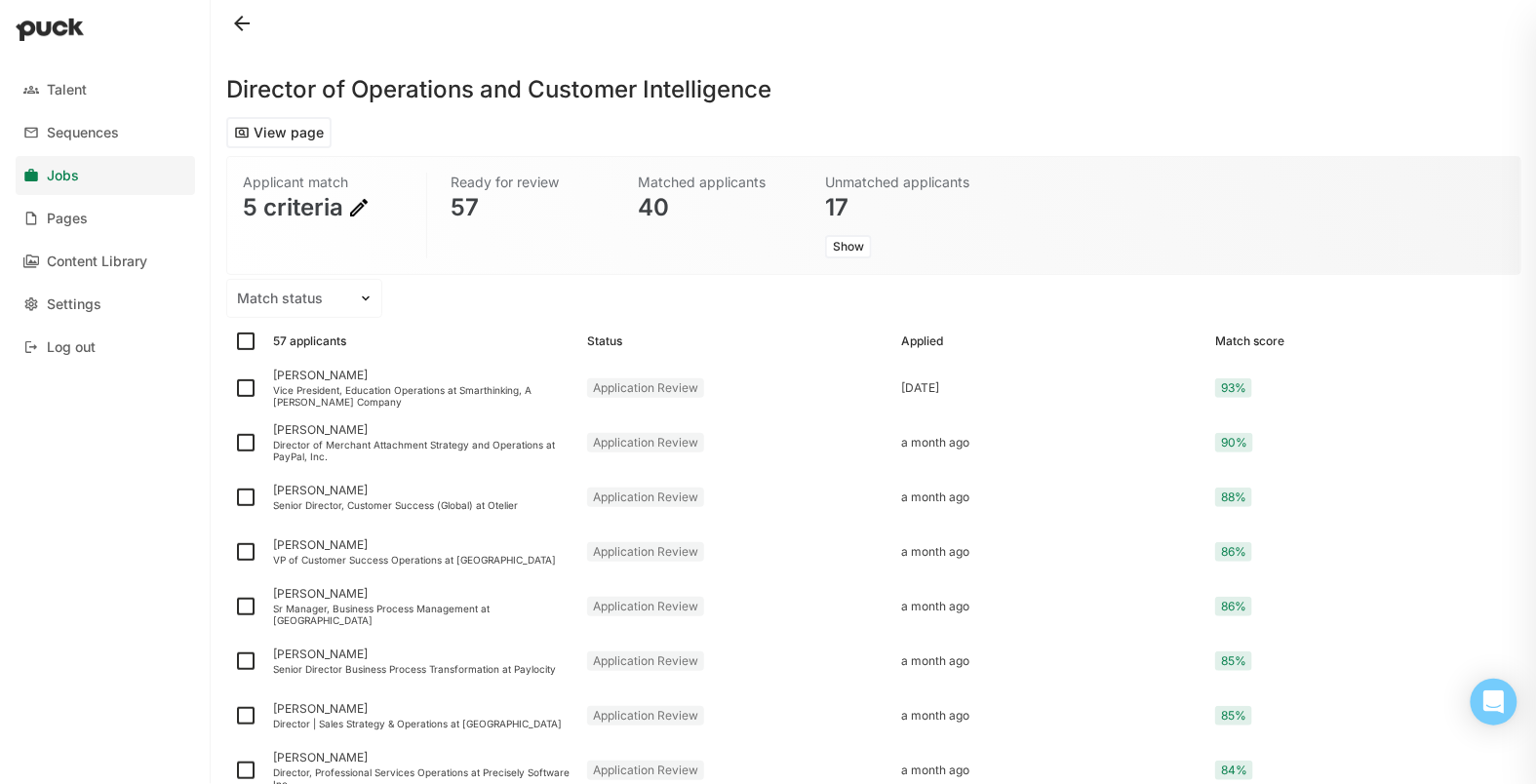 click at bounding box center (359, 208) 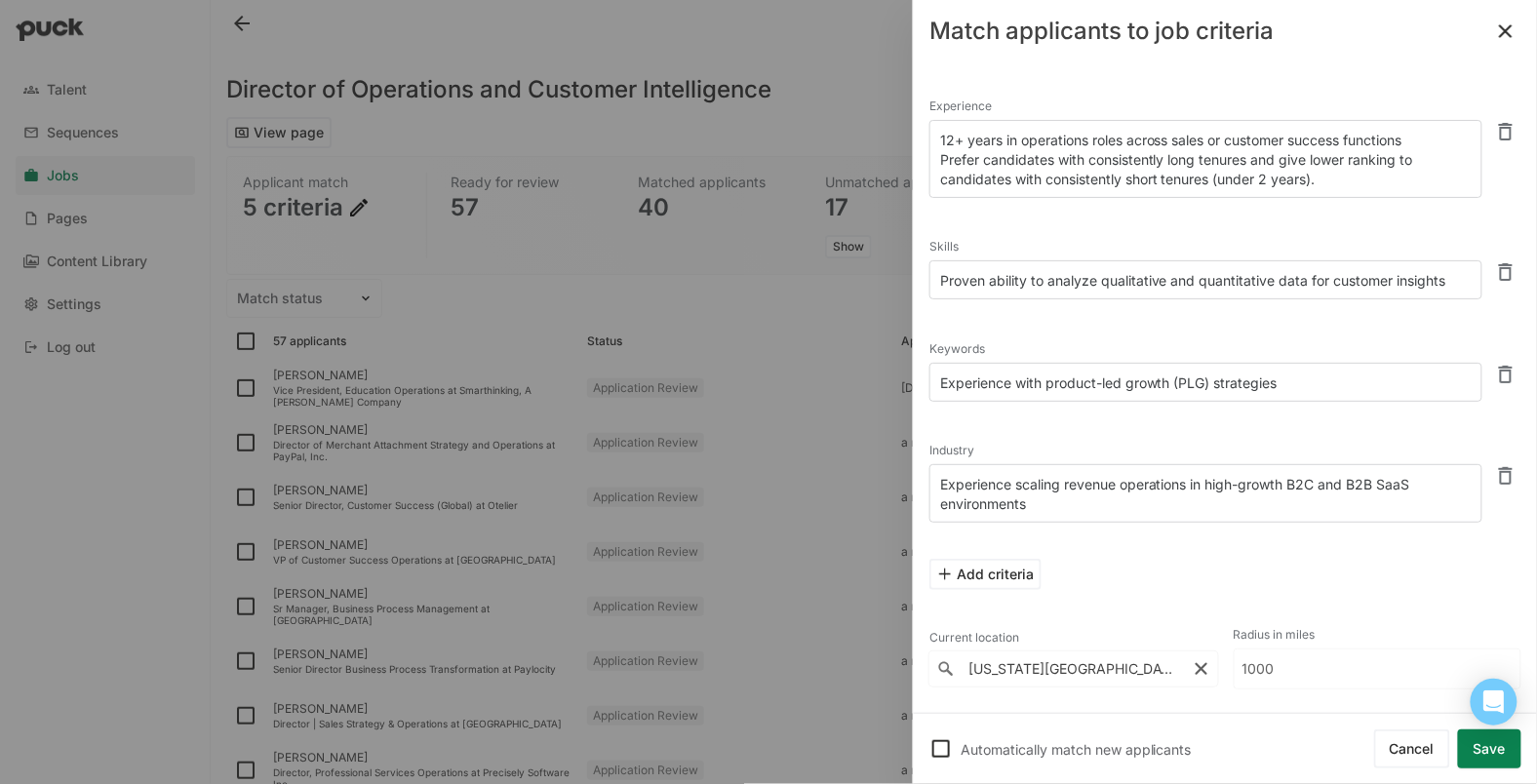 scroll, scrollTop: 0, scrollLeft: 0, axis: both 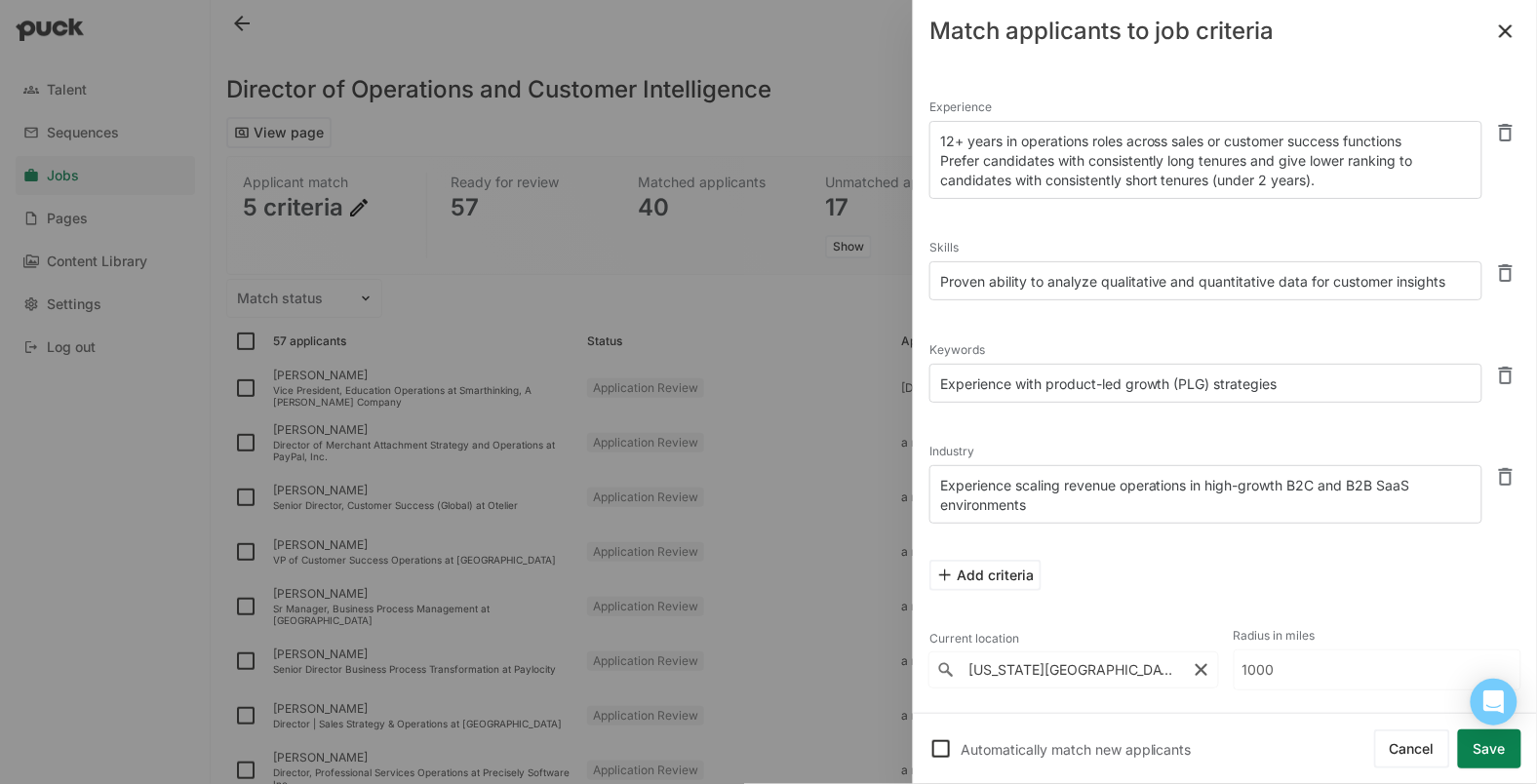 click at bounding box center [768, 392] 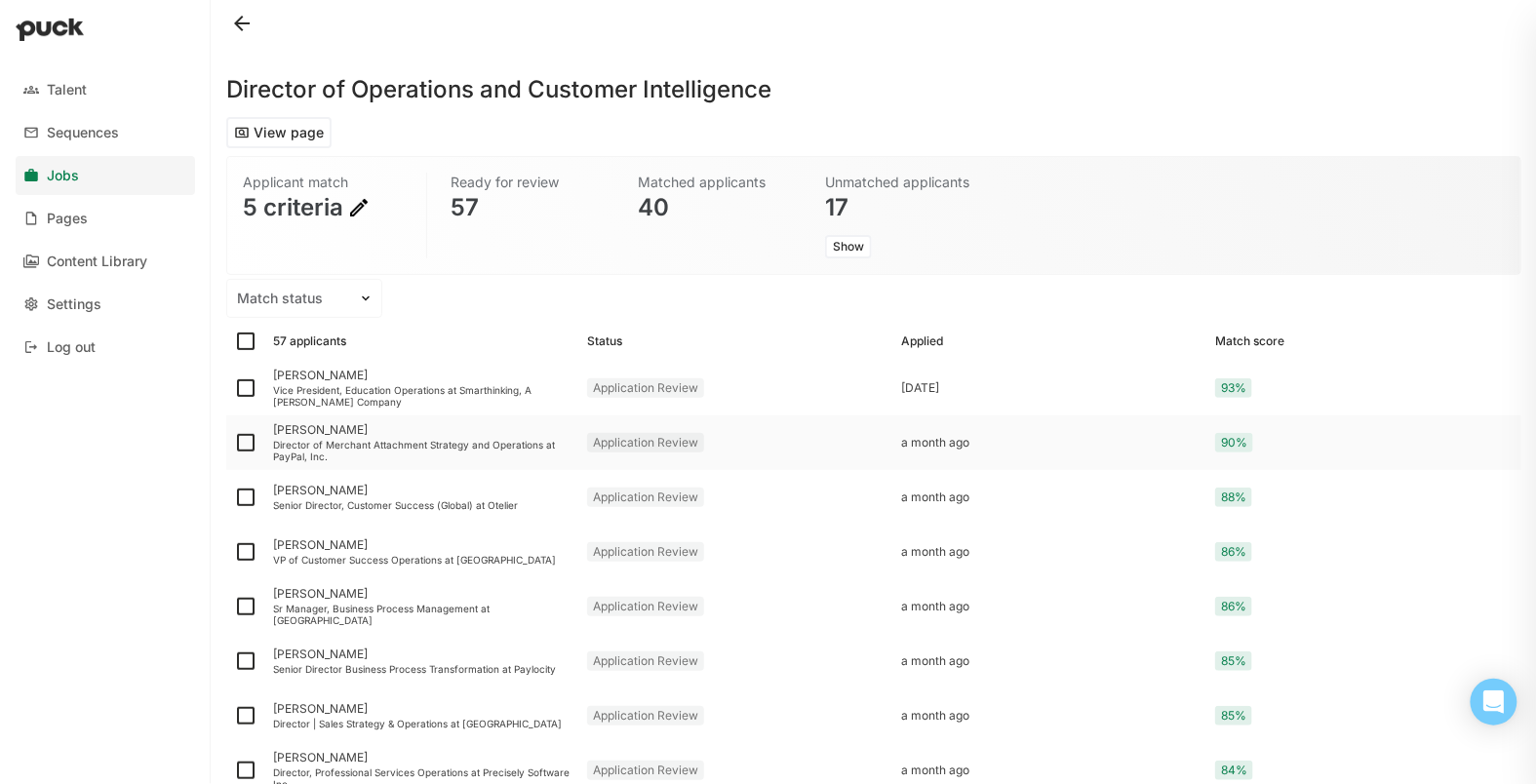 scroll, scrollTop: 73, scrollLeft: 0, axis: vertical 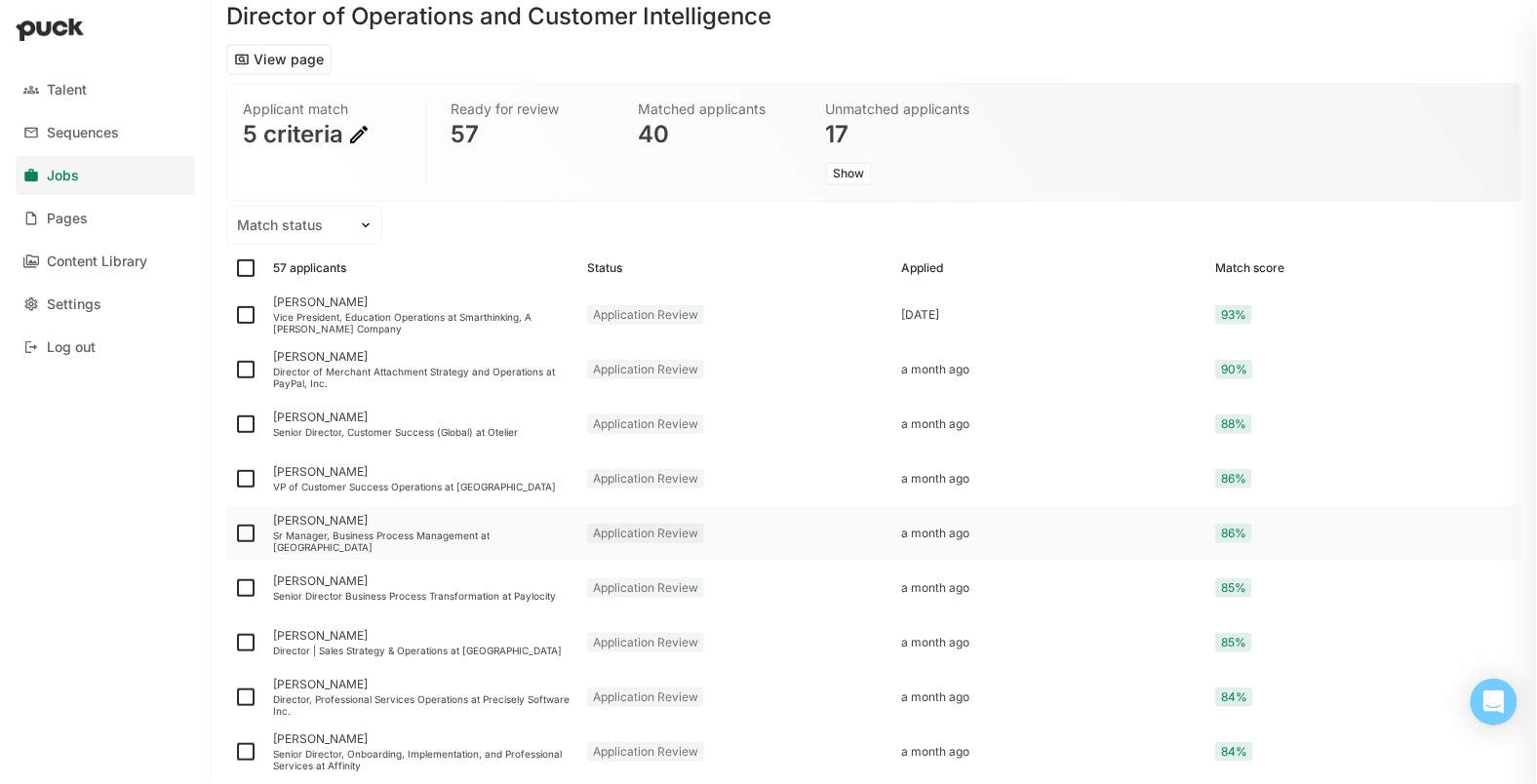 click on "Sr Manager, Business Process Management at Asana" at bounding box center (422, 541) 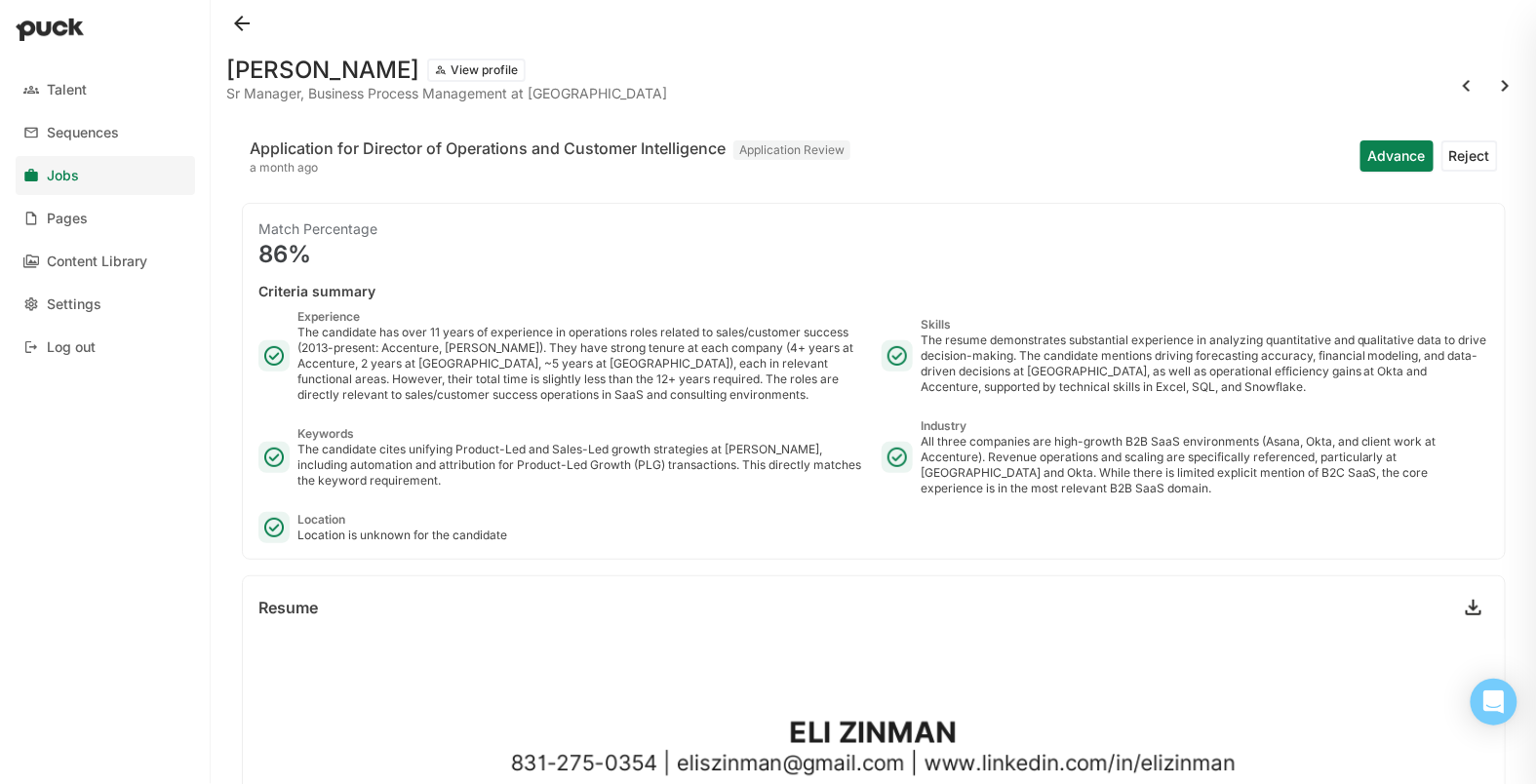 click on "Eli Zinman" at bounding box center [323, 70] 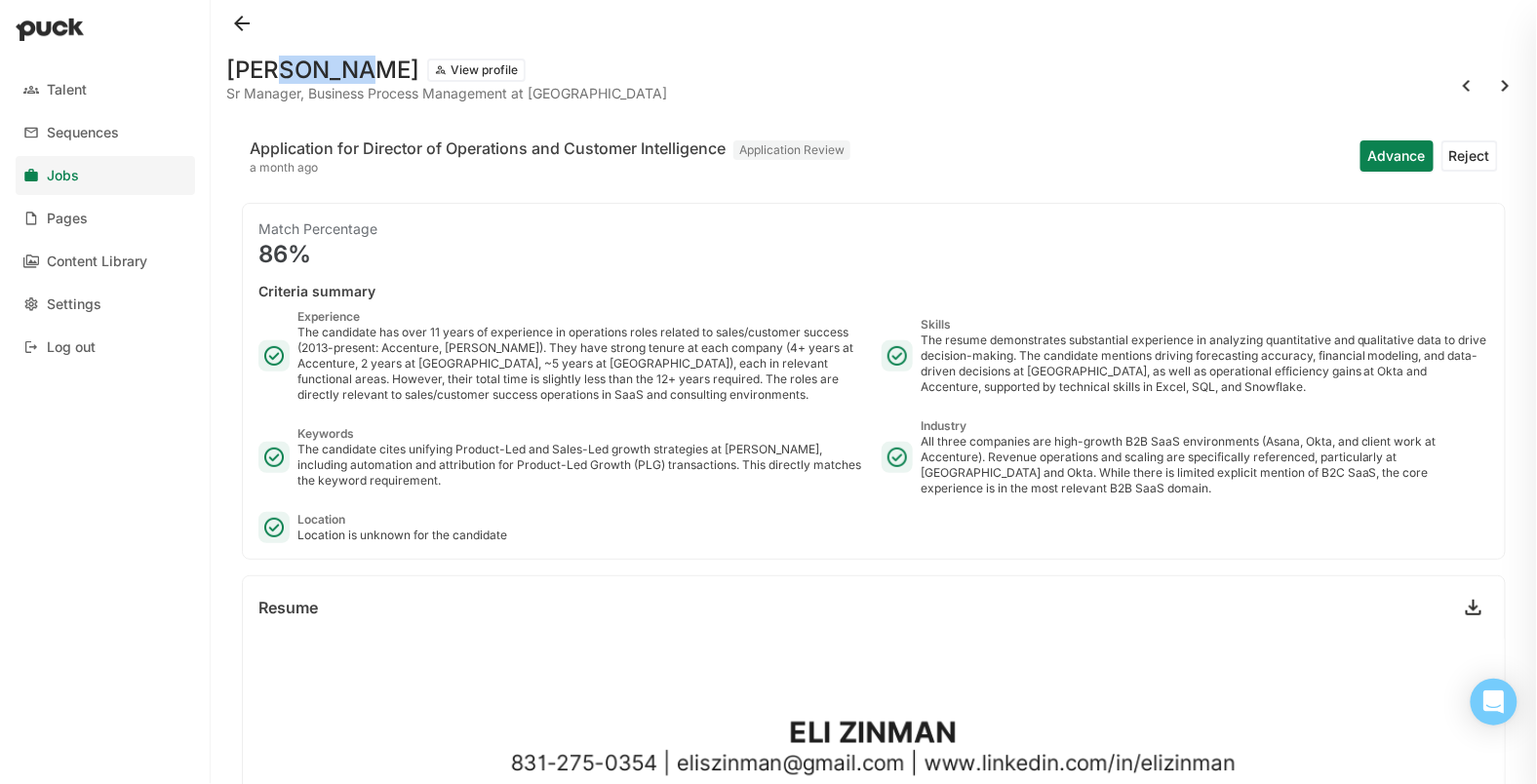 click on "Eli Zinman" at bounding box center (323, 70) 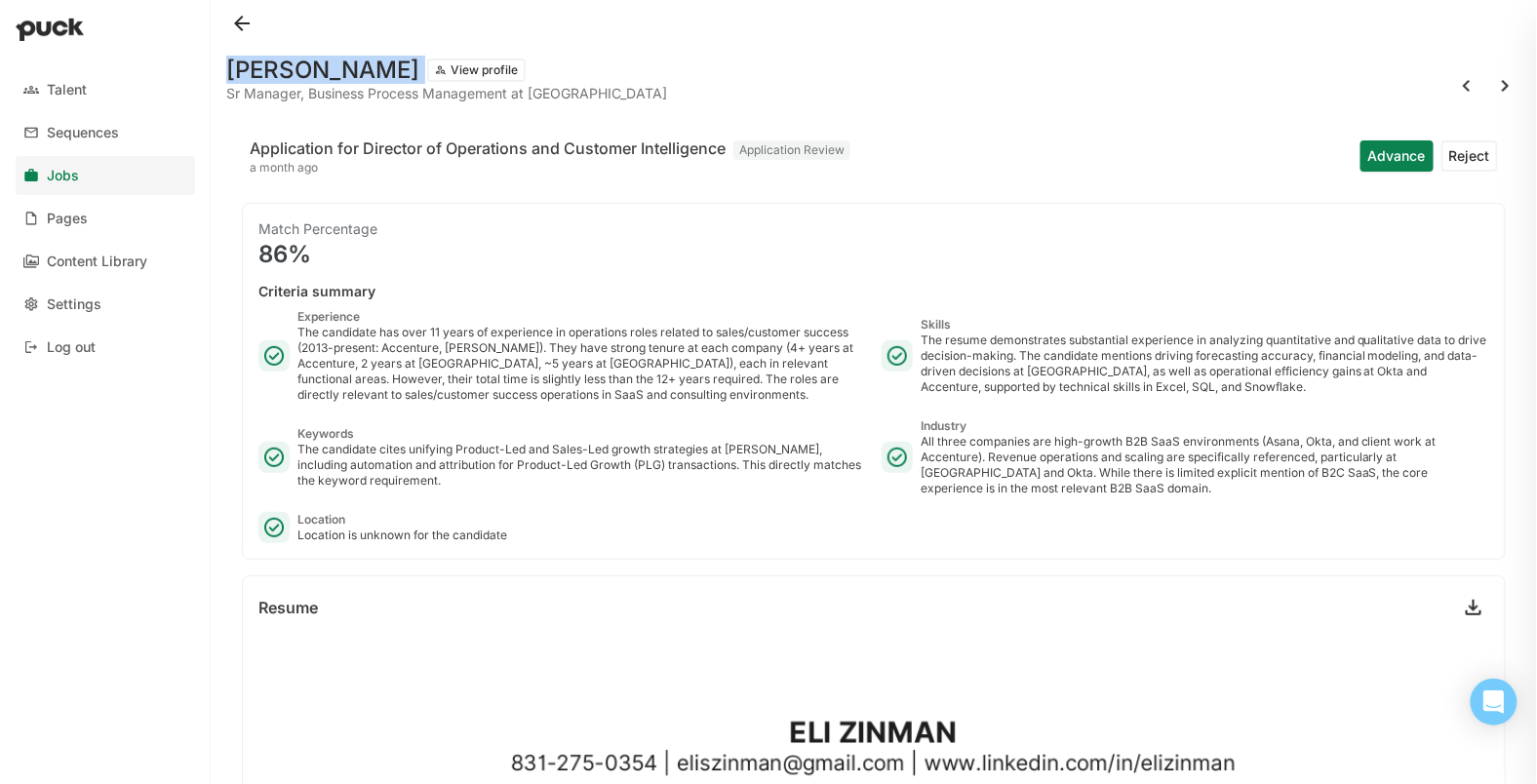 click on "Eli Zinman" at bounding box center (323, 70) 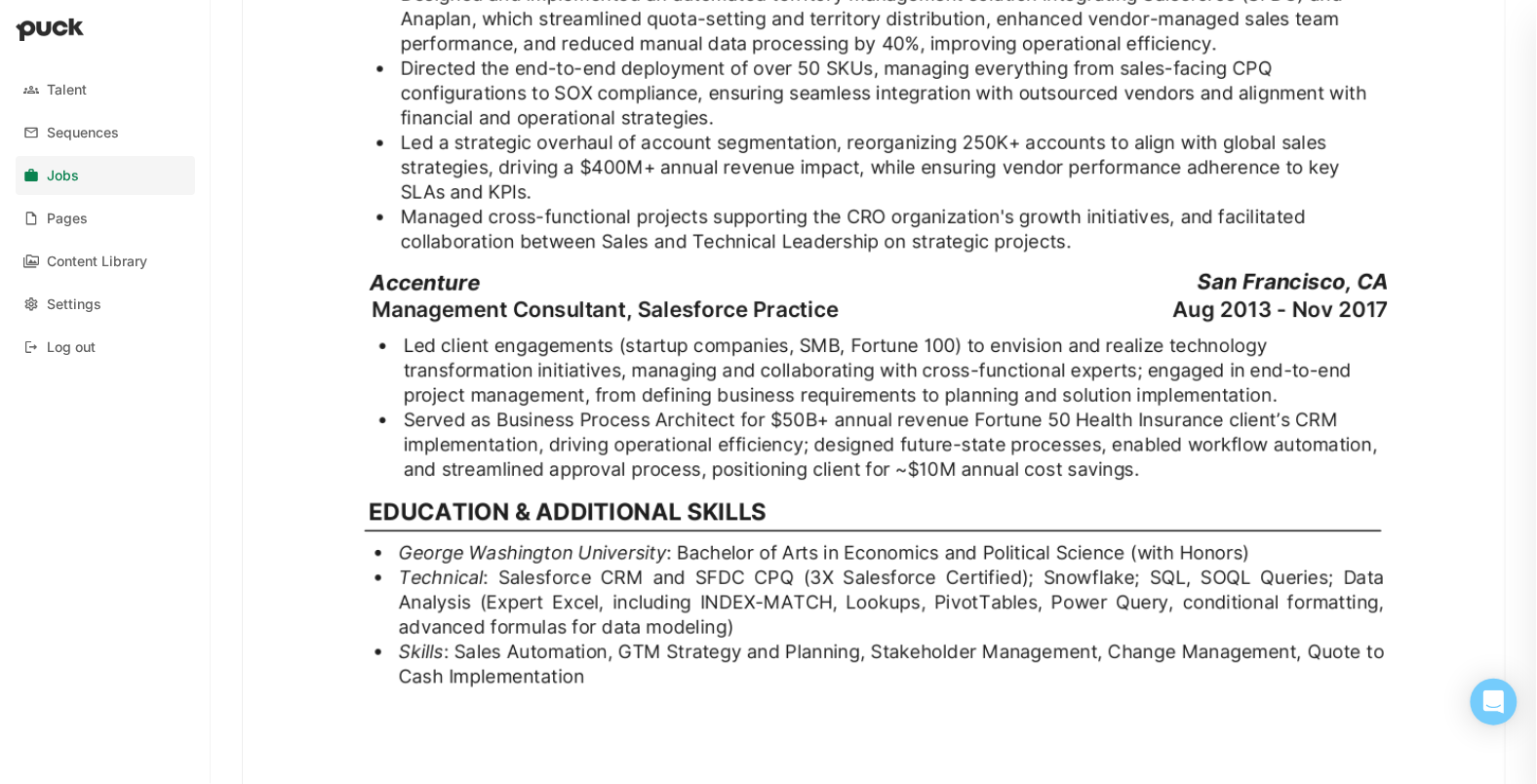 scroll, scrollTop: 1434, scrollLeft: 0, axis: vertical 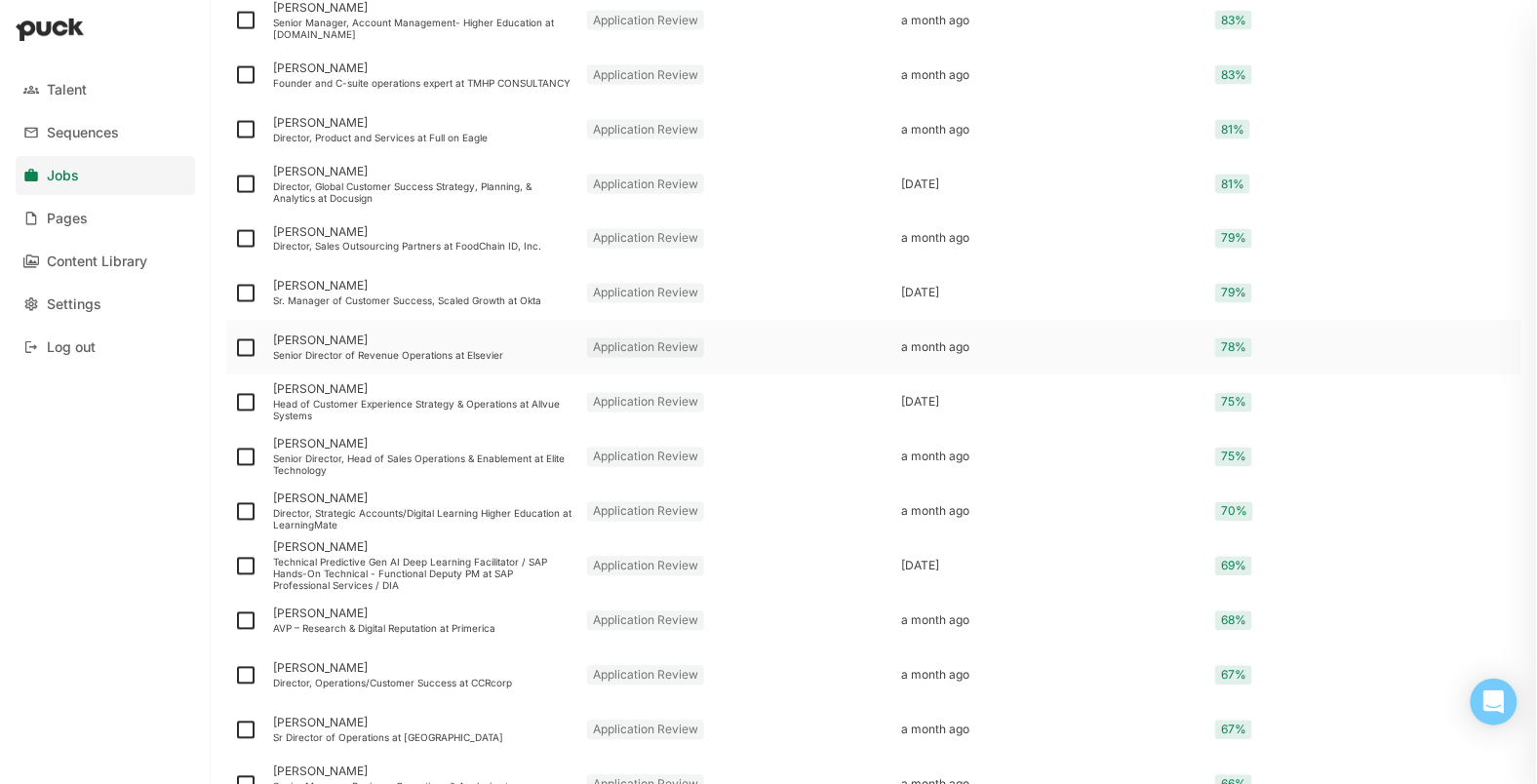 click on "Jarrett Rubin" at bounding box center [422, 341] 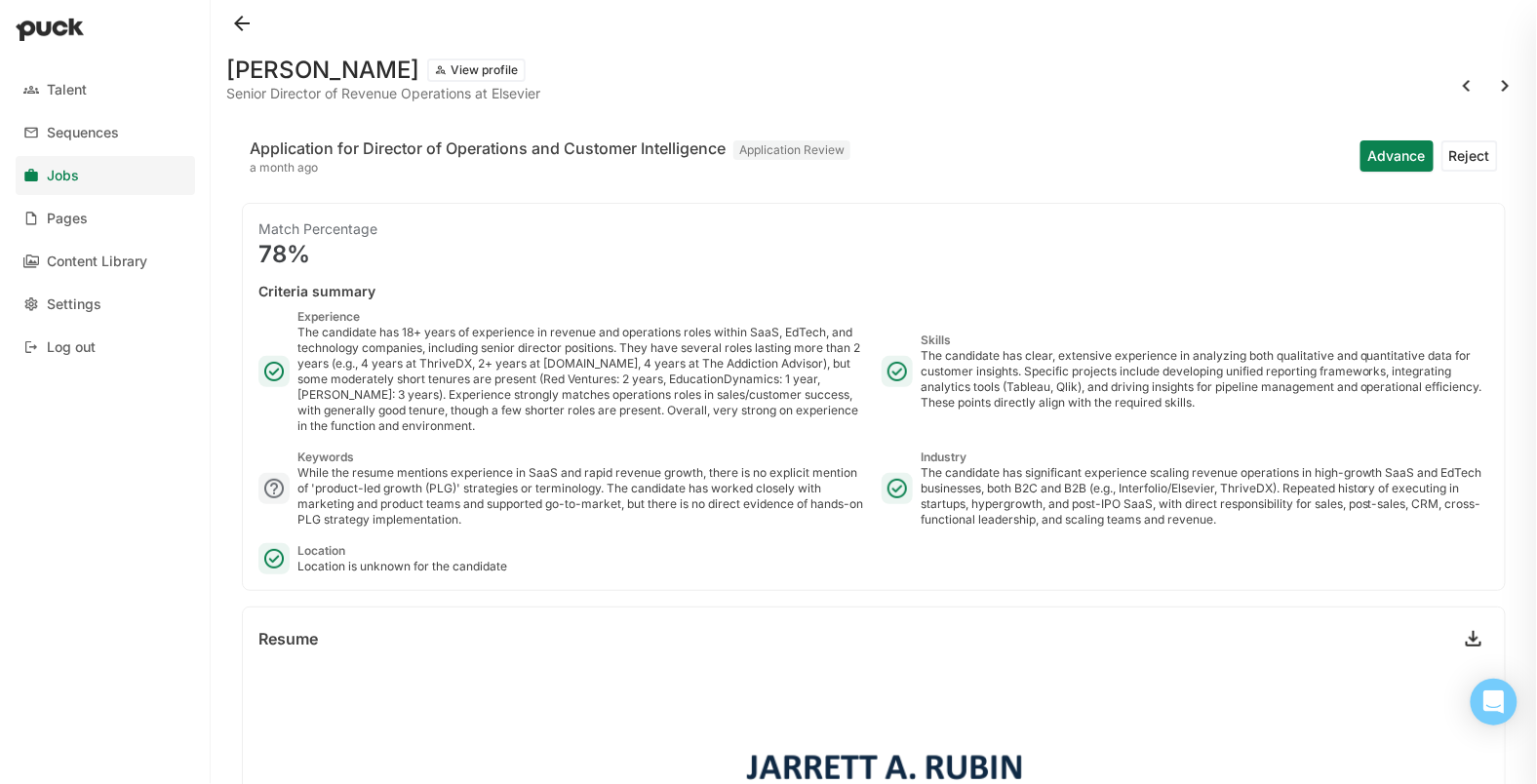 click on "Jarrett Rubin" at bounding box center (323, 70) 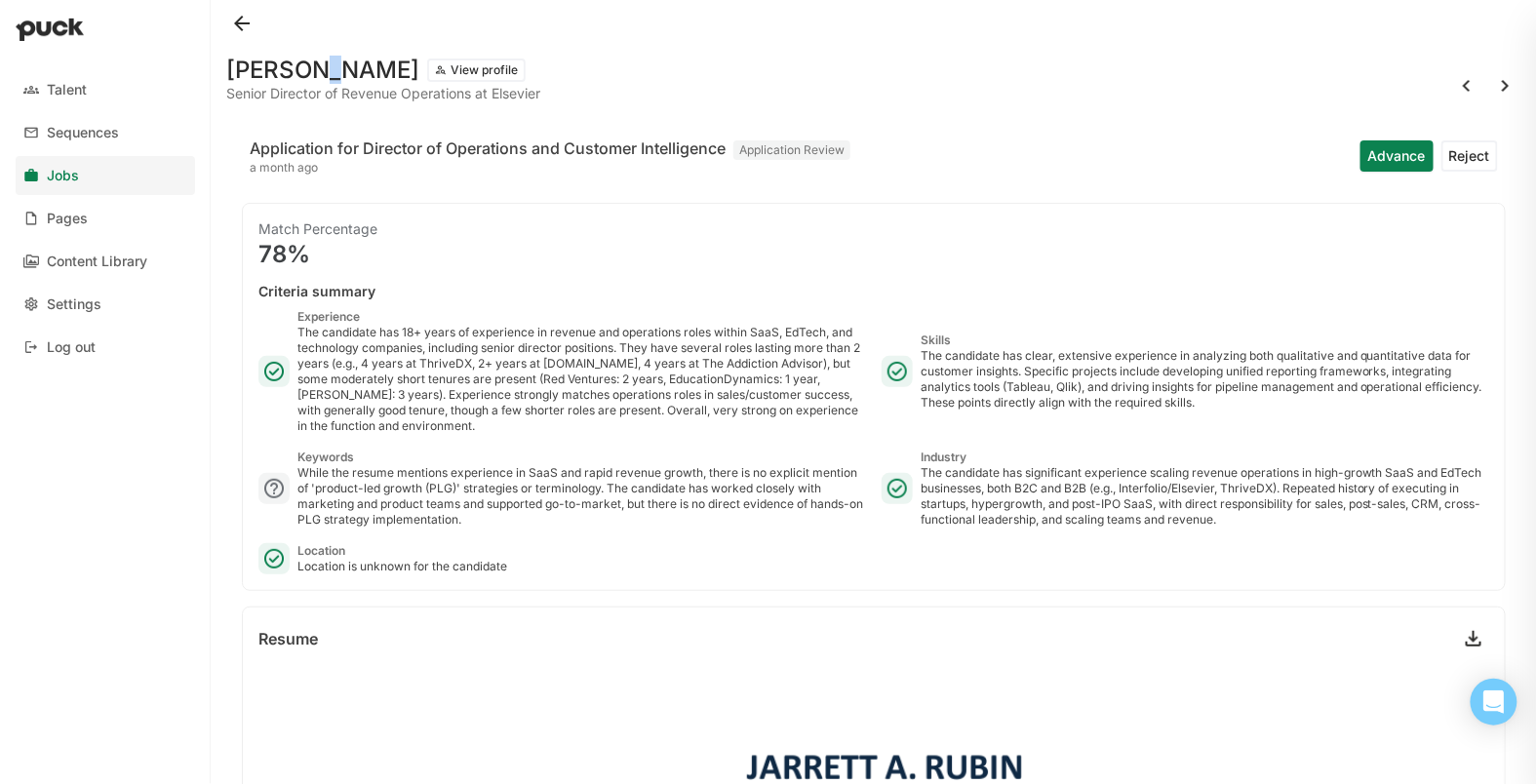 click on "Jarrett Rubin" at bounding box center (323, 70) 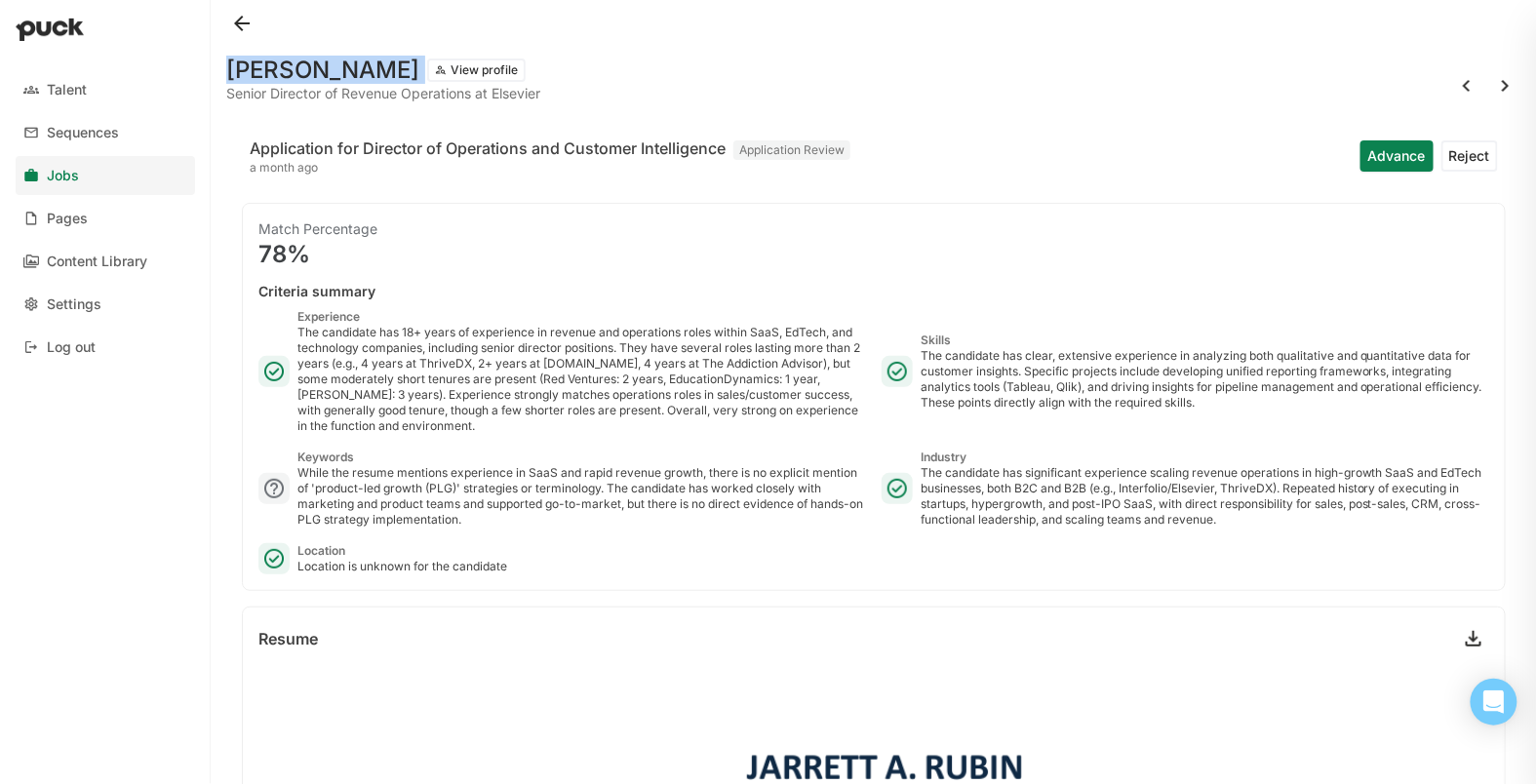 click on "Jarrett Rubin" at bounding box center (323, 70) 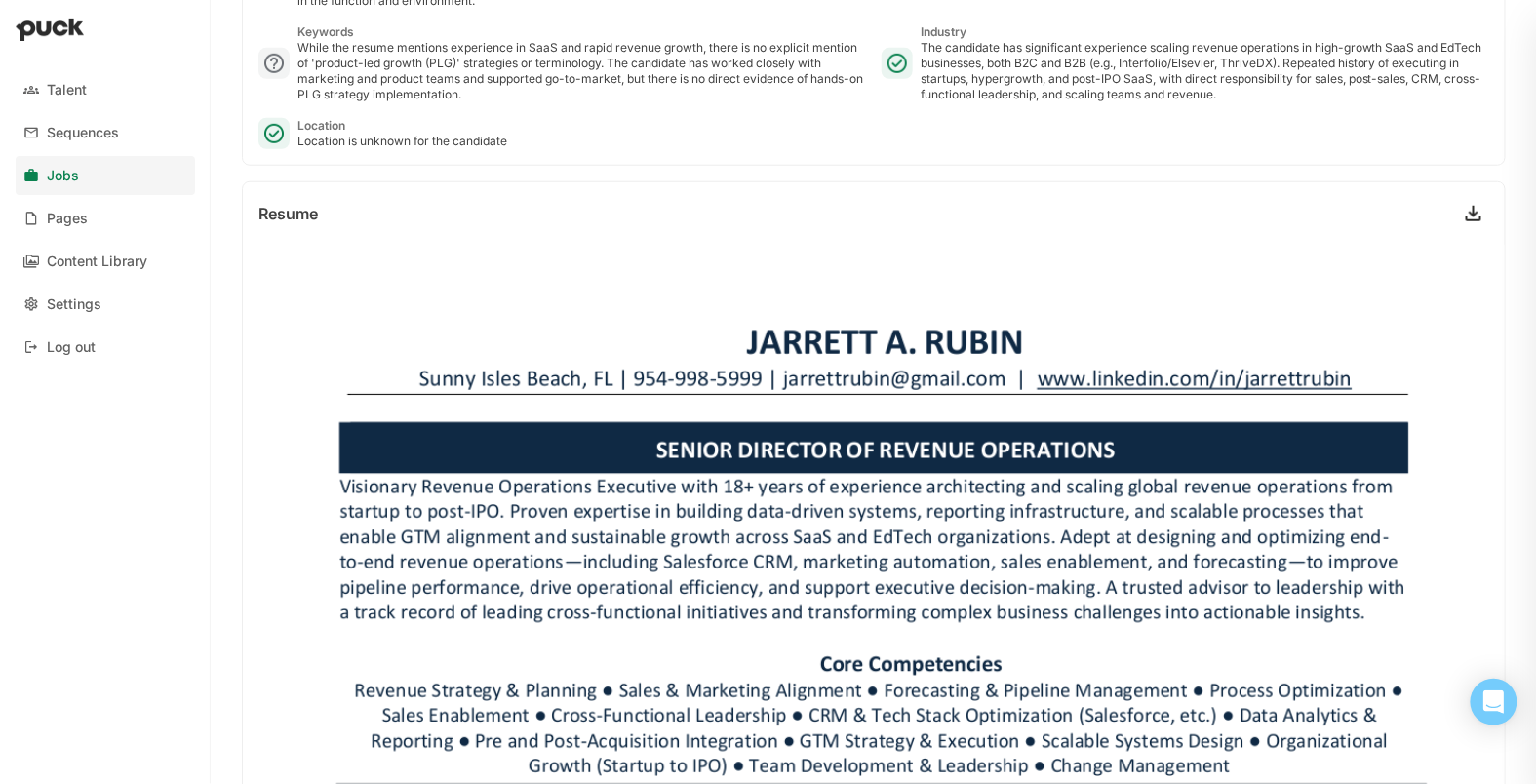 scroll, scrollTop: 0, scrollLeft: 0, axis: both 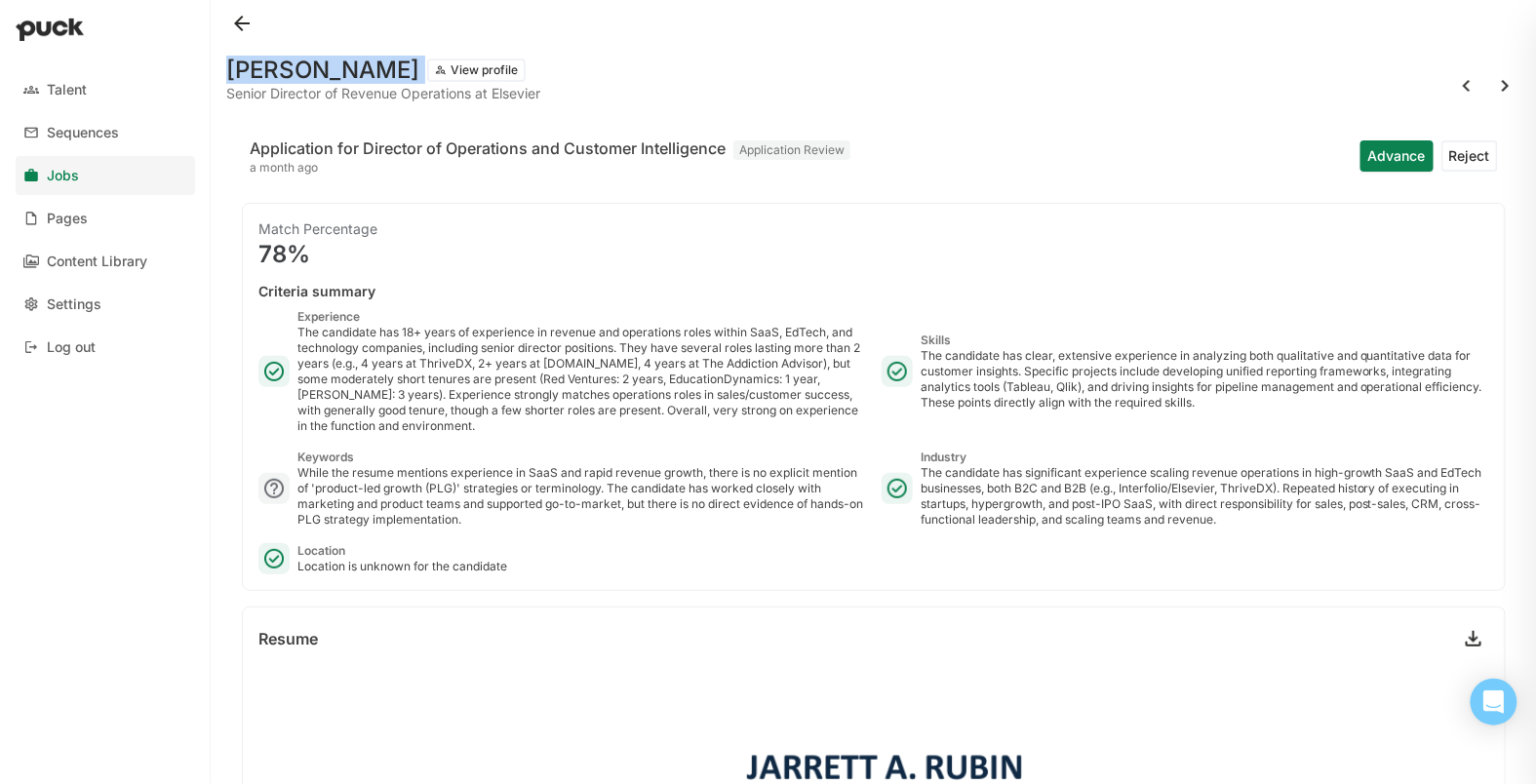 click at bounding box center [242, 23] 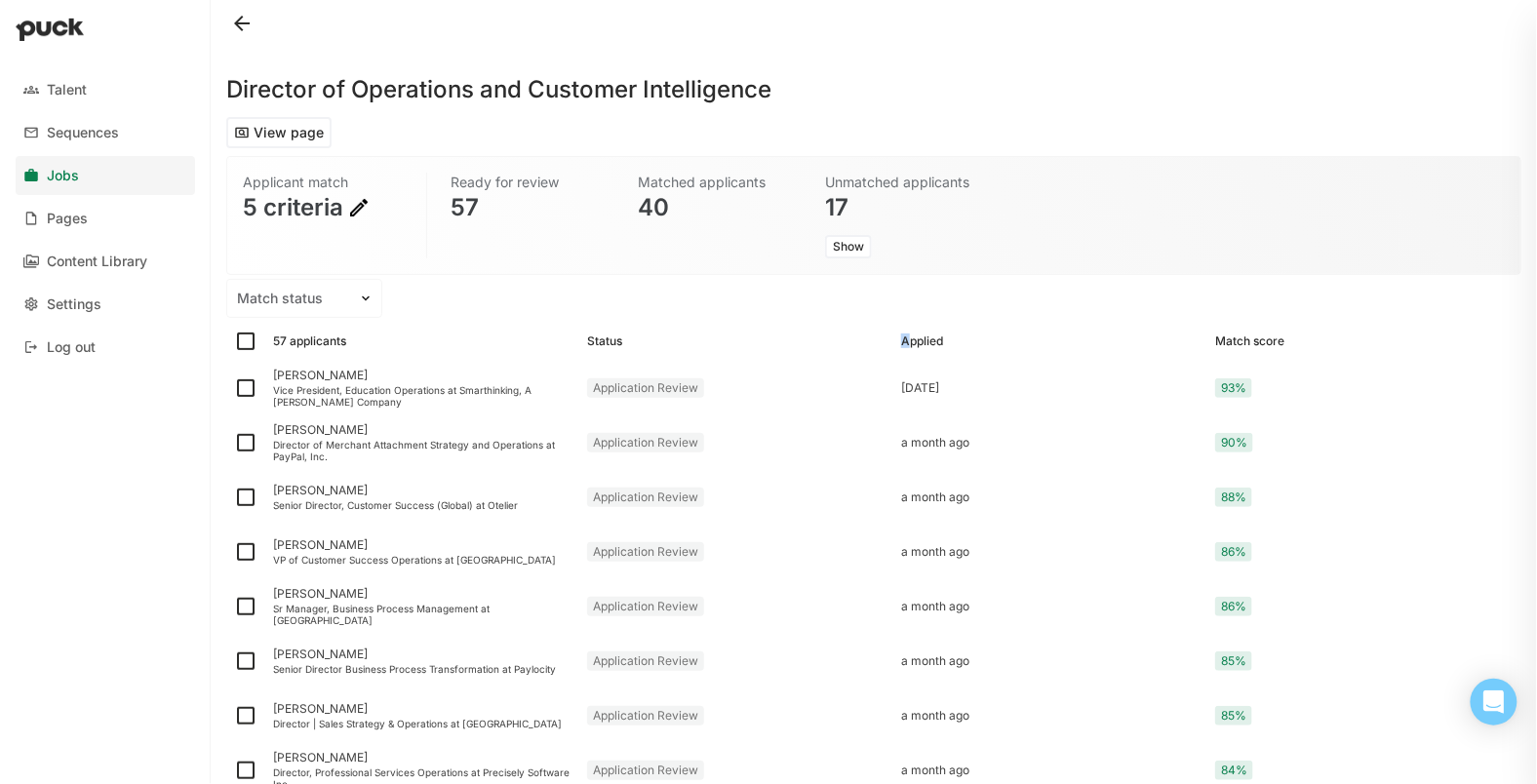 drag, startPoint x: 935, startPoint y: 331, endPoint x: 908, endPoint y: 341, distance: 28.79236 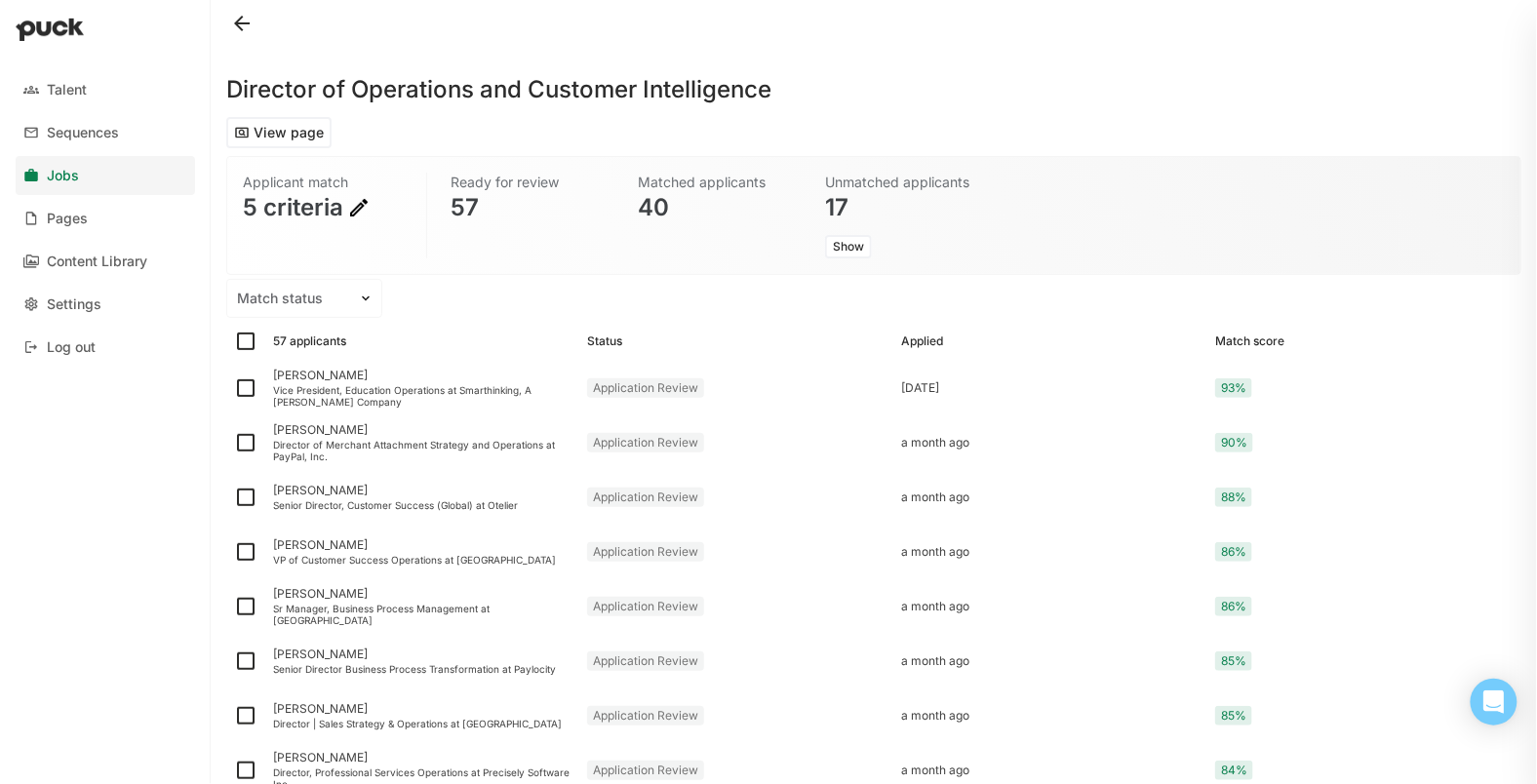 click on "57 applicants Status Applied Match score" at bounding box center (874, 341) 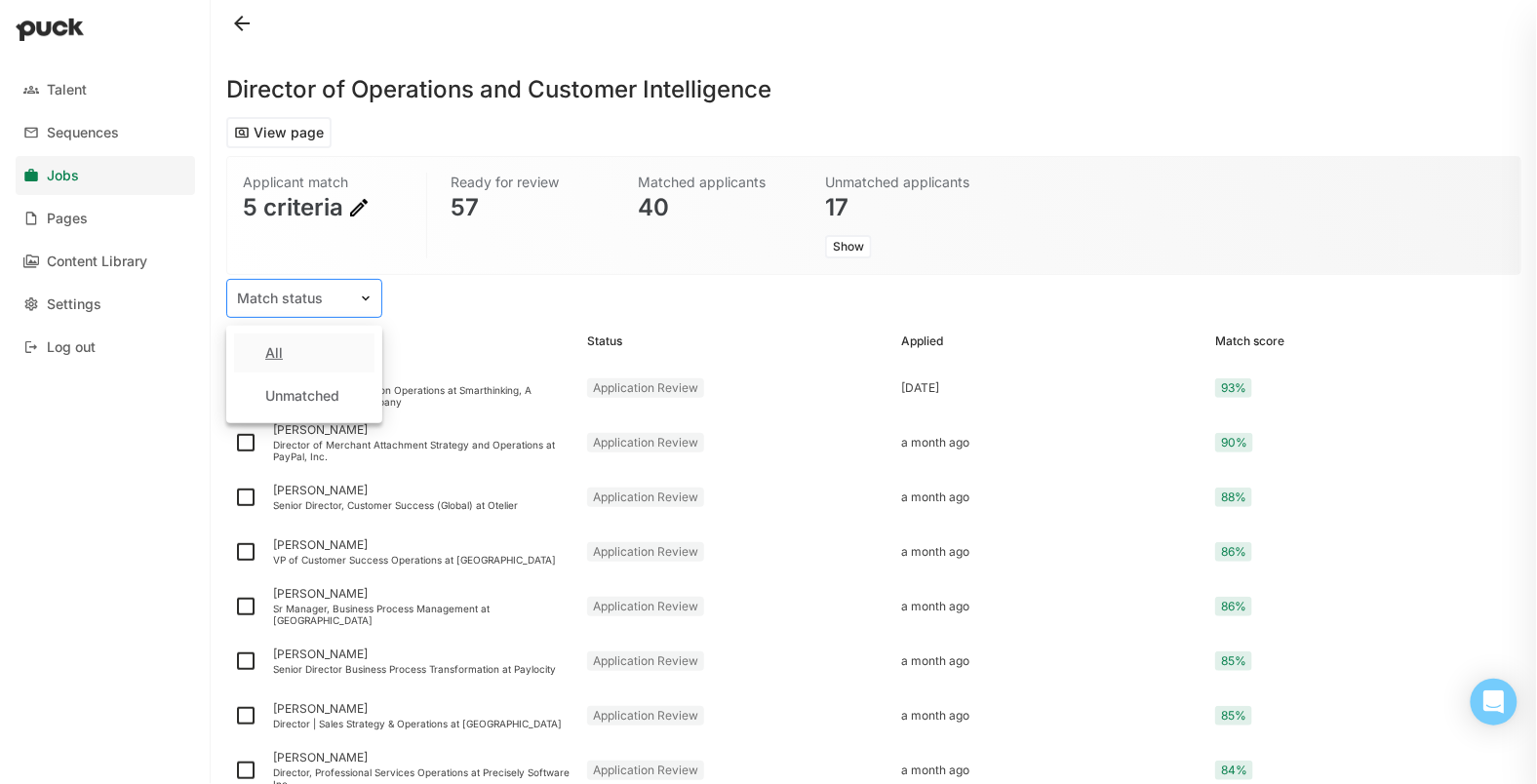 click on "Match status" at bounding box center (293, 298) 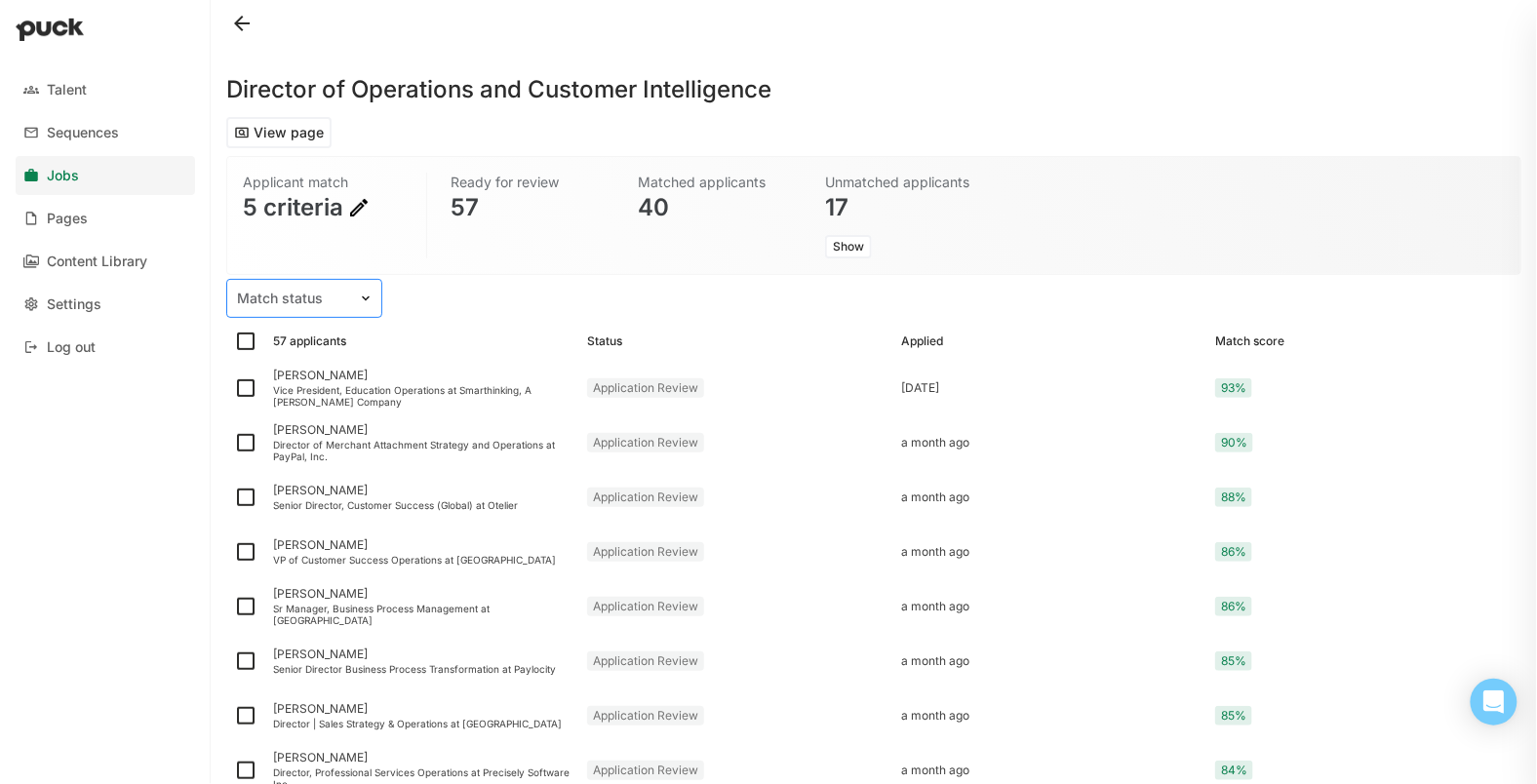 click on "Match status" at bounding box center [293, 298] 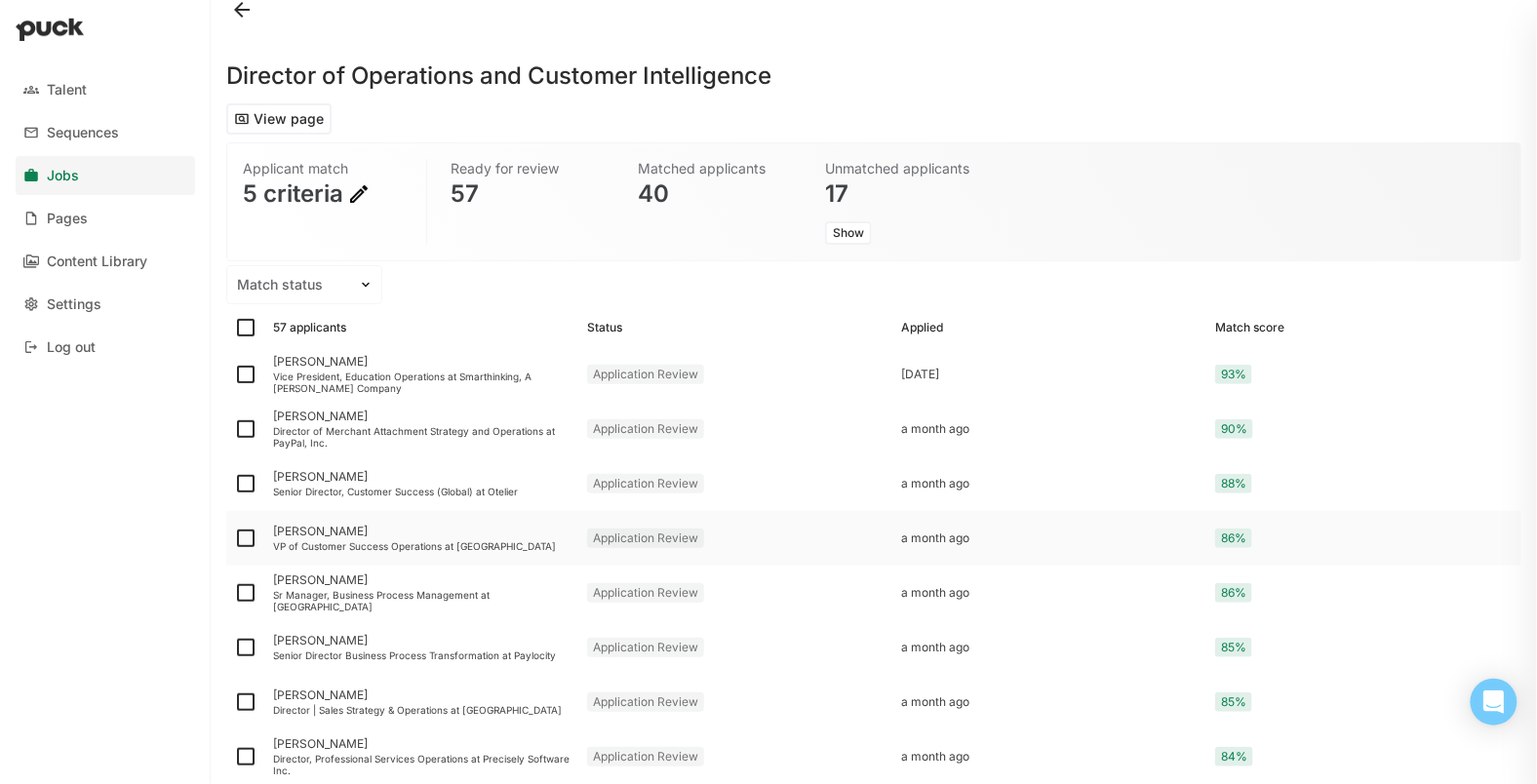 scroll, scrollTop: 0, scrollLeft: 0, axis: both 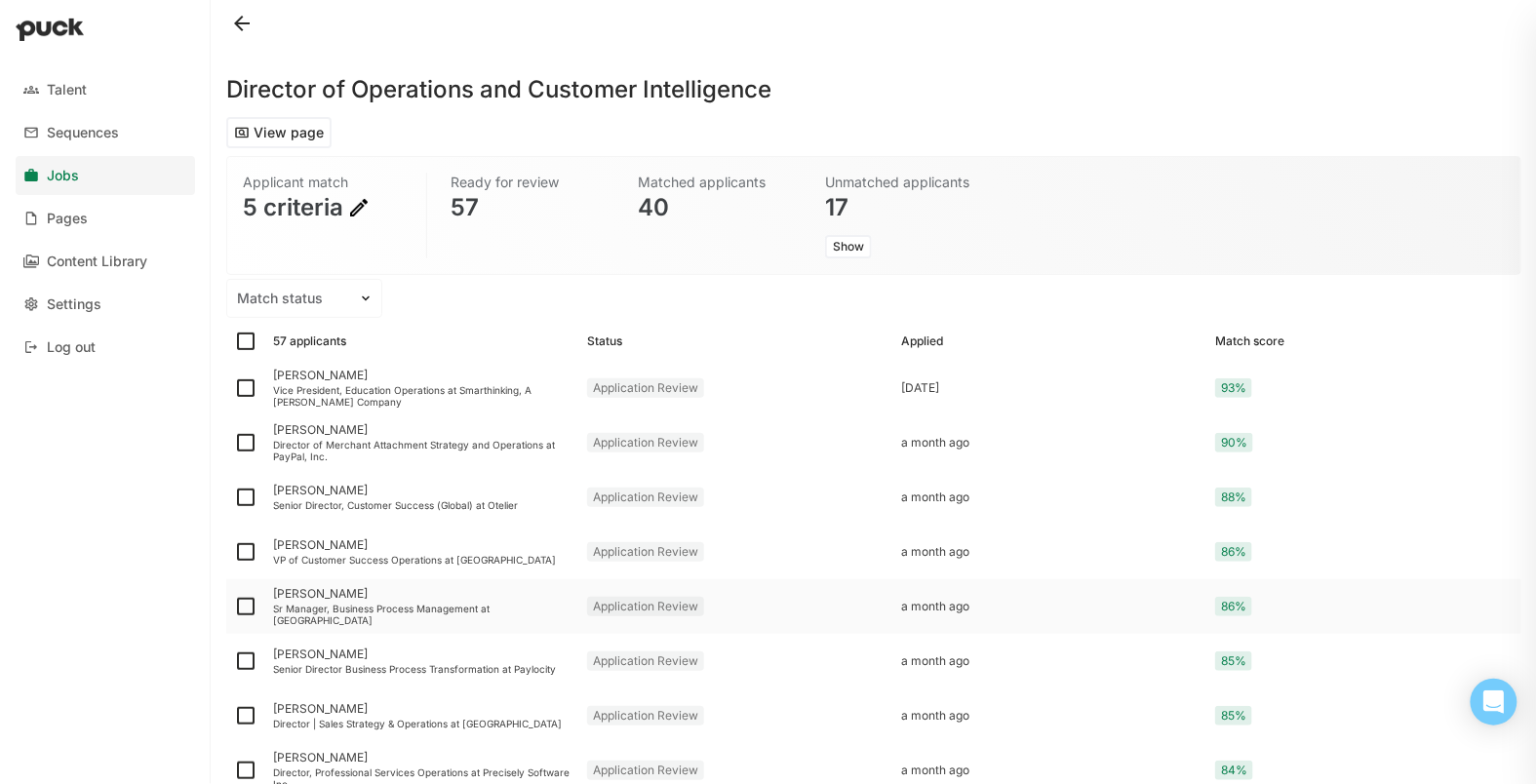 click on "Sr Manager, Business Process Management at Asana" at bounding box center (422, 614) 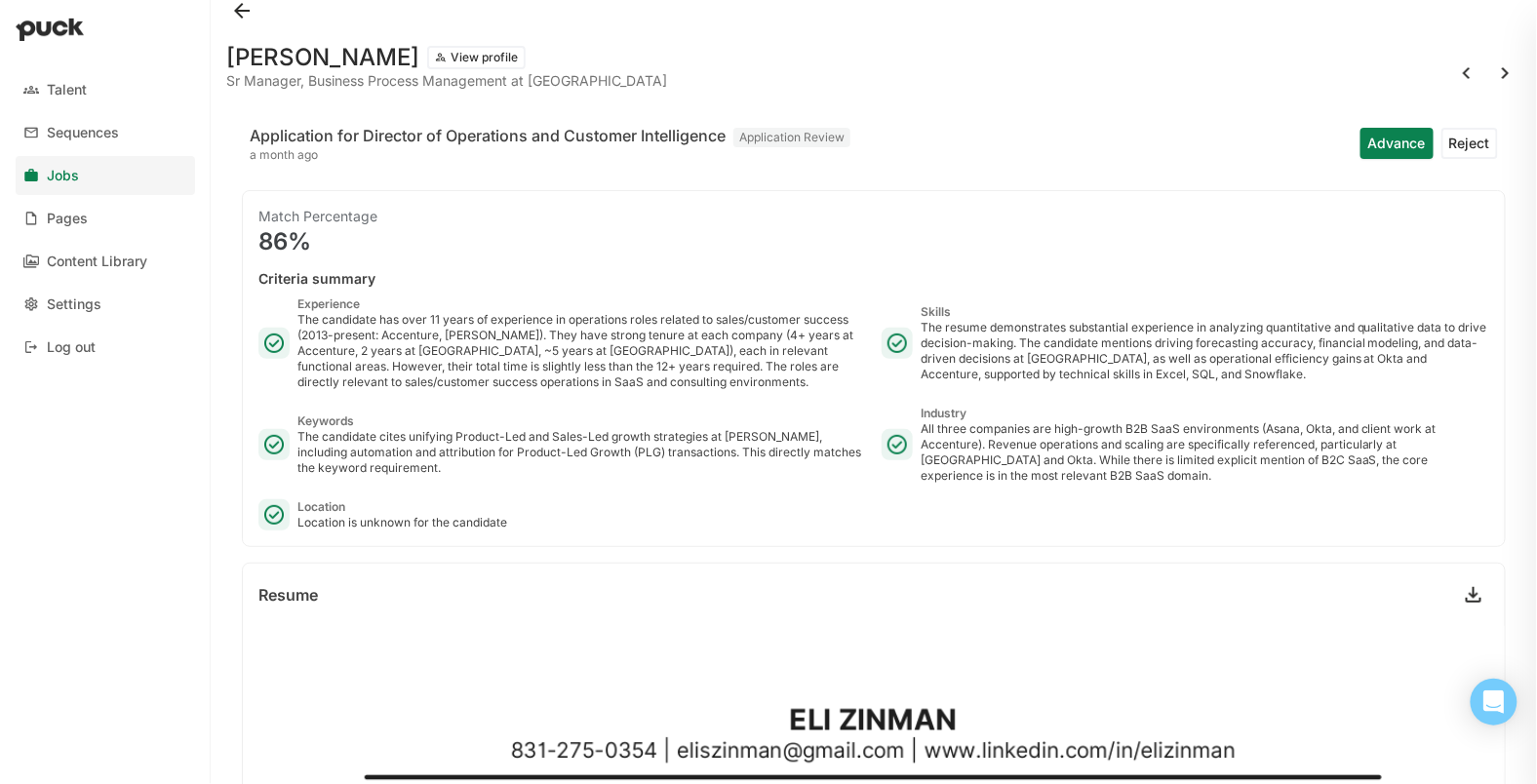 scroll, scrollTop: 0, scrollLeft: 0, axis: both 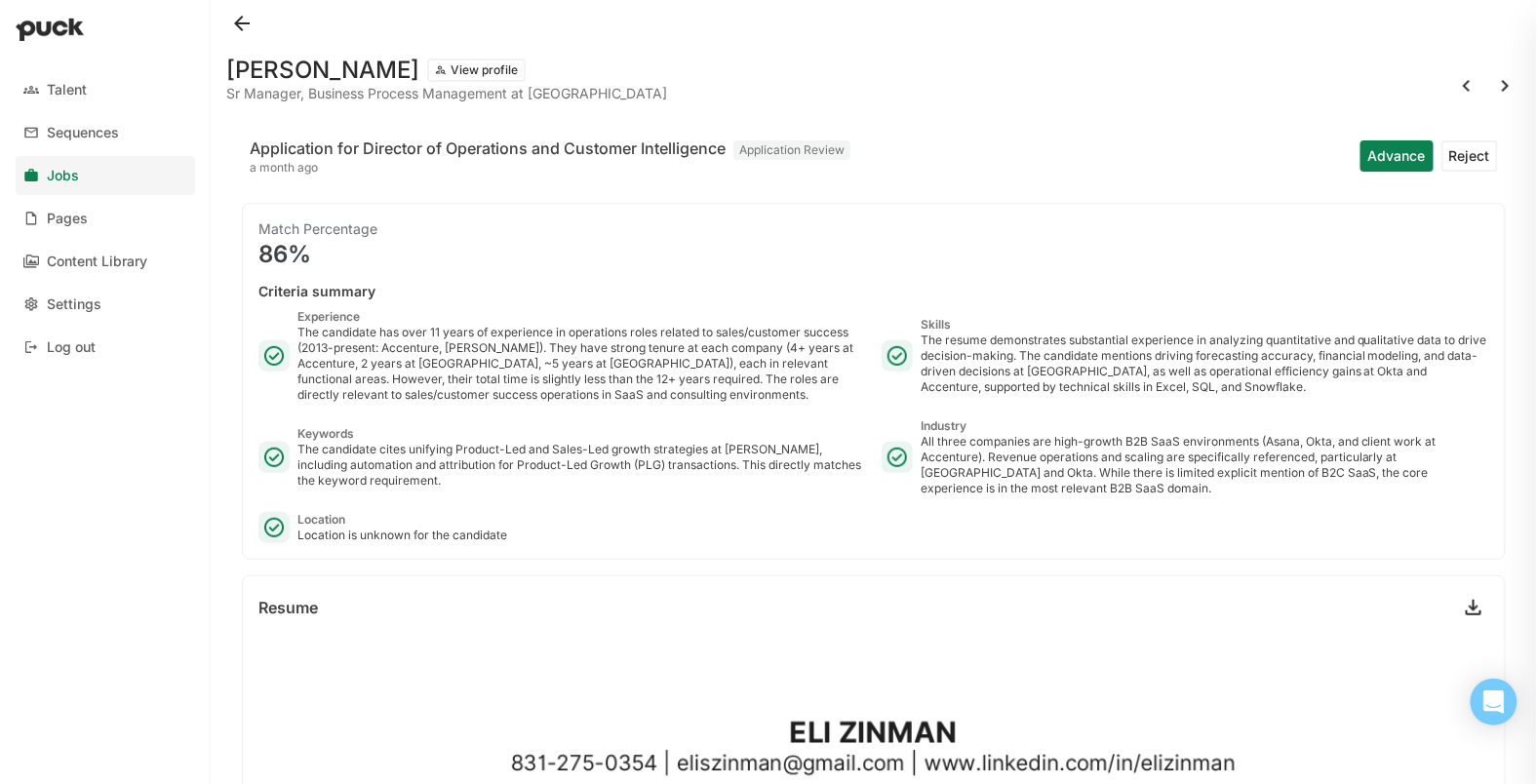 click on "View profile" at bounding box center [476, 70] 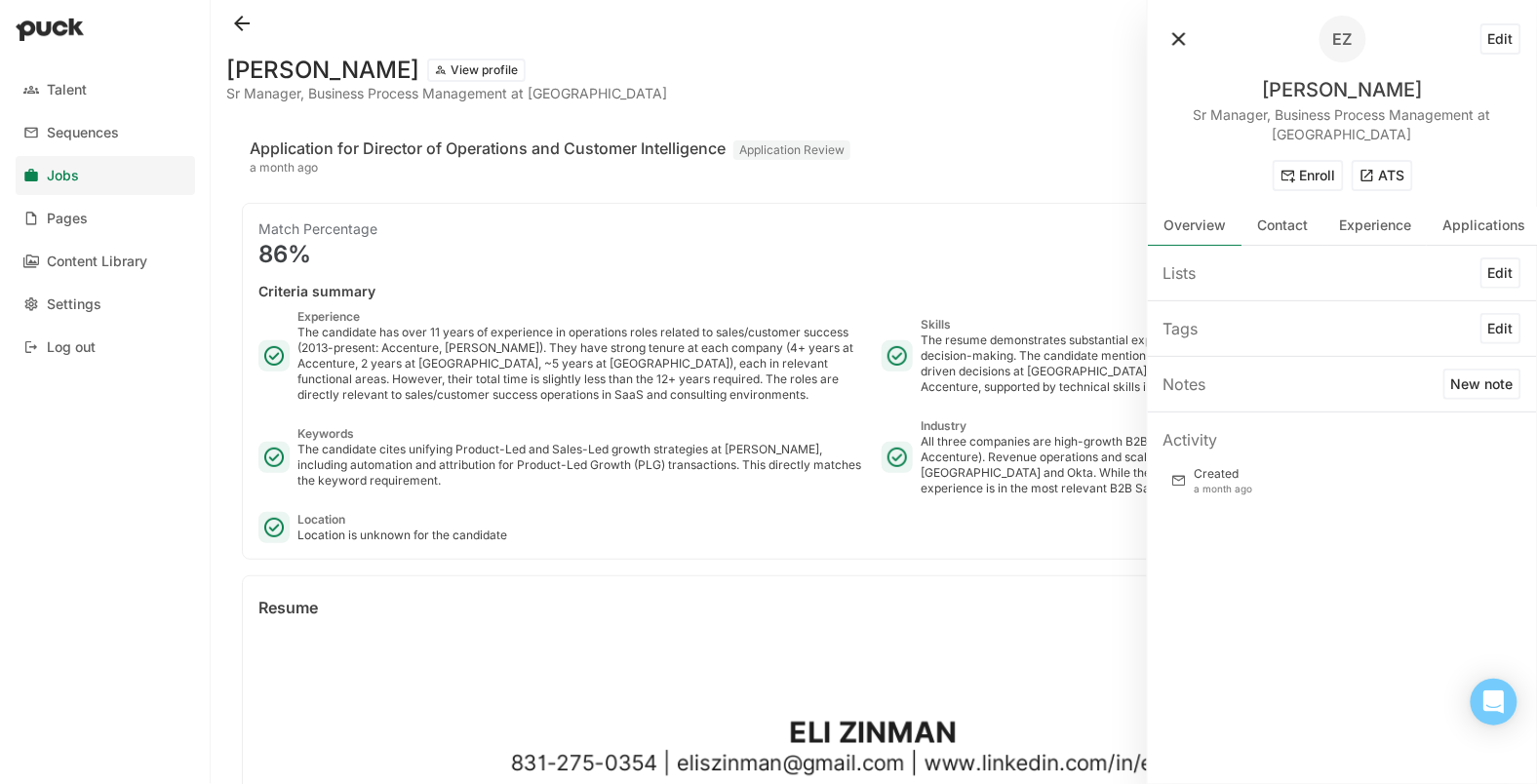 click on "ATS" at bounding box center (1382, 176) 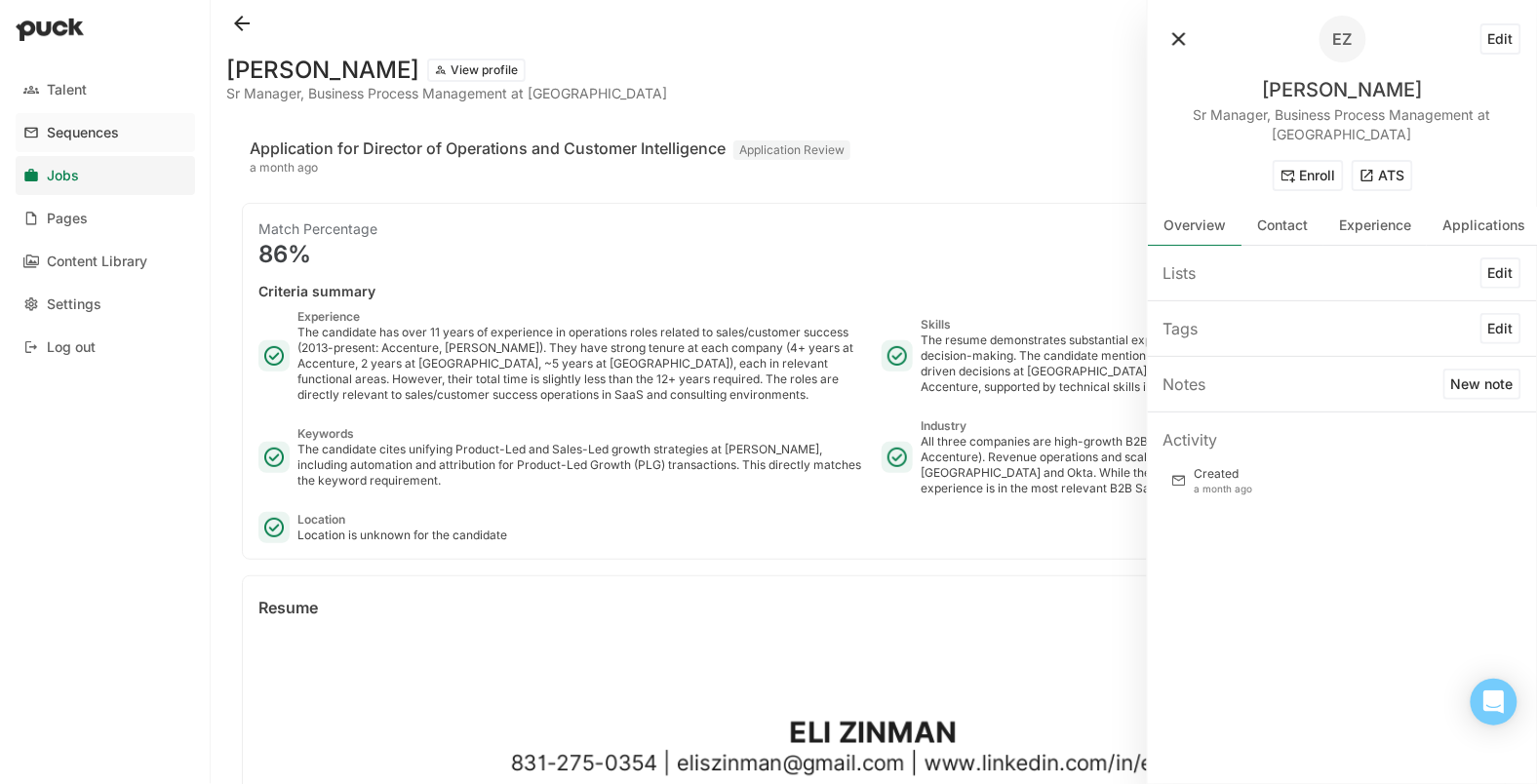 click on "Sequences" at bounding box center (105, 133) 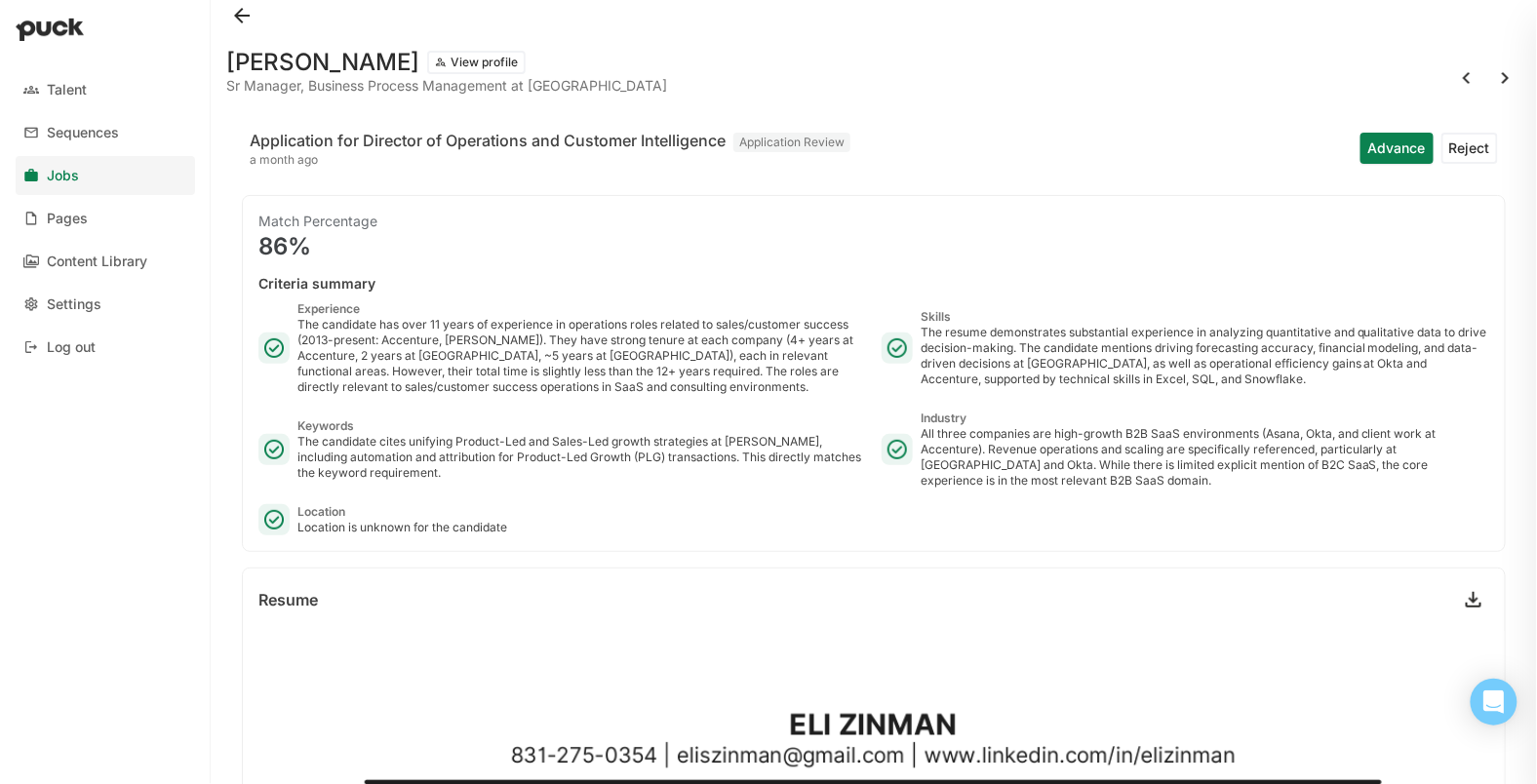 scroll, scrollTop: 0, scrollLeft: 0, axis: both 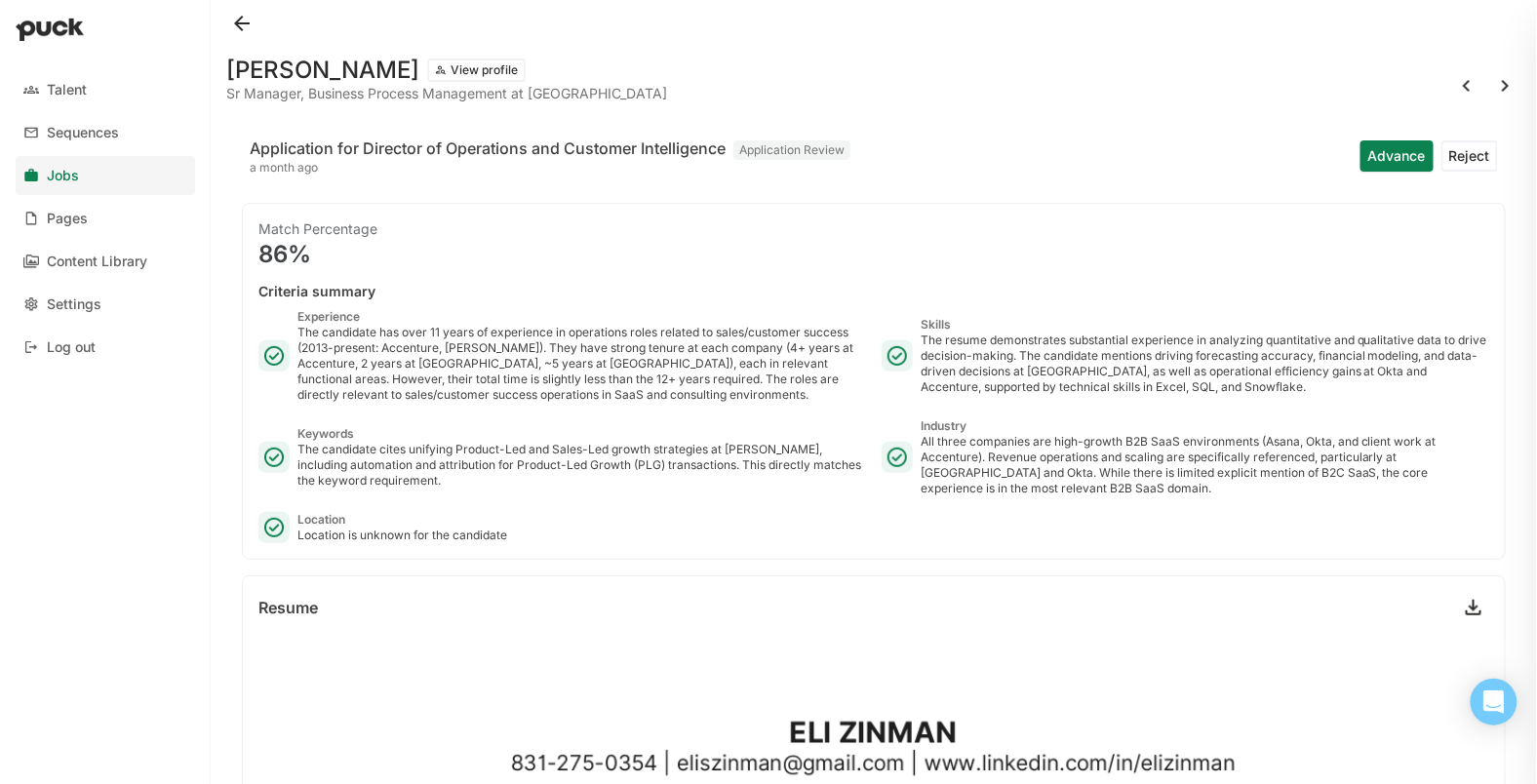 click at bounding box center (242, 23) 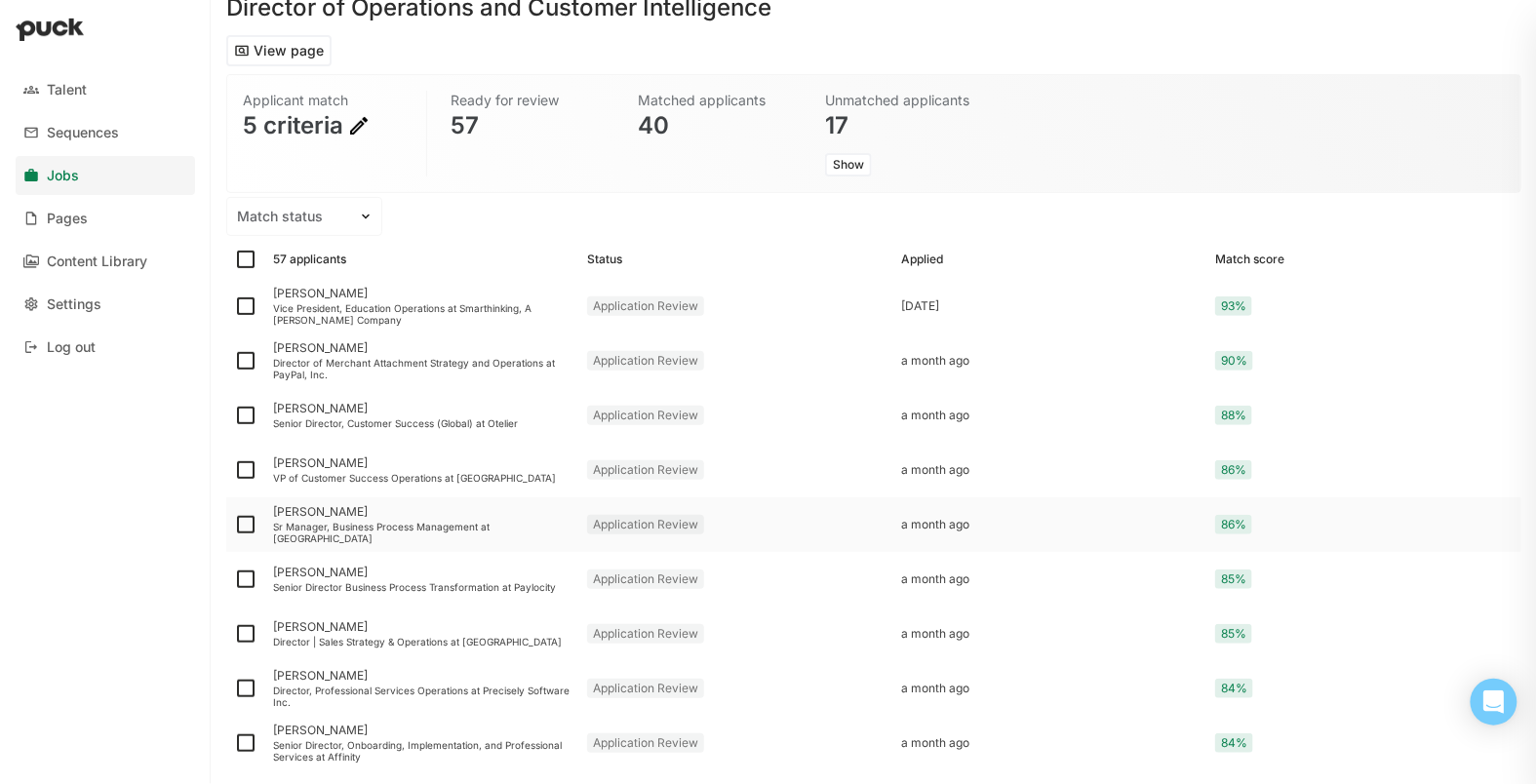 scroll, scrollTop: 0, scrollLeft: 0, axis: both 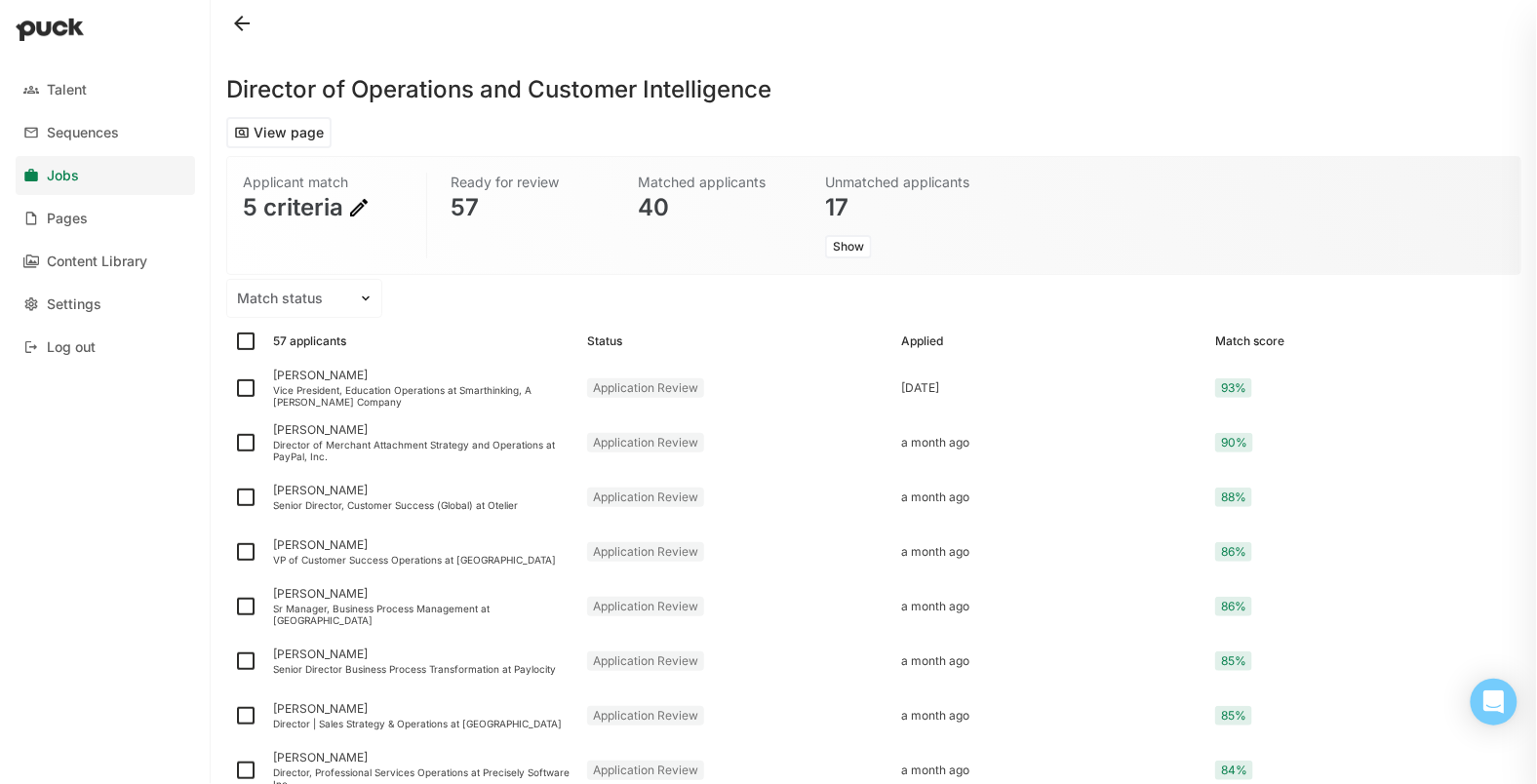 click on "Applied" at bounding box center [922, 341] 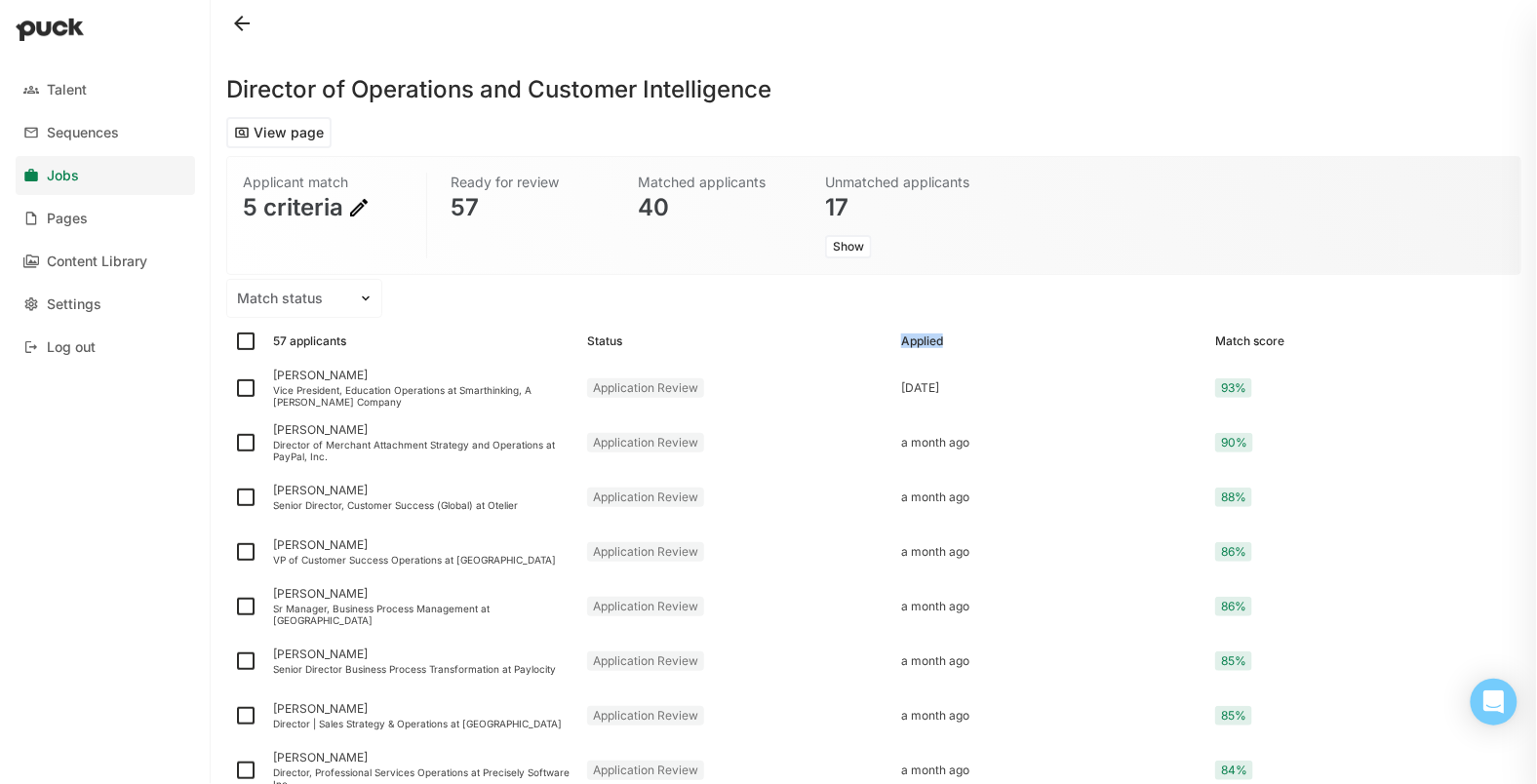 click on "Applied" at bounding box center (922, 341) 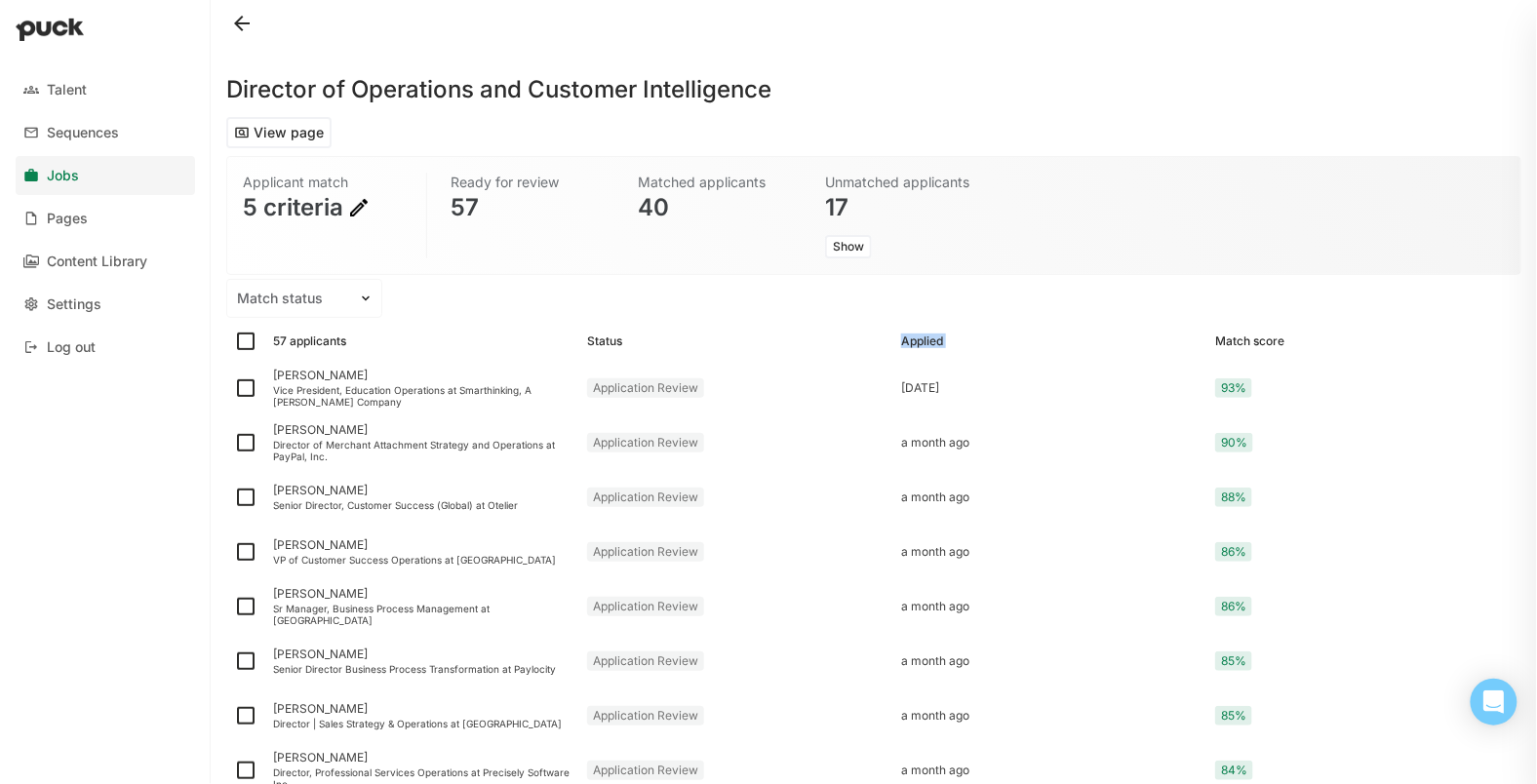 click on "Applied" at bounding box center (922, 341) 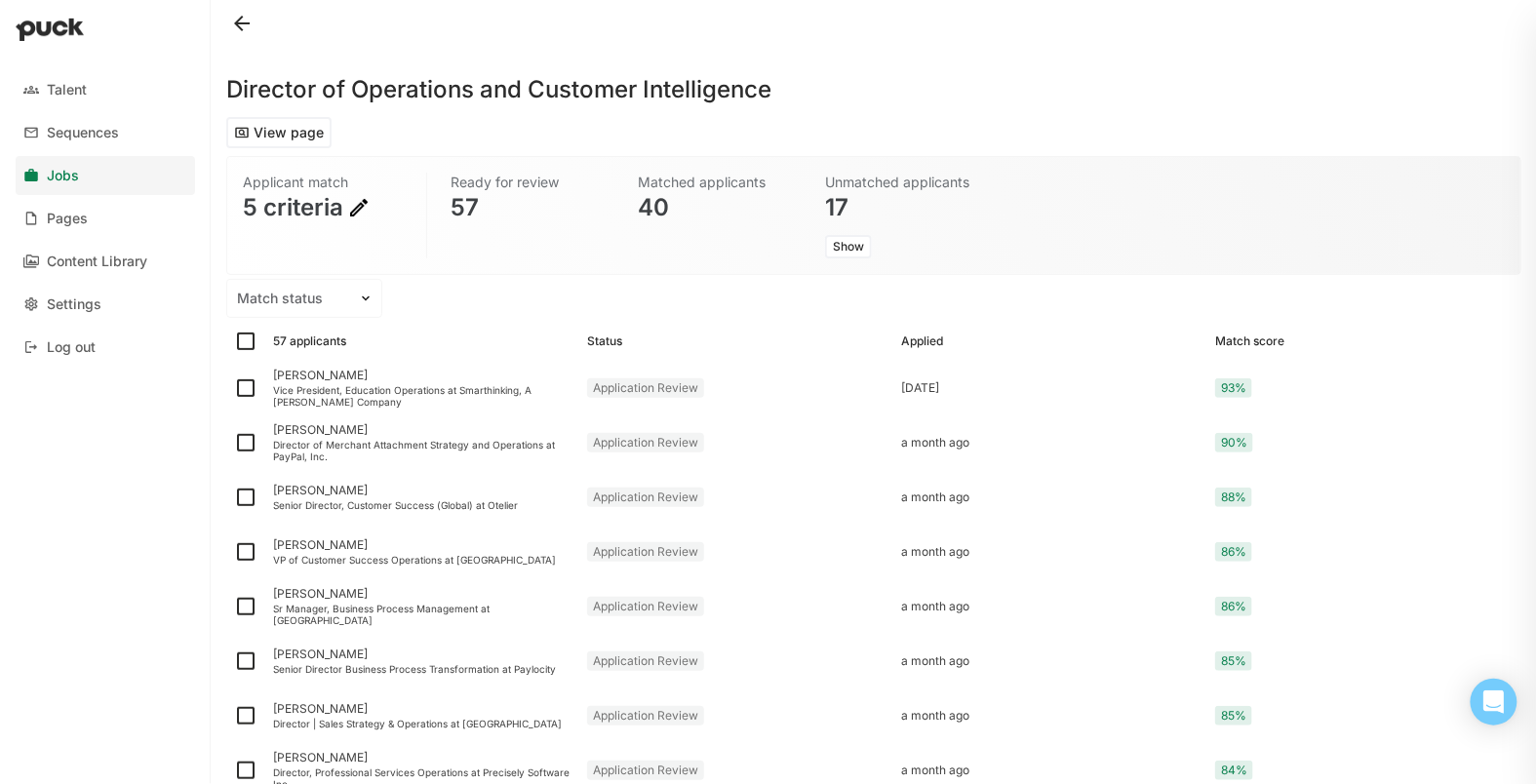 click on "57 applicants Status Applied Match score" at bounding box center [874, 341] 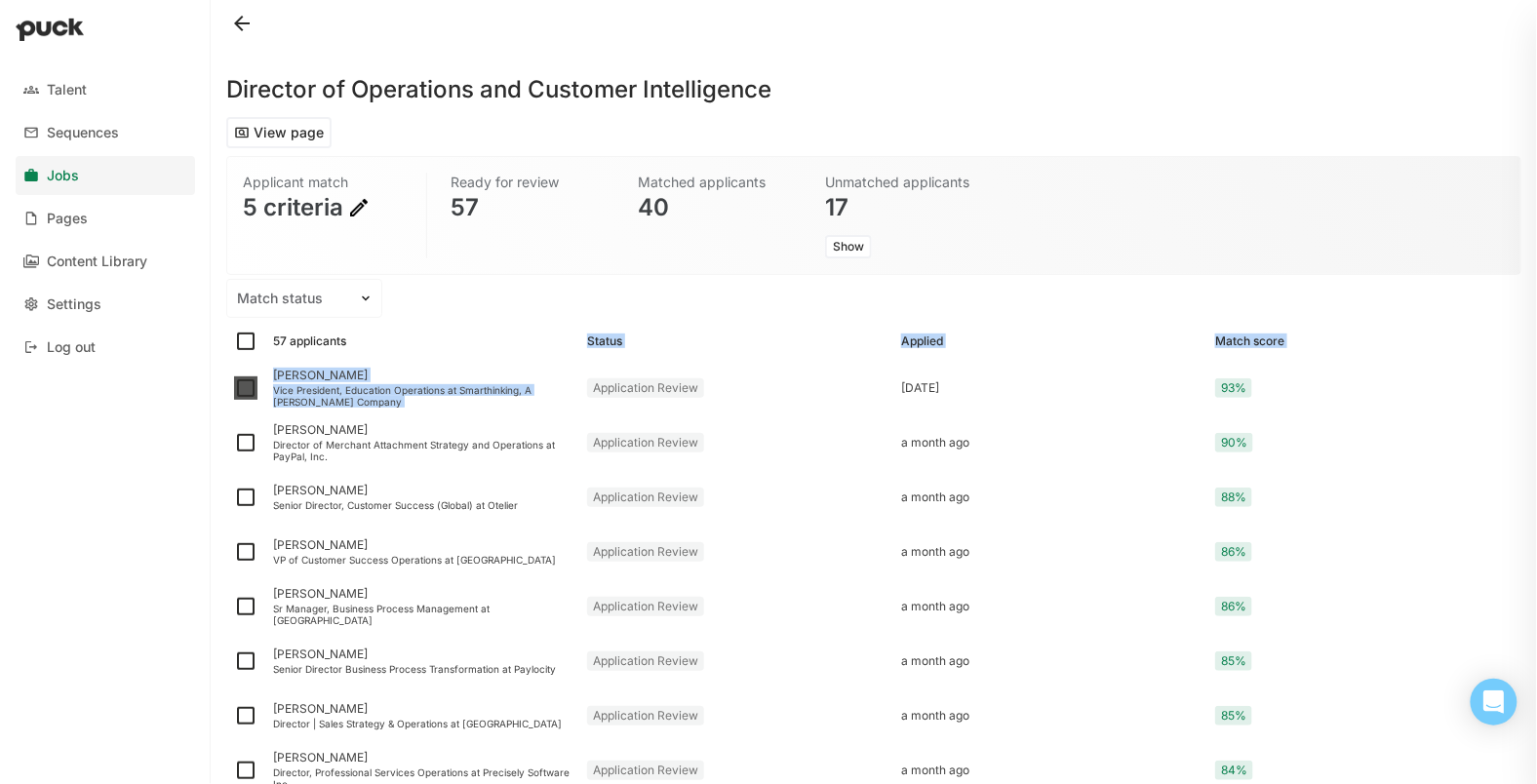 drag, startPoint x: 849, startPoint y: 322, endPoint x: 789, endPoint y: 358, distance: 69.97142 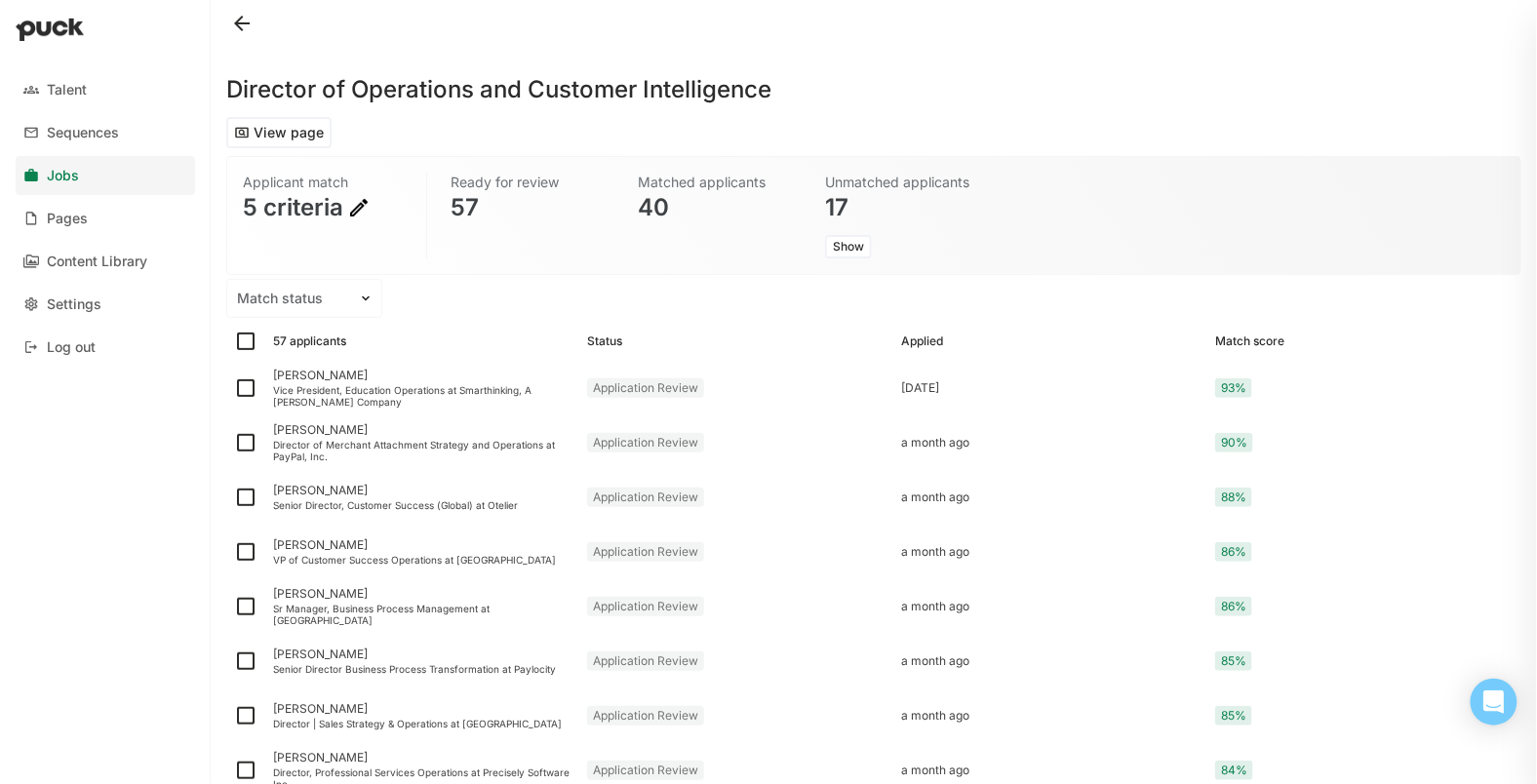 click on "Status" at bounding box center (736, 341) 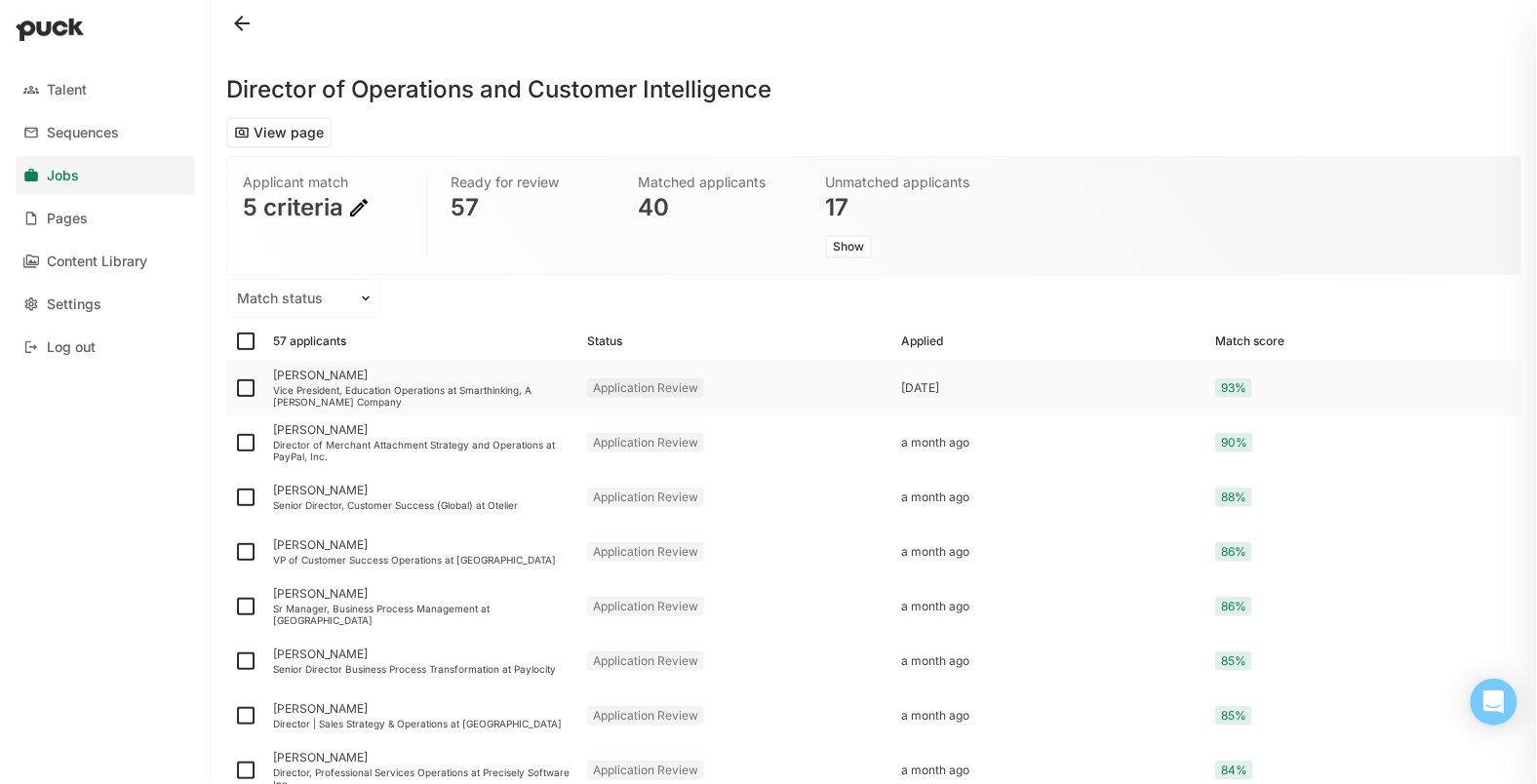 click on "Bryan Benningfield" at bounding box center [422, 375] 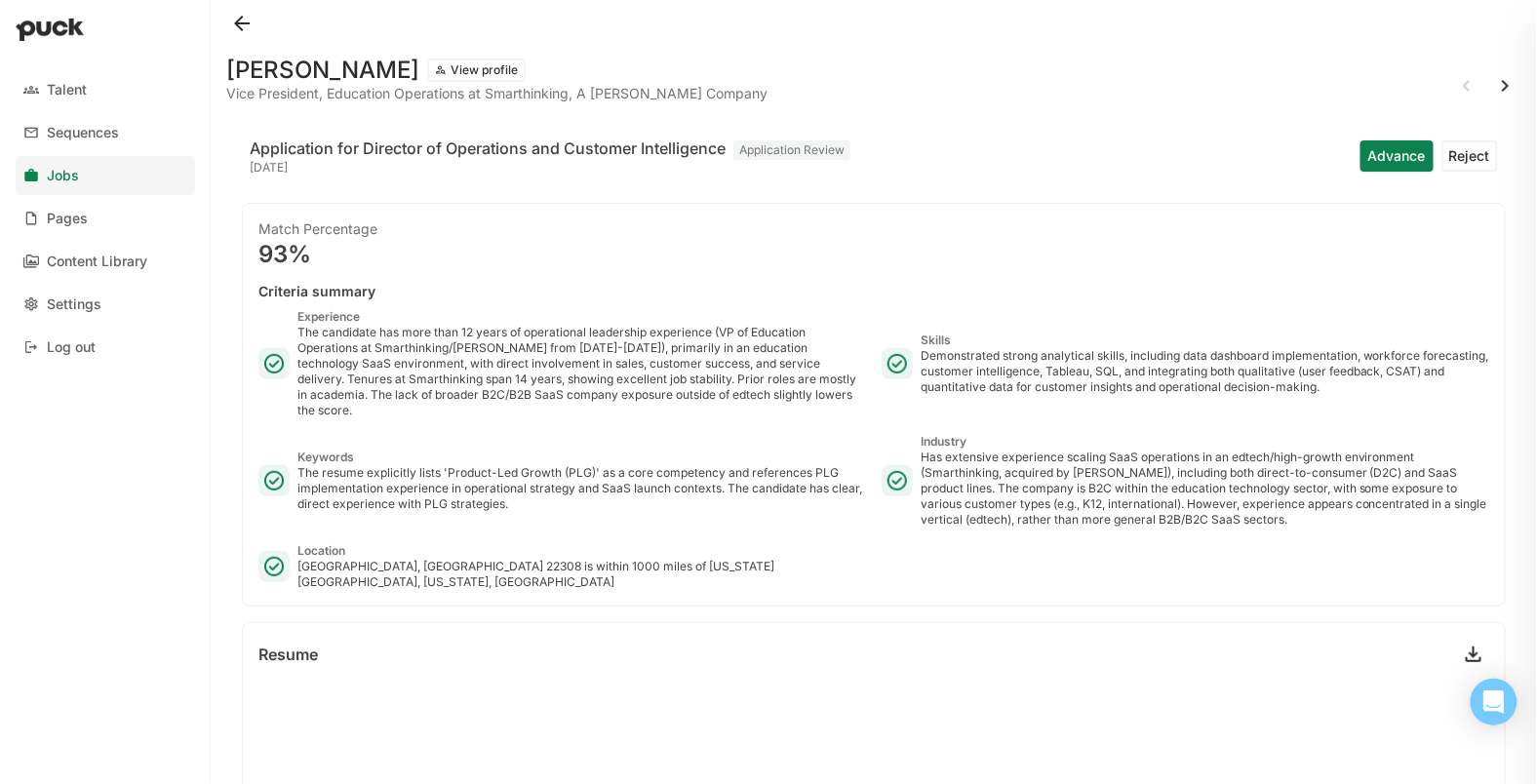 scroll, scrollTop: 1, scrollLeft: 0, axis: vertical 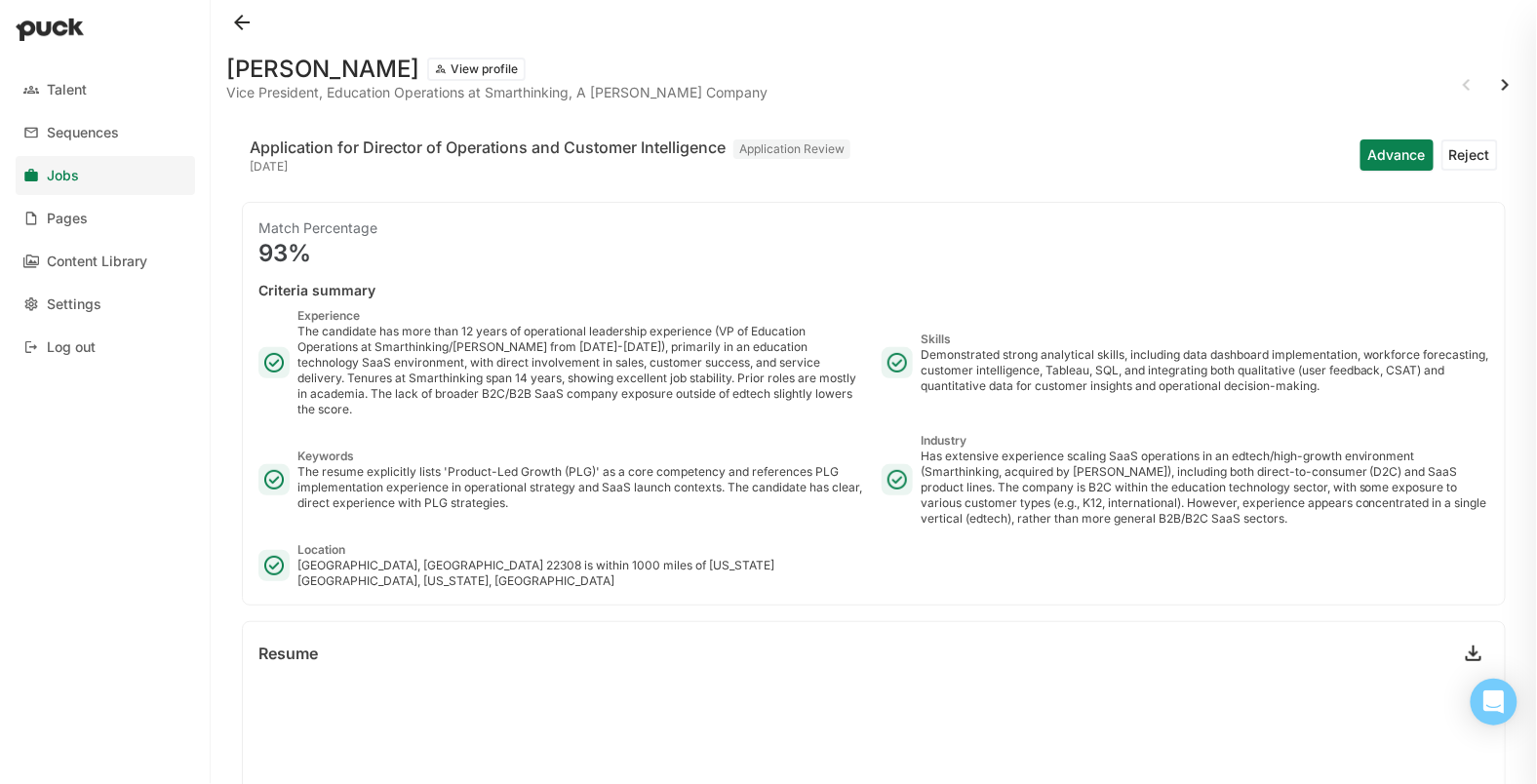 click at bounding box center (242, 22) 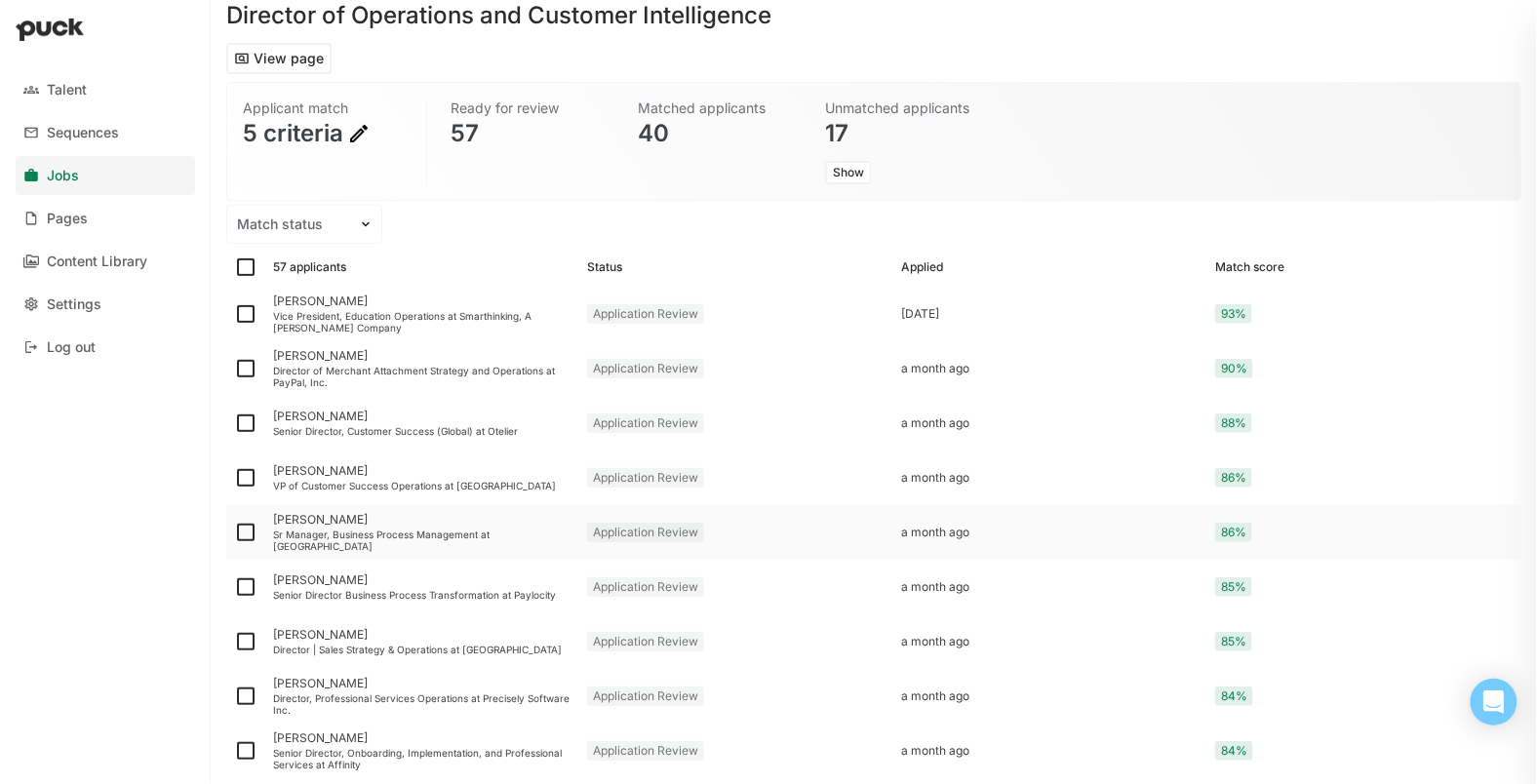 scroll, scrollTop: 68, scrollLeft: 0, axis: vertical 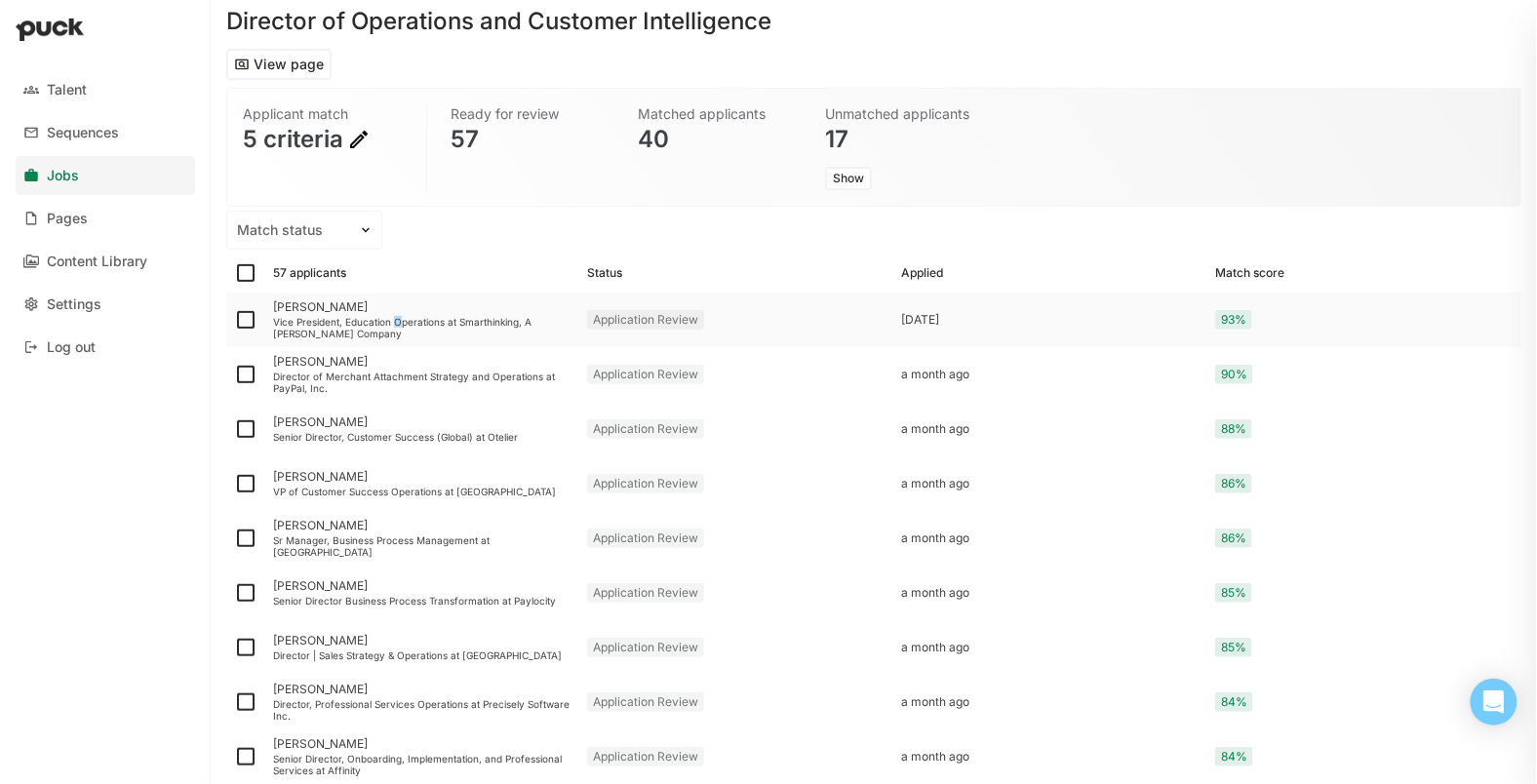 click on "Vice President, Education Operations at Smarthinking, A Pearson Company" at bounding box center [422, 328] 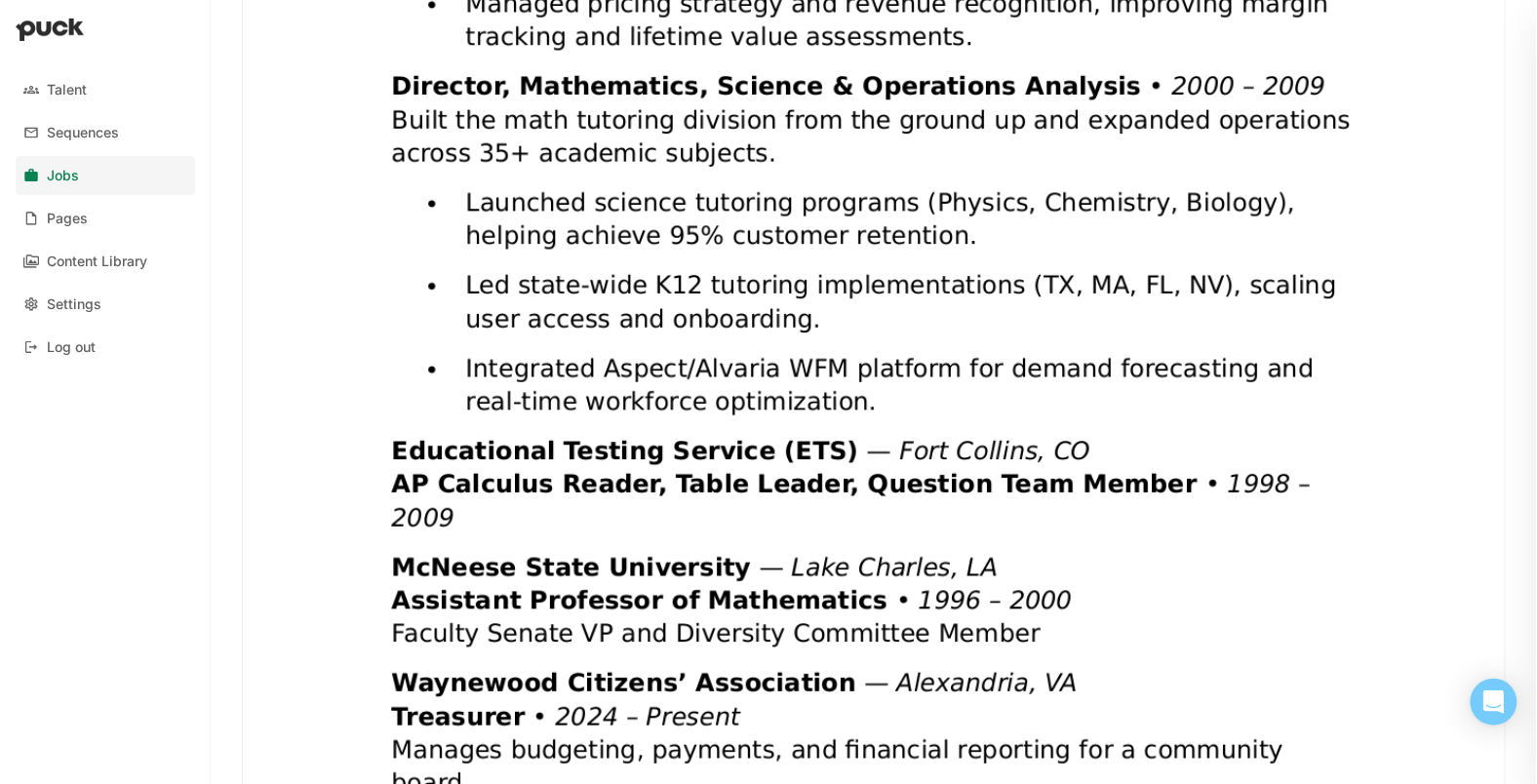 scroll, scrollTop: 2578, scrollLeft: 0, axis: vertical 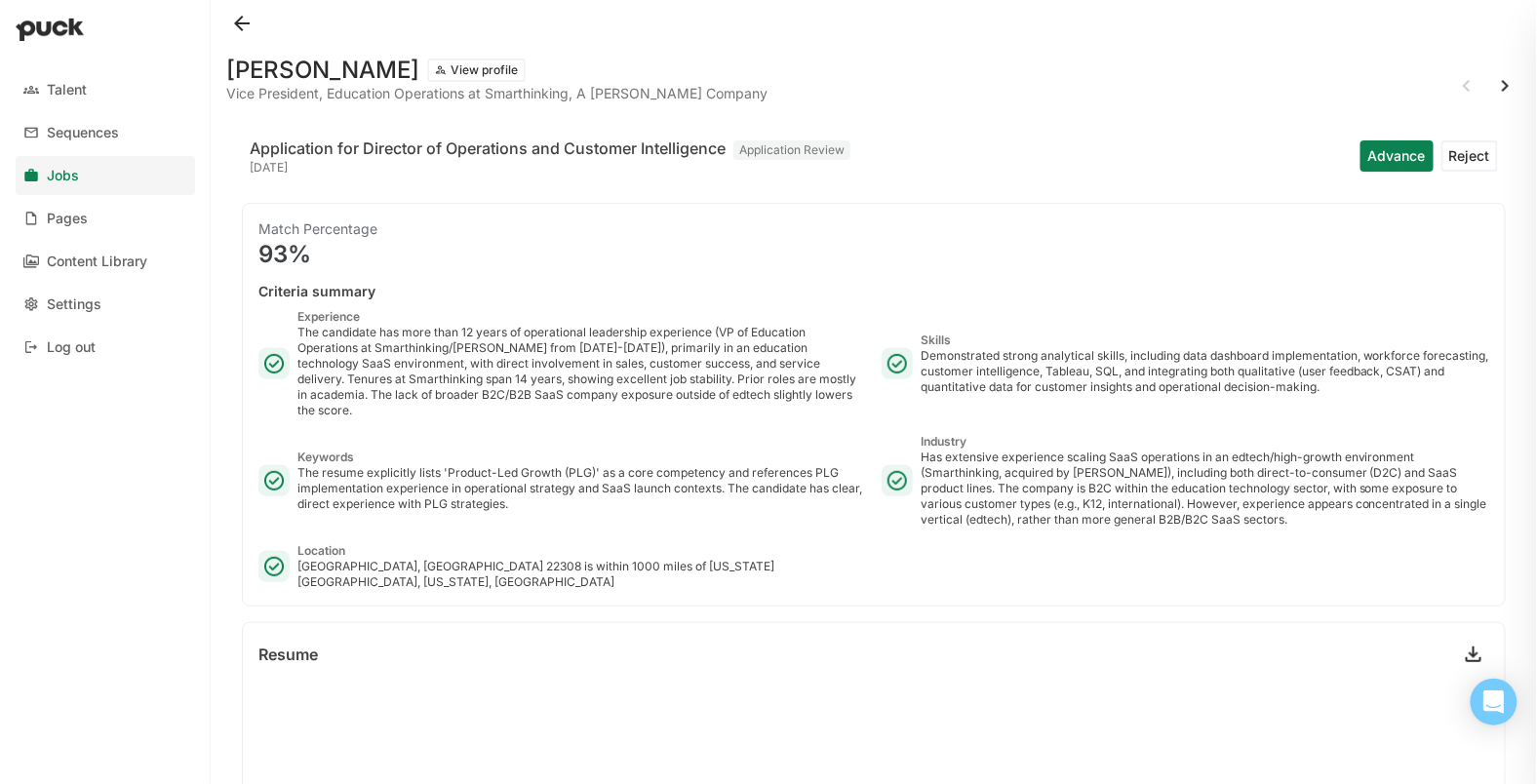 click at bounding box center [242, 23] 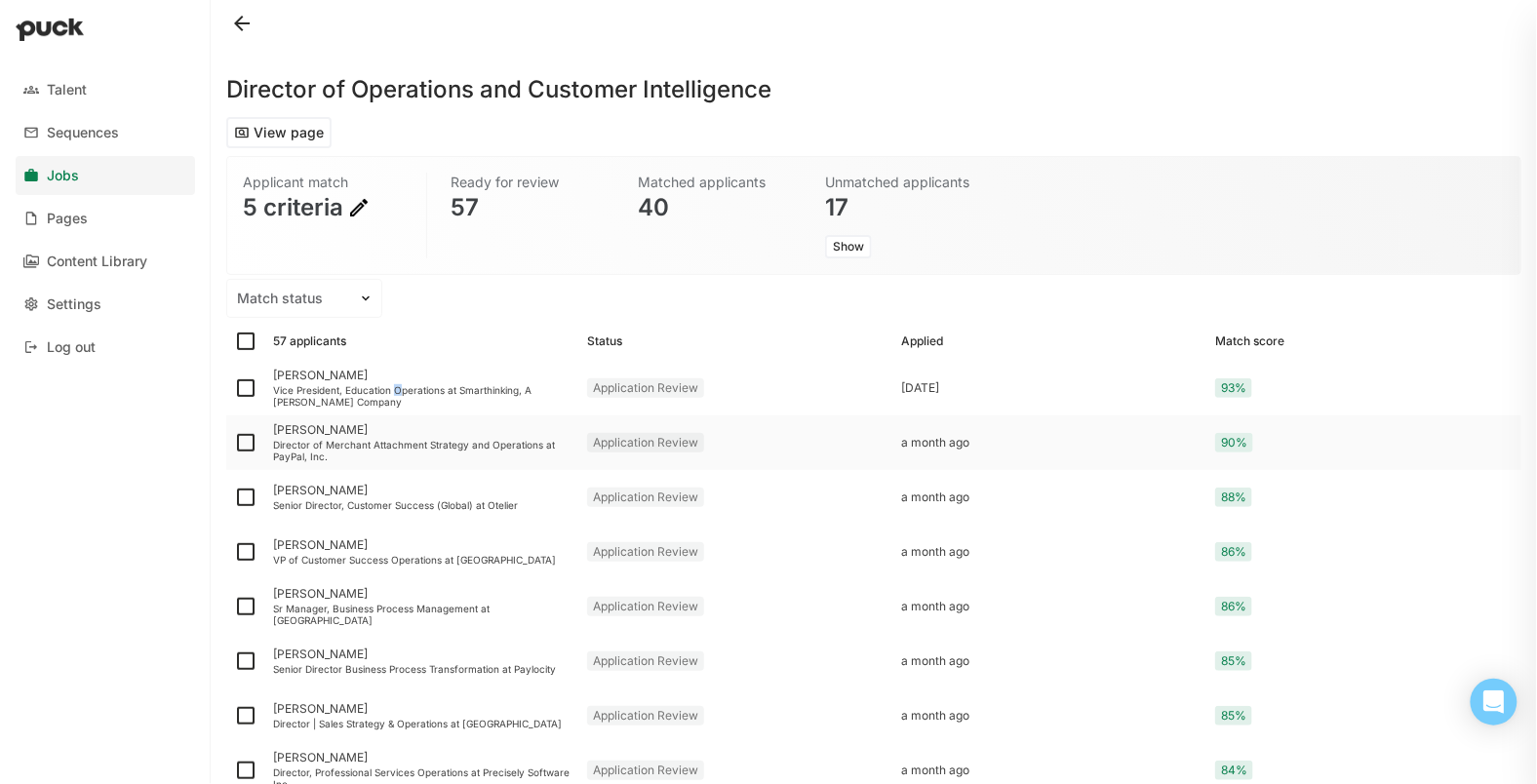 scroll, scrollTop: 2, scrollLeft: 0, axis: vertical 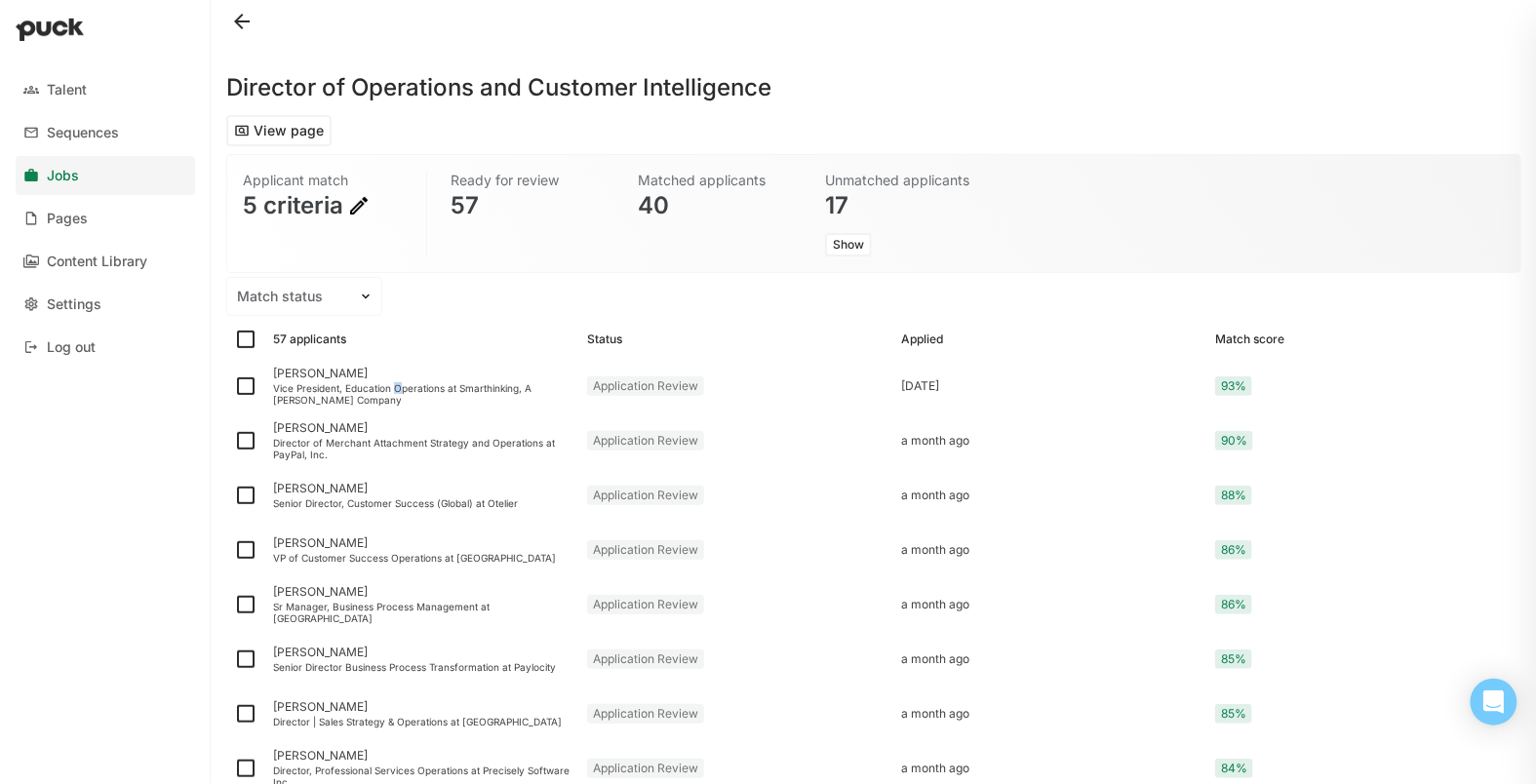 click at bounding box center [359, 206] 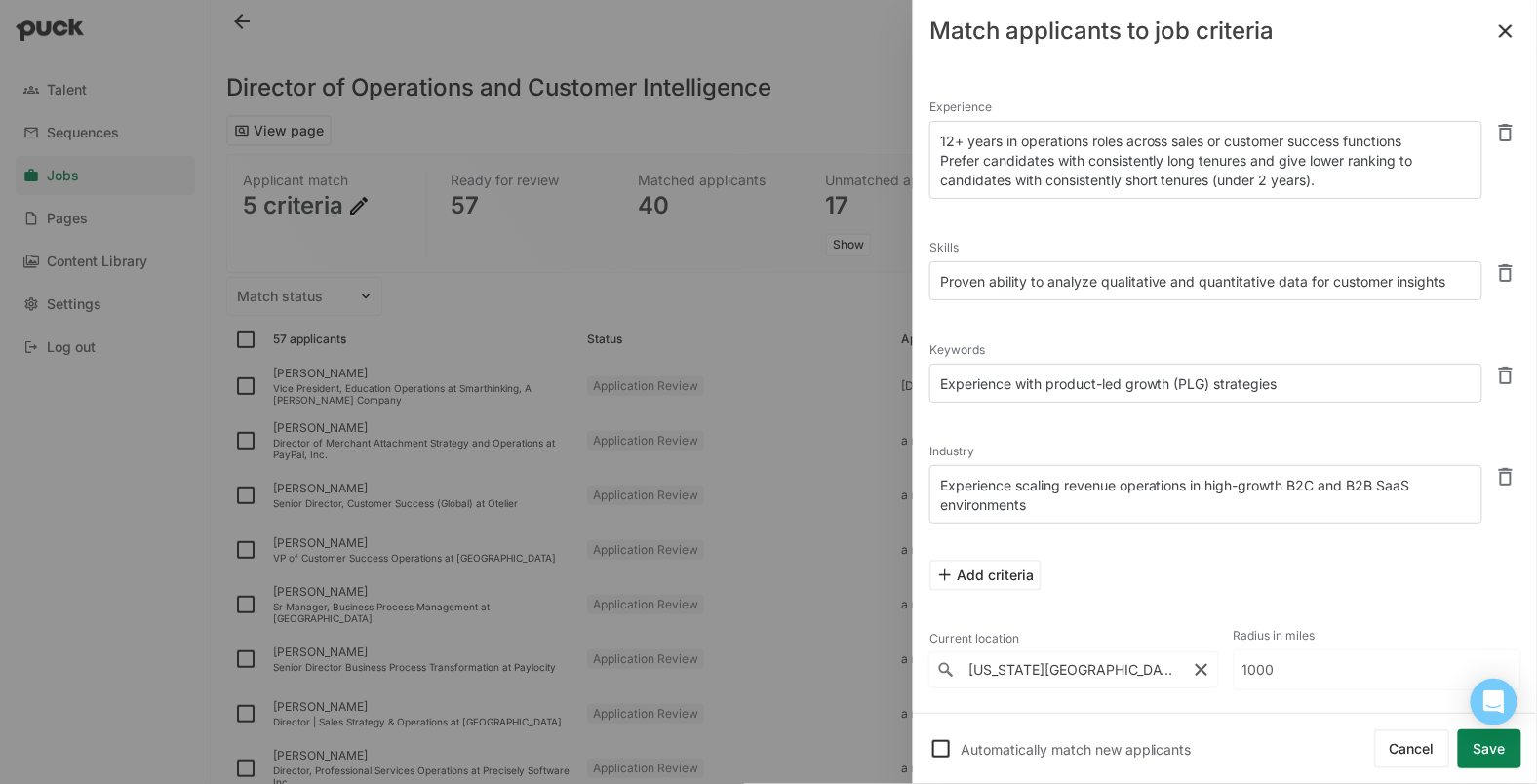 click on "12+ years in operations roles across sales or customer success functions
Prefer candidates with consistently long tenures and give lower ranking to candidates with consistently short tenures (under 2 years)." at bounding box center (1205, 160) 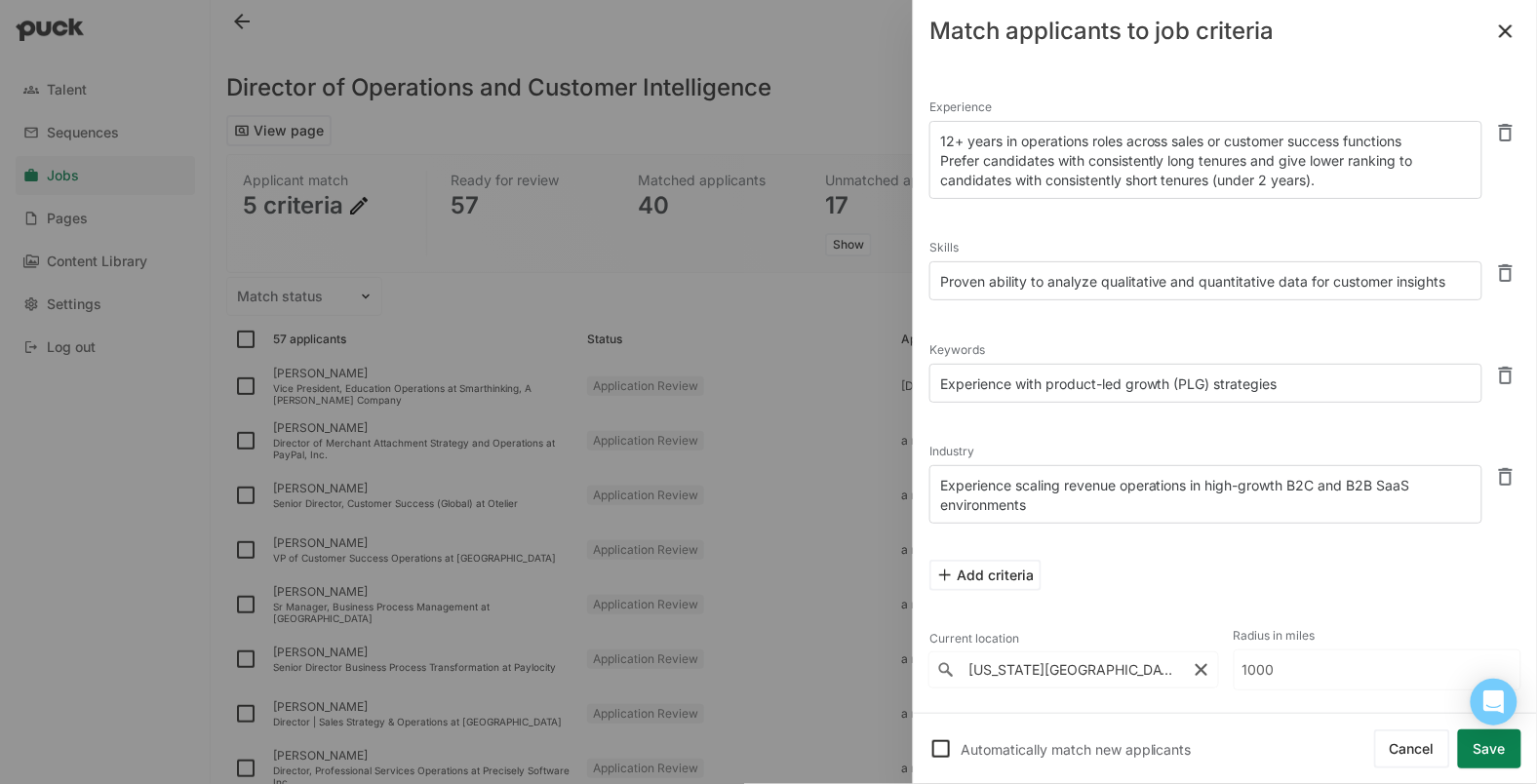 scroll, scrollTop: 18, scrollLeft: 0, axis: vertical 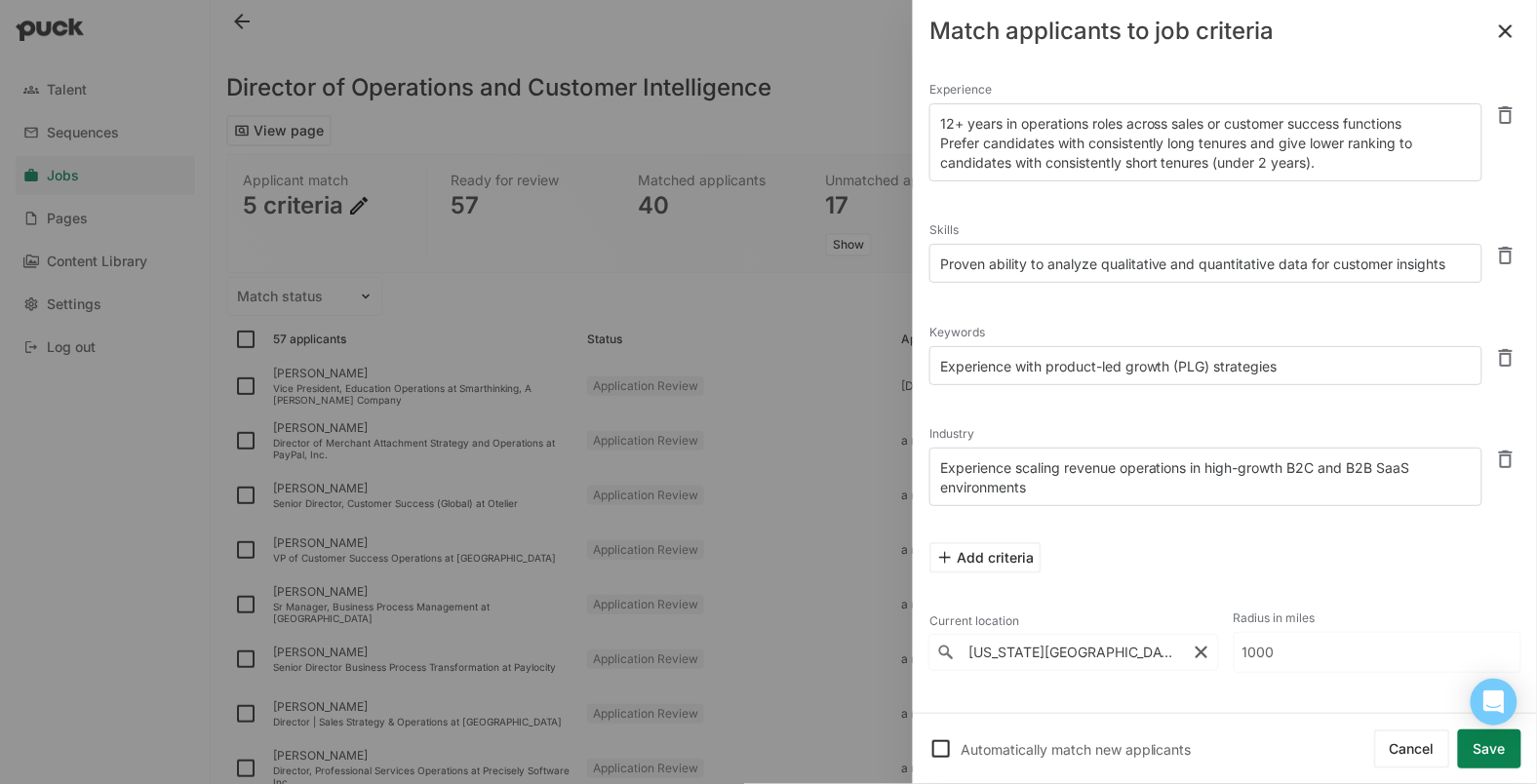 click at bounding box center (1506, 31) 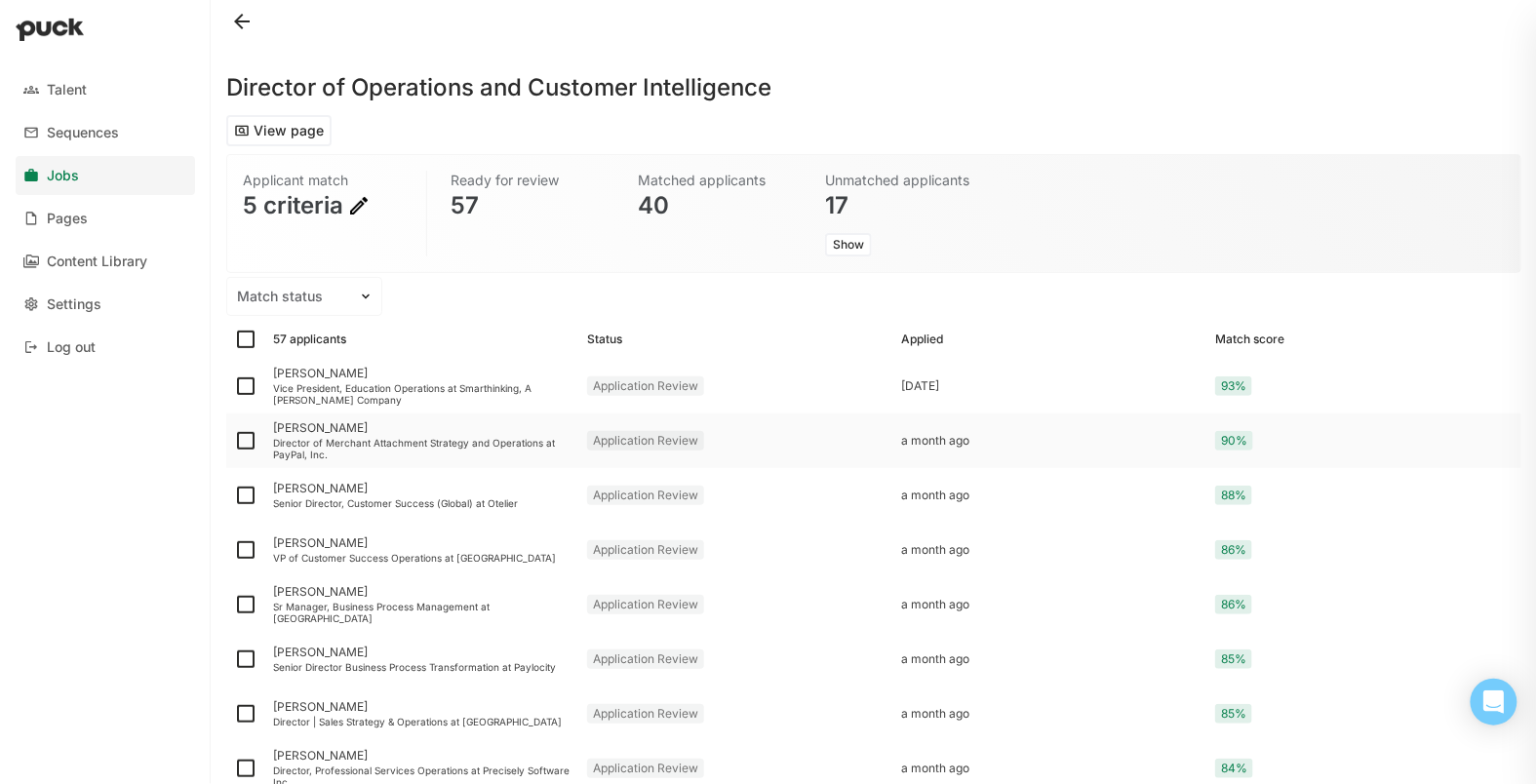 click on "Director of Merchant Attachment Strategy and Operations at PayPal, Inc." at bounding box center [422, 449] 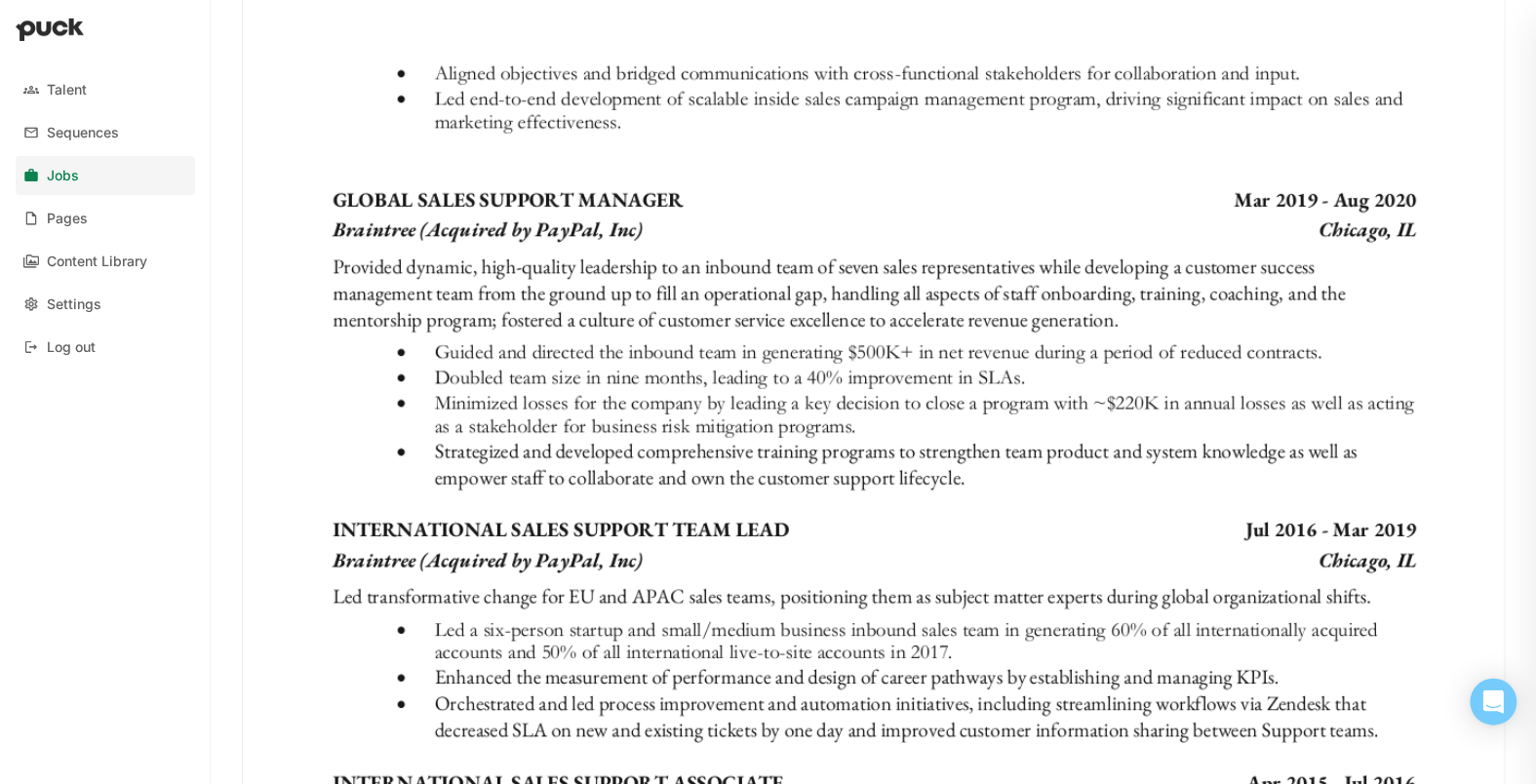 scroll, scrollTop: 2445, scrollLeft: 0, axis: vertical 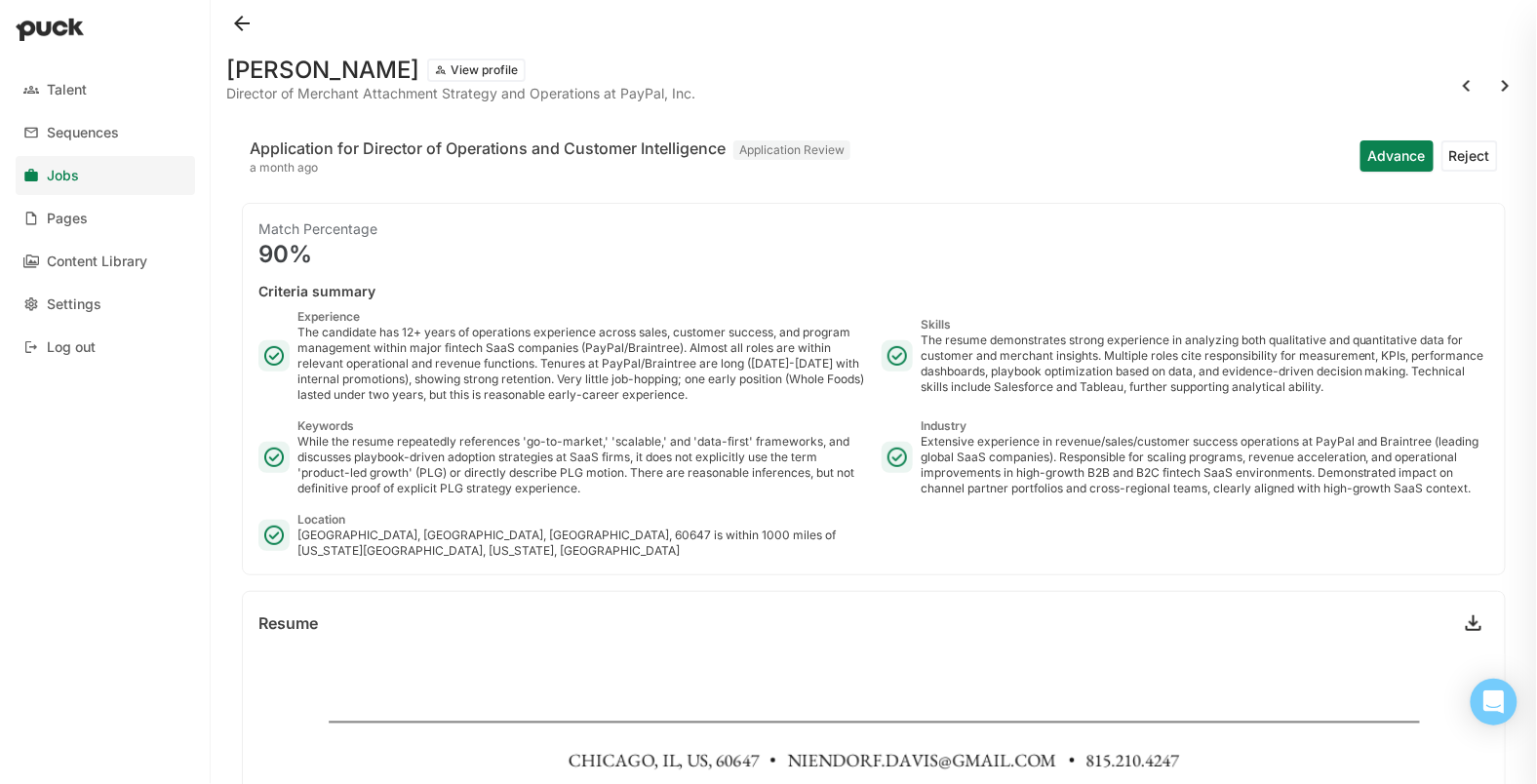 click at bounding box center (242, 23) 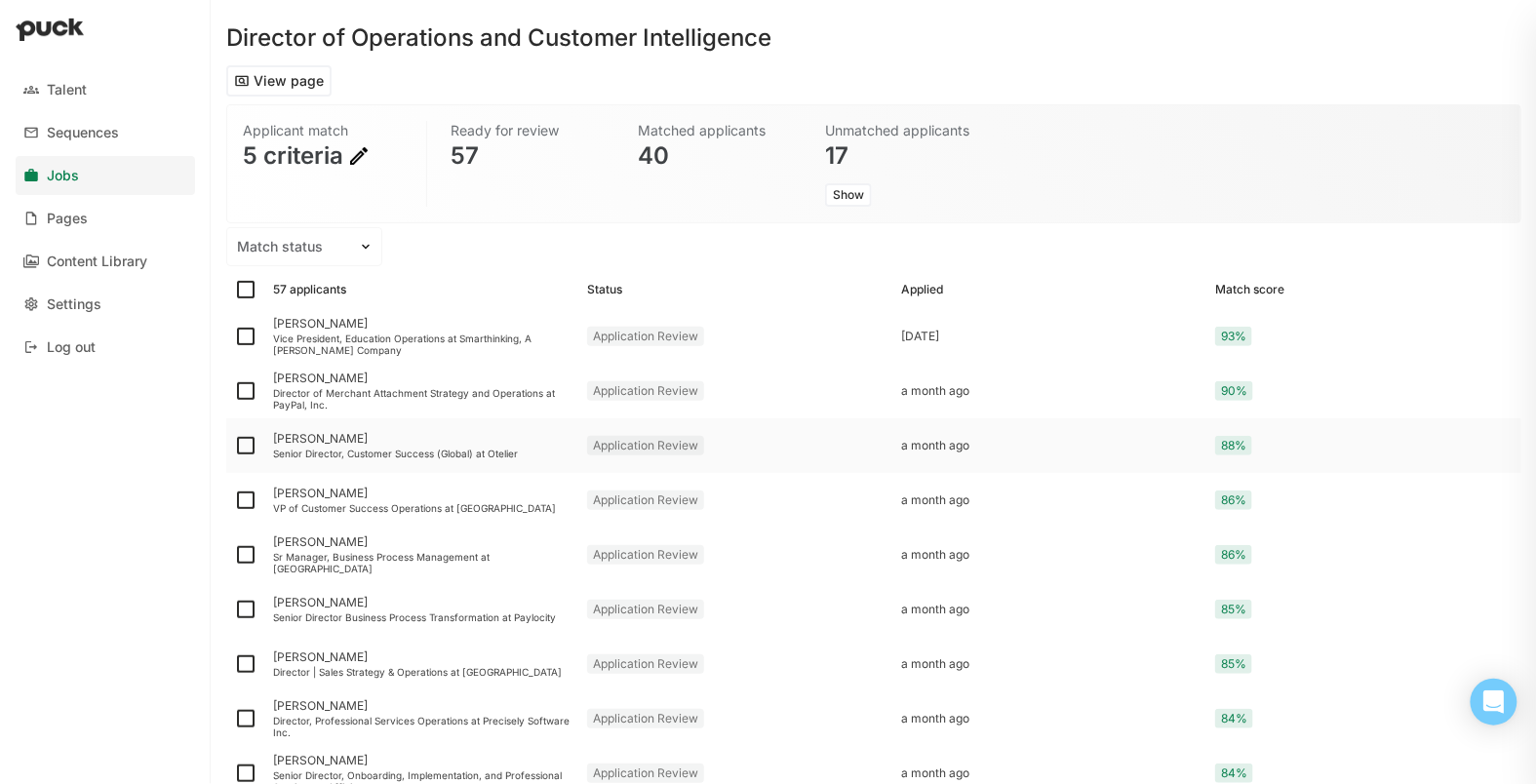 scroll, scrollTop: 54, scrollLeft: 0, axis: vertical 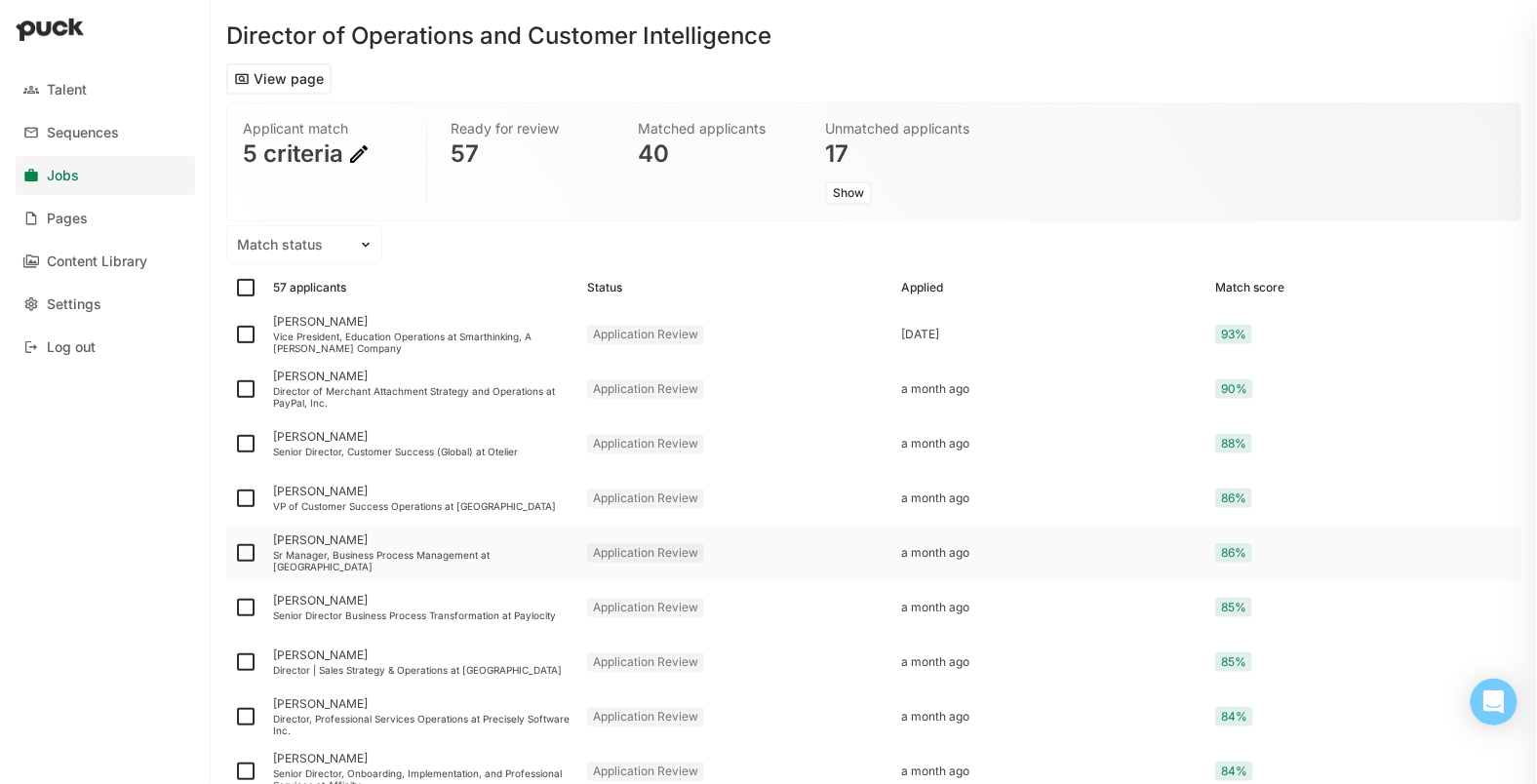 click on "Sr Manager, Business Process Management at Asana" at bounding box center [422, 561] 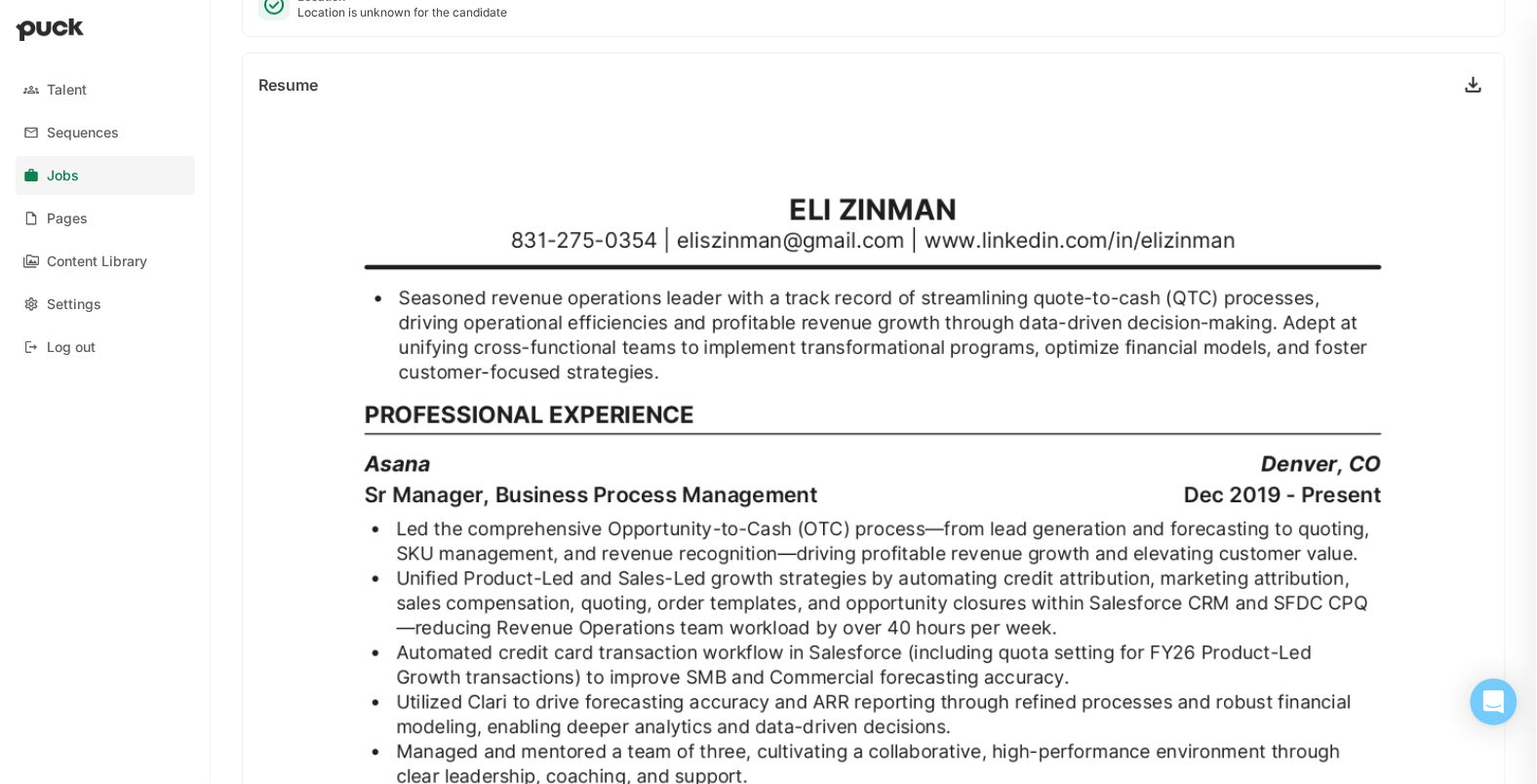 scroll, scrollTop: 767, scrollLeft: 0, axis: vertical 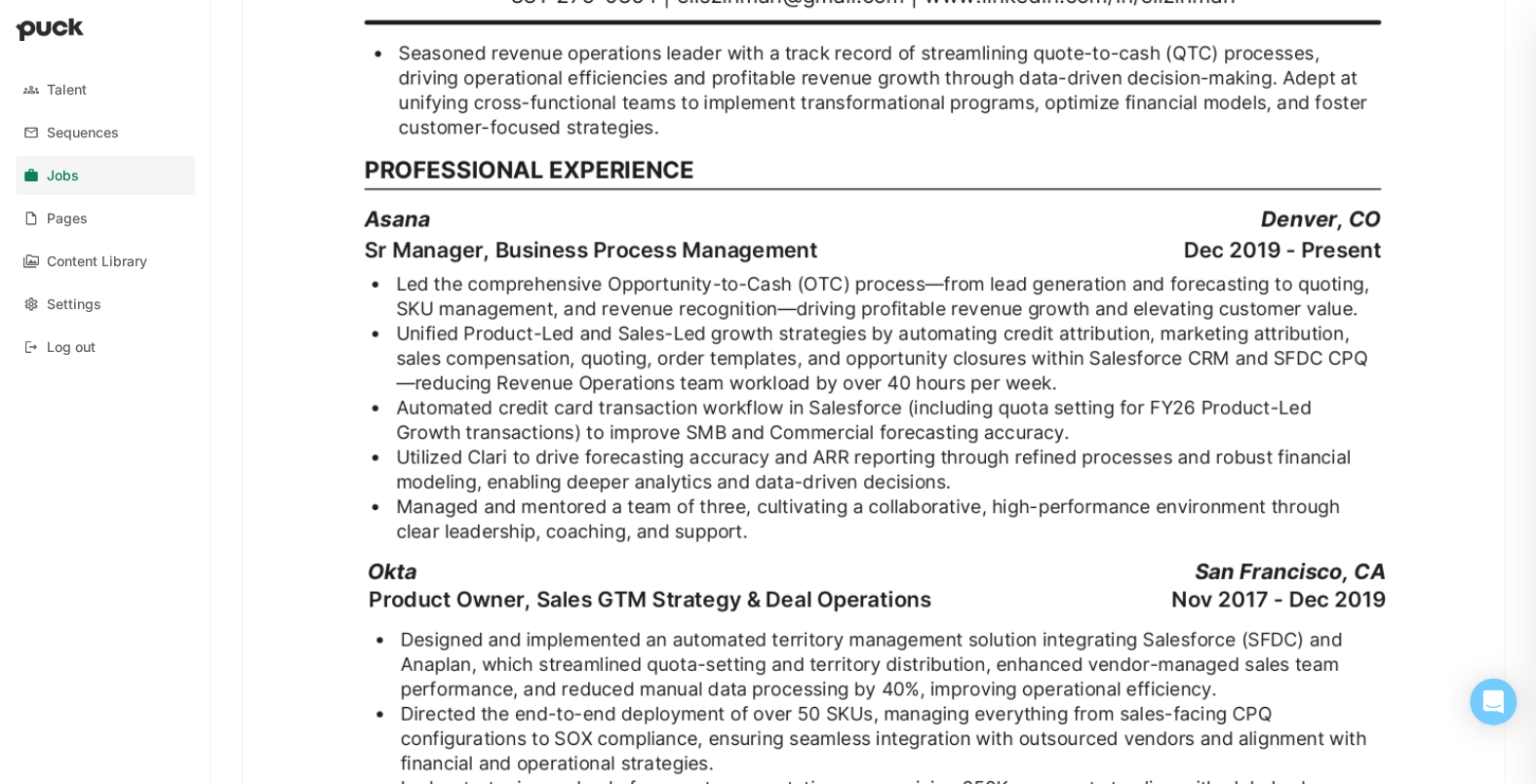 click at bounding box center (874, 687) 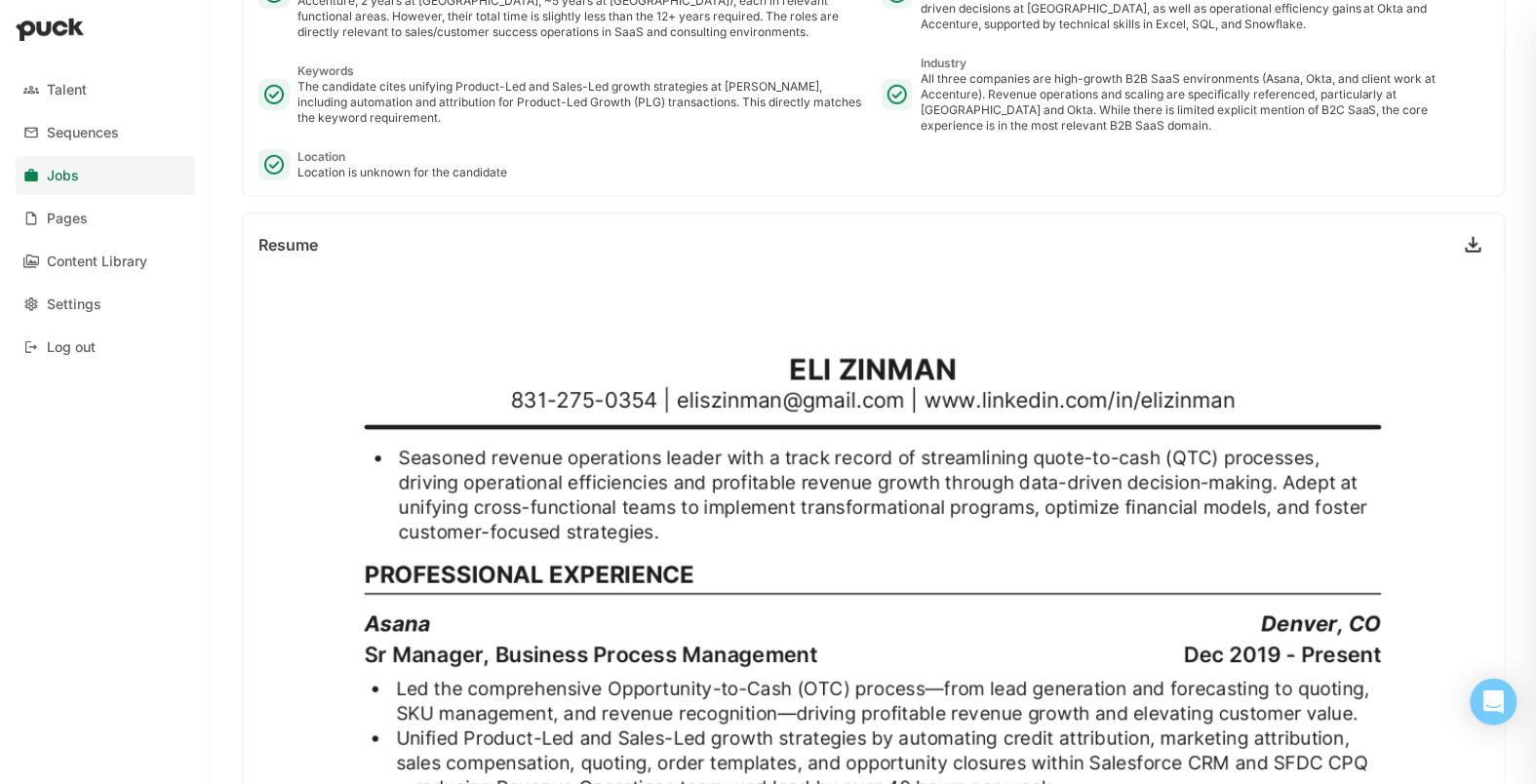 scroll, scrollTop: 0, scrollLeft: 0, axis: both 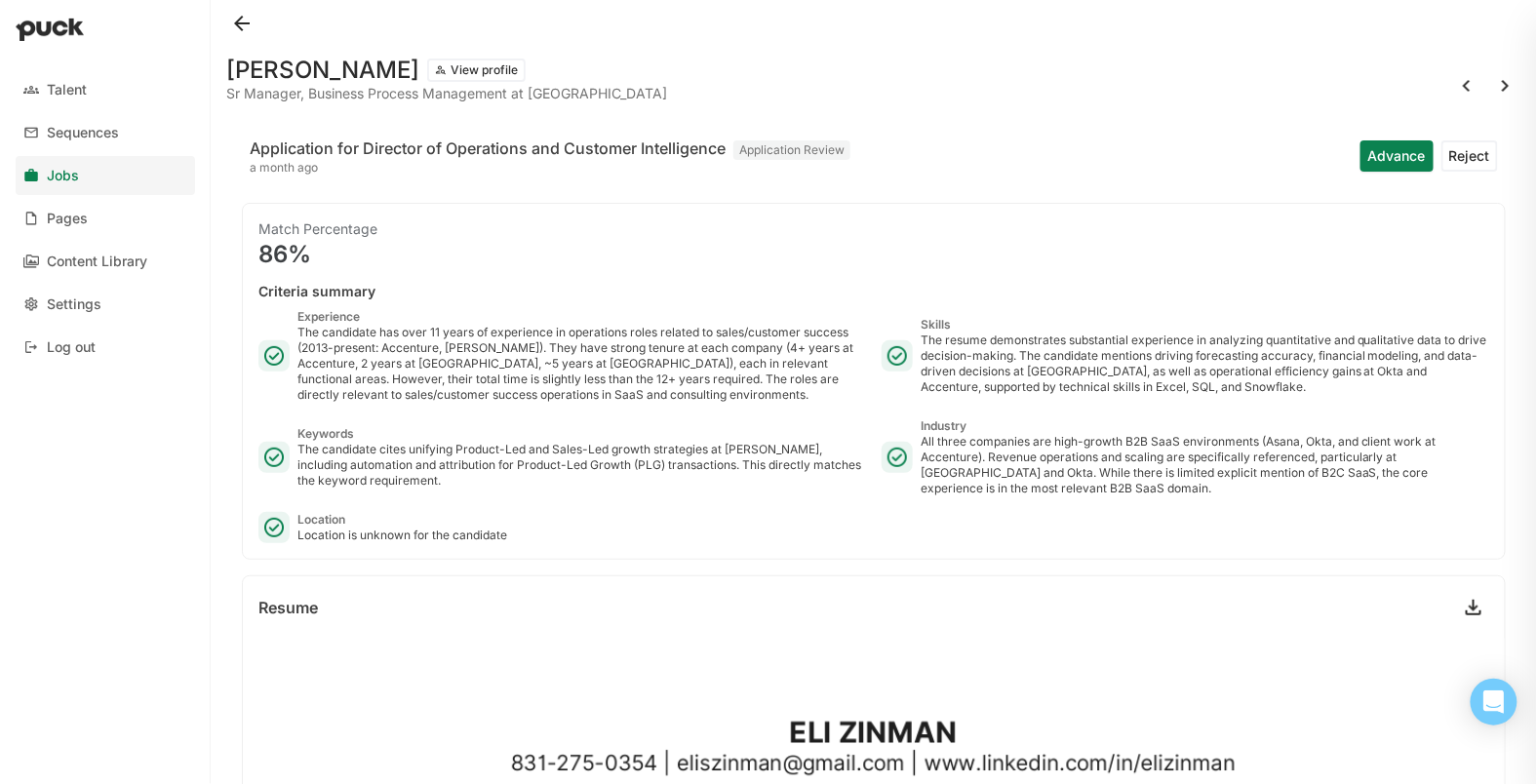 click at bounding box center [242, 23] 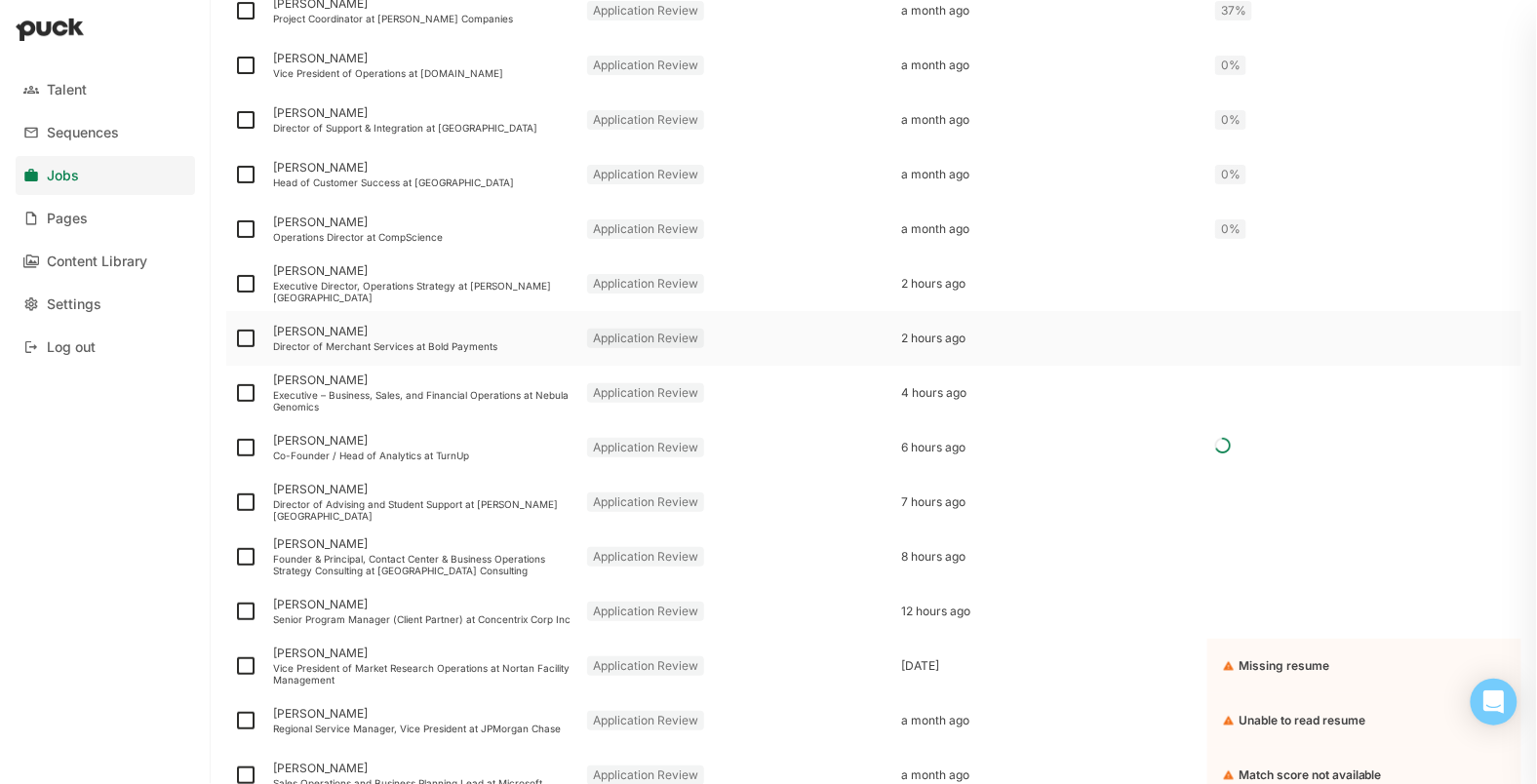 scroll, scrollTop: 2433, scrollLeft: 0, axis: vertical 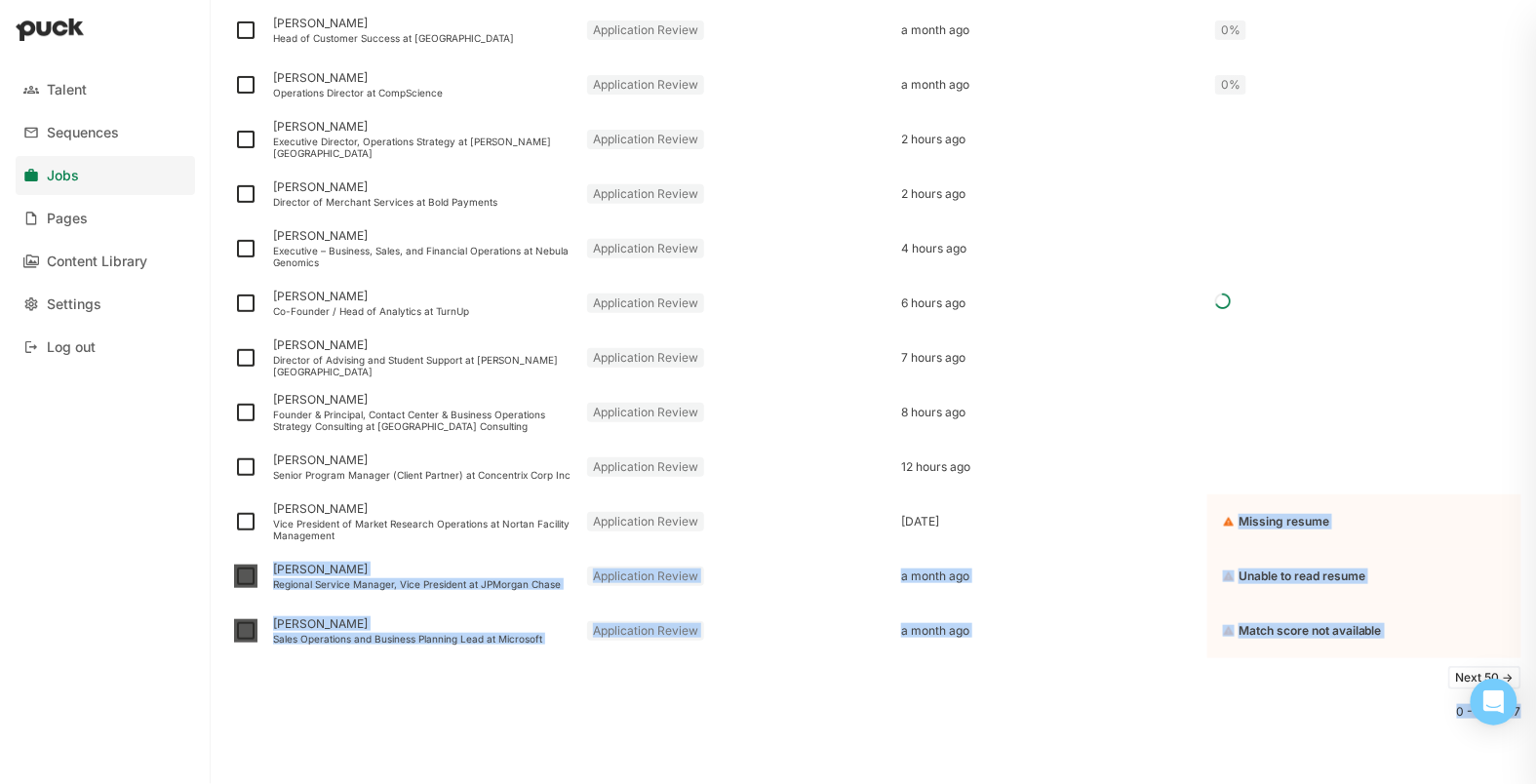 drag, startPoint x: 1291, startPoint y: 506, endPoint x: 1334, endPoint y: 720, distance: 218.27735 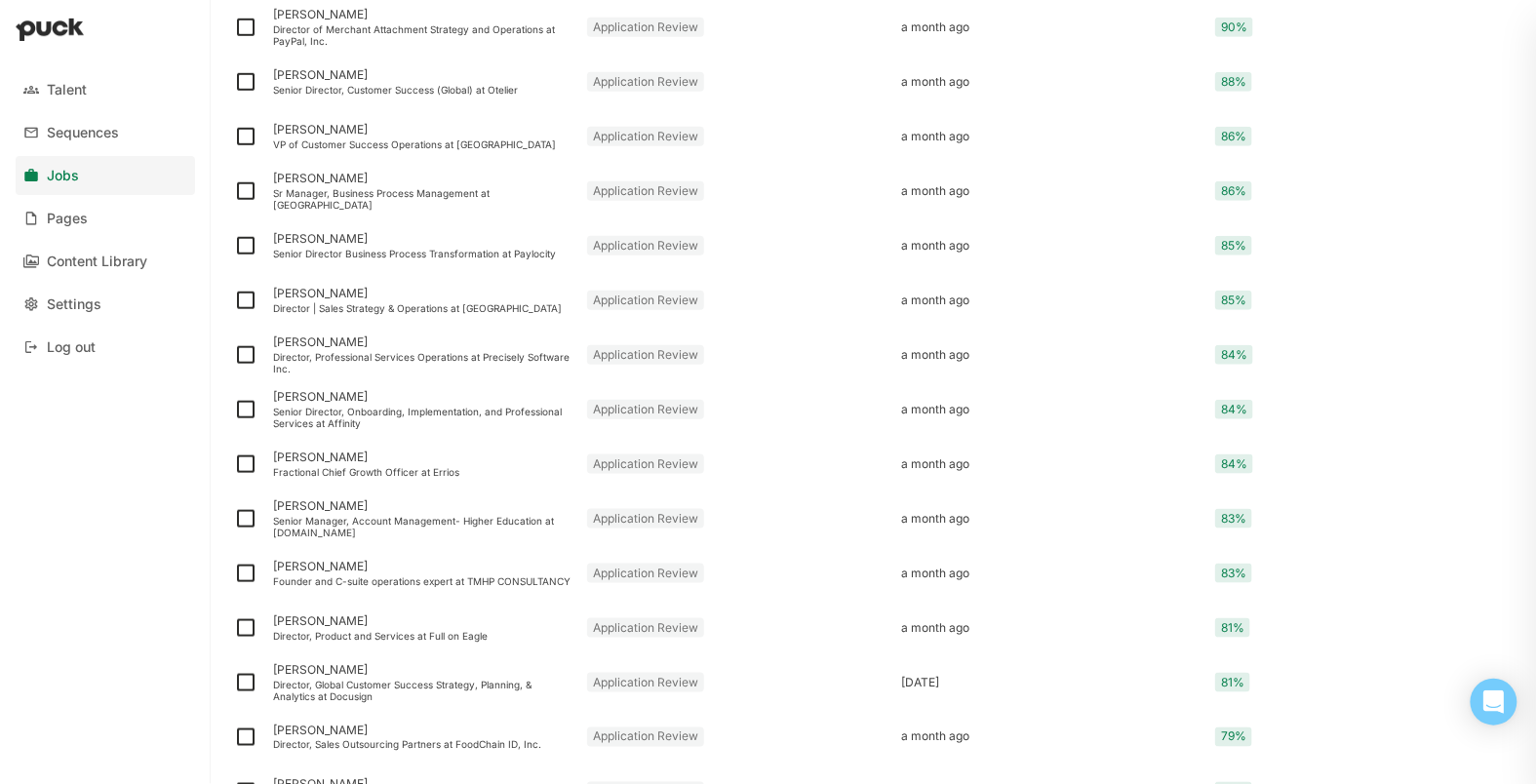 scroll, scrollTop: 0, scrollLeft: 0, axis: both 